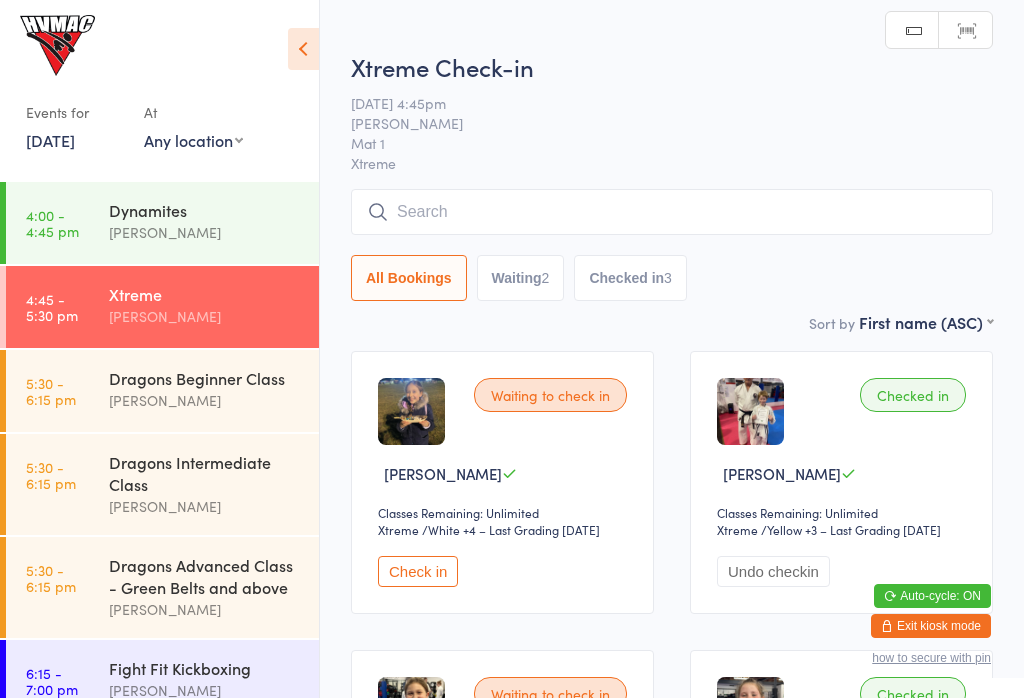 scroll, scrollTop: 0, scrollLeft: 0, axis: both 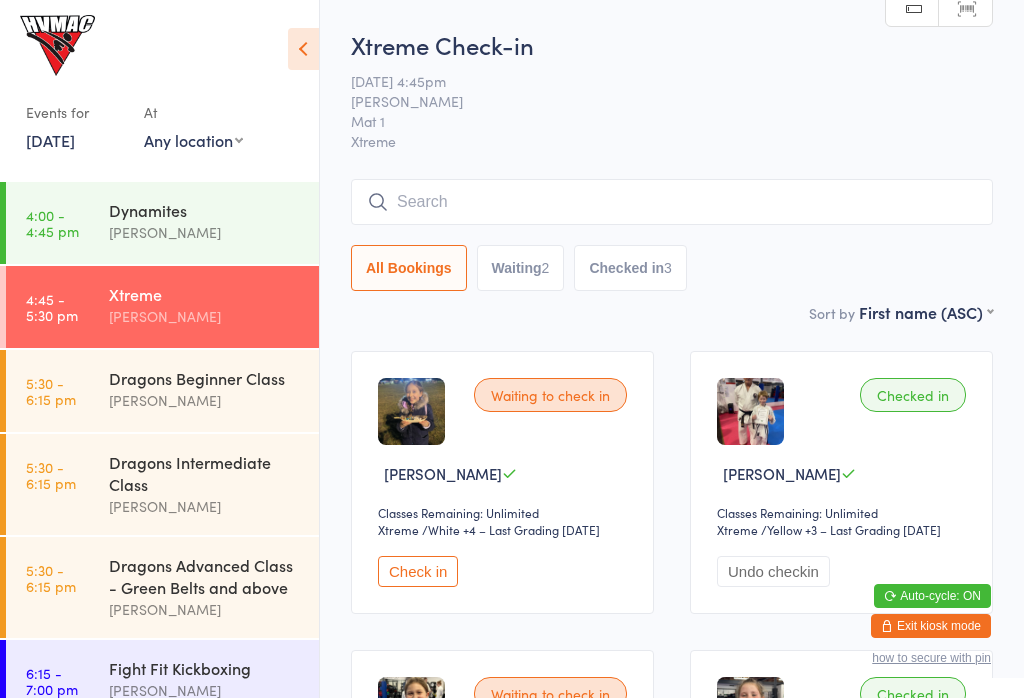 click on "Check in" at bounding box center [418, 571] 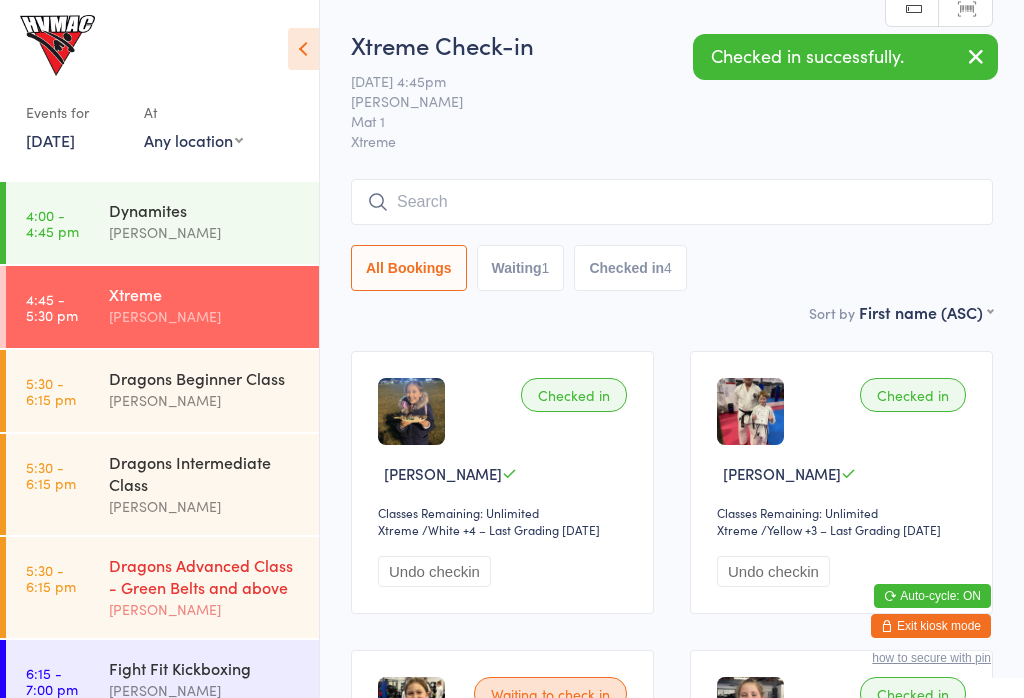 click on "Dragons Advanced Class - Green Belts and above" at bounding box center (205, 576) 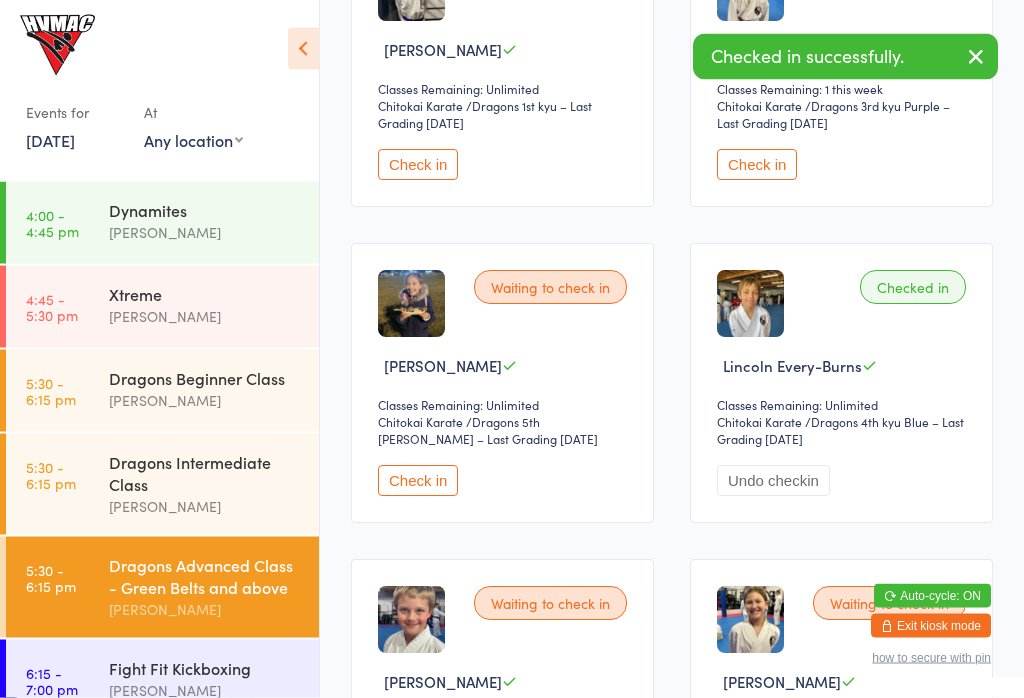 scroll, scrollTop: 1065, scrollLeft: 0, axis: vertical 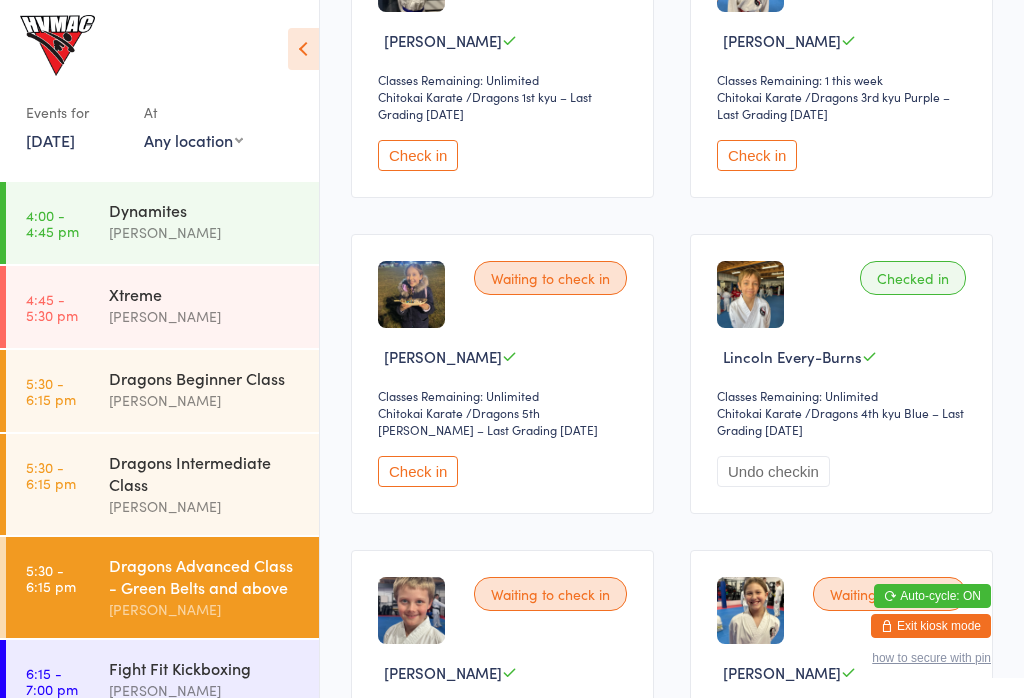 click on "Check in" at bounding box center [418, 471] 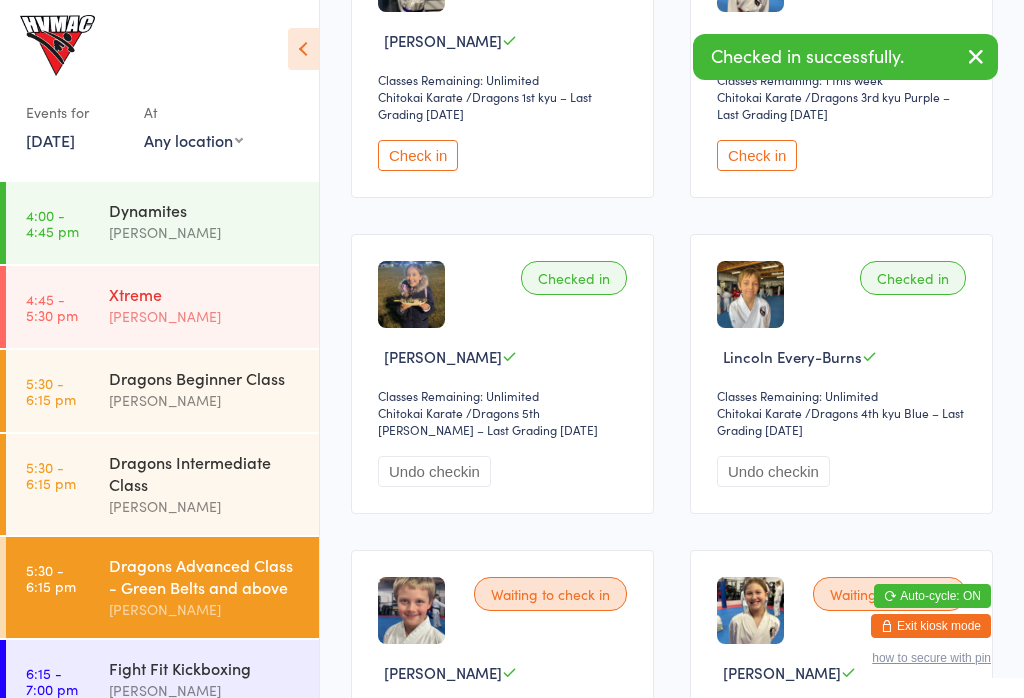 click on "Xtreme" at bounding box center [205, 294] 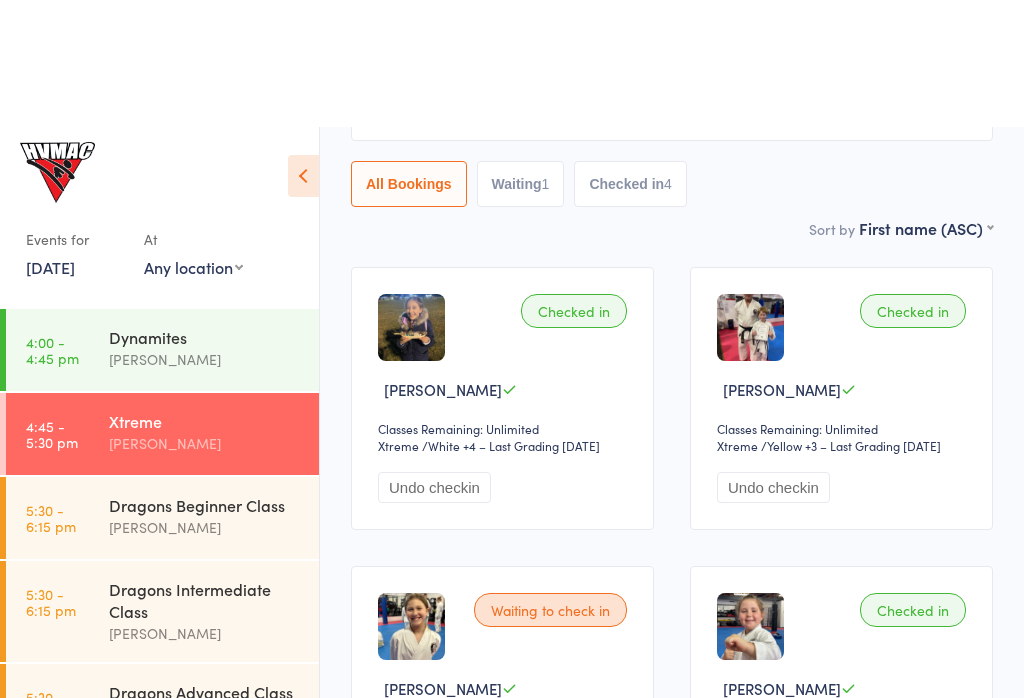 scroll, scrollTop: 0, scrollLeft: 0, axis: both 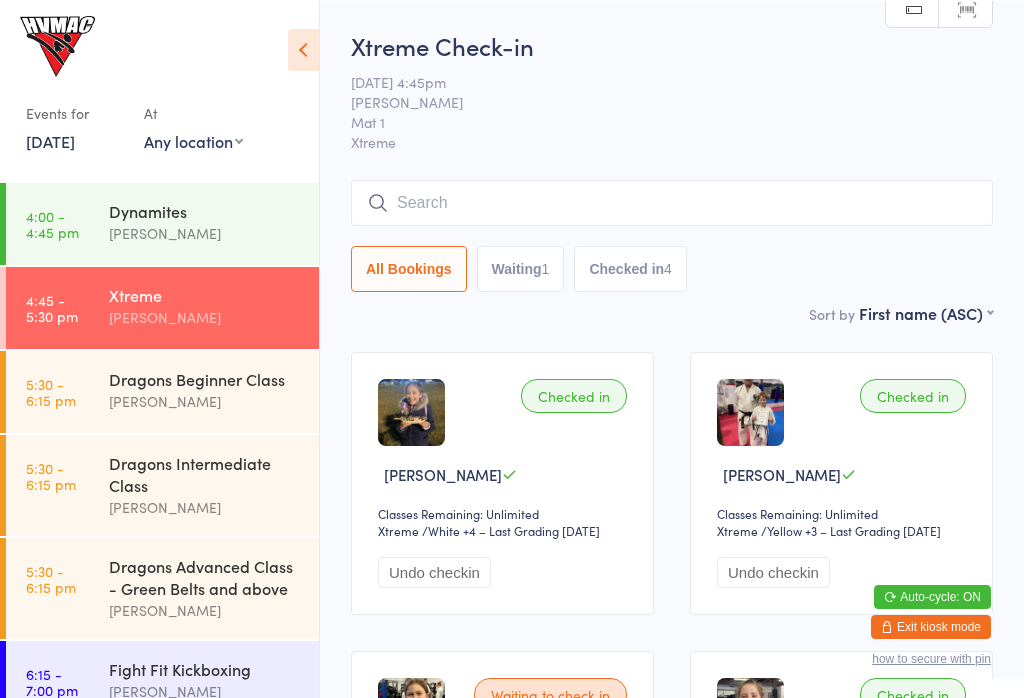 click at bounding box center [672, 202] 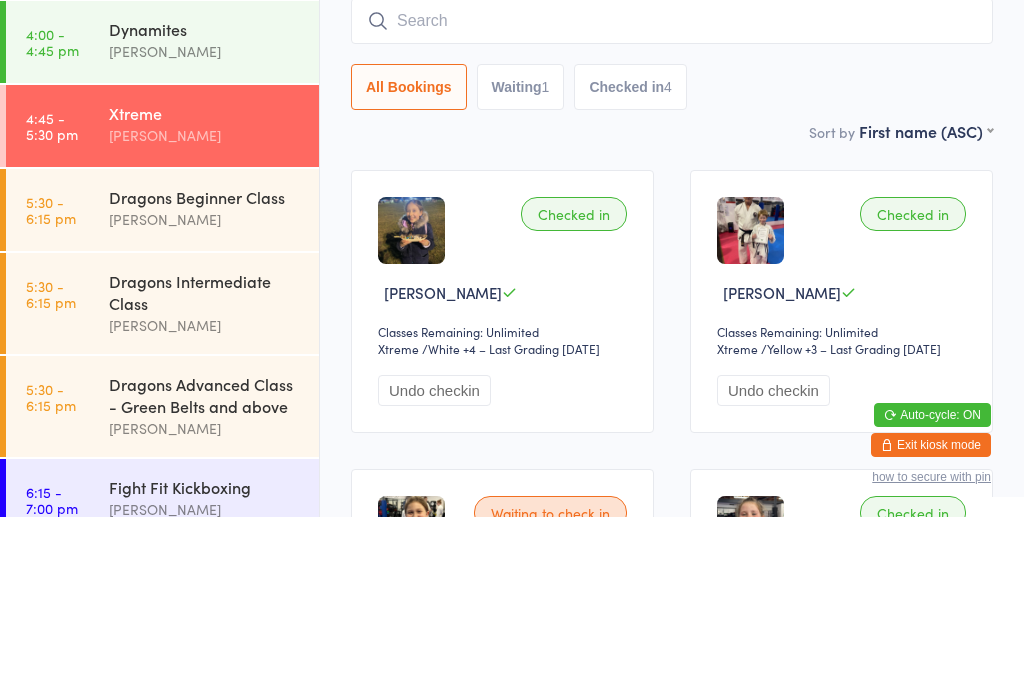 click on "Waiting  1" at bounding box center [521, 268] 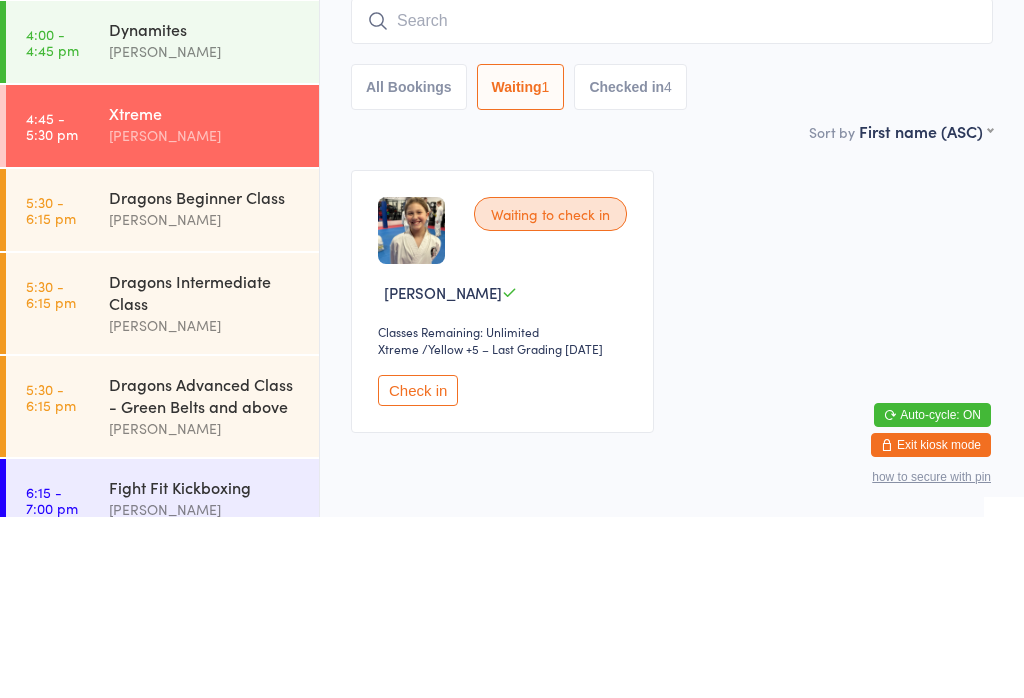 scroll, scrollTop: 80, scrollLeft: 0, axis: vertical 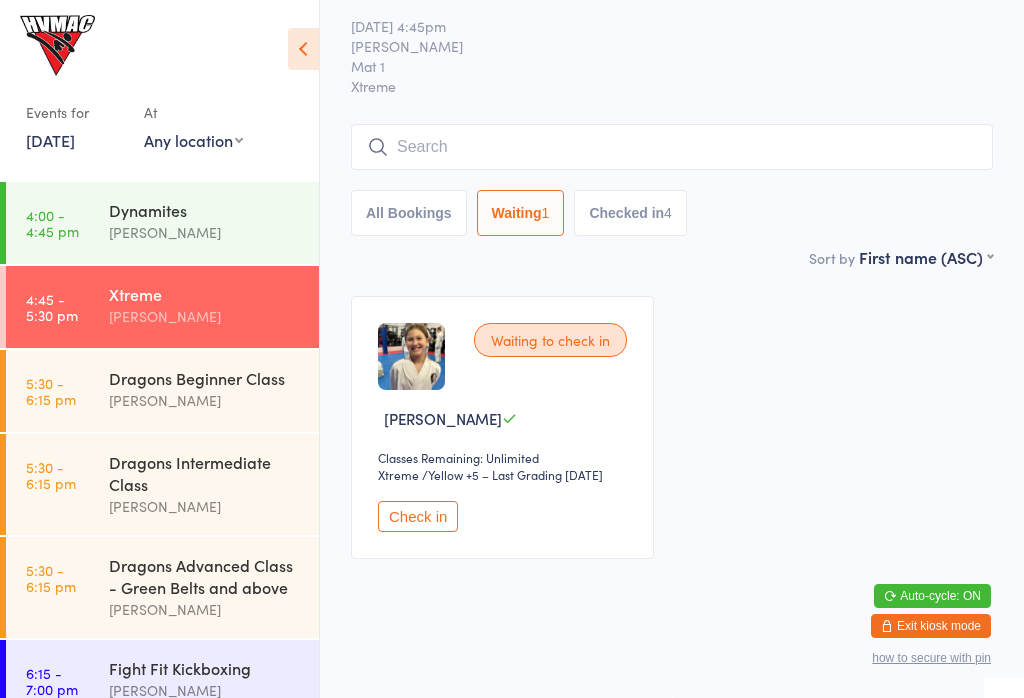 click on "Check in" at bounding box center [418, 516] 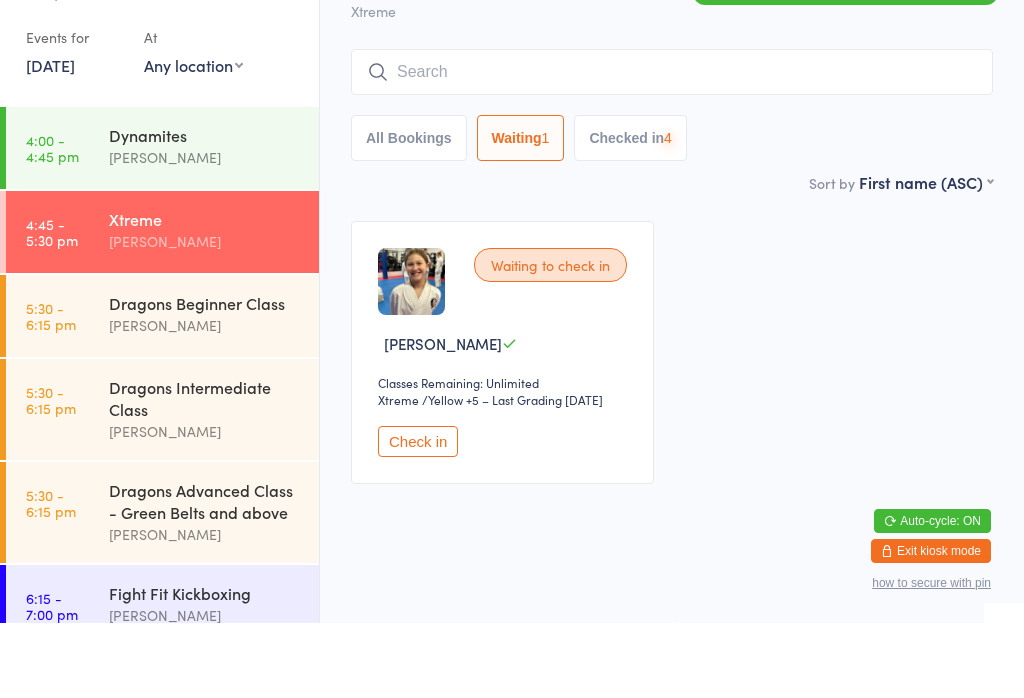 scroll, scrollTop: 0, scrollLeft: 0, axis: both 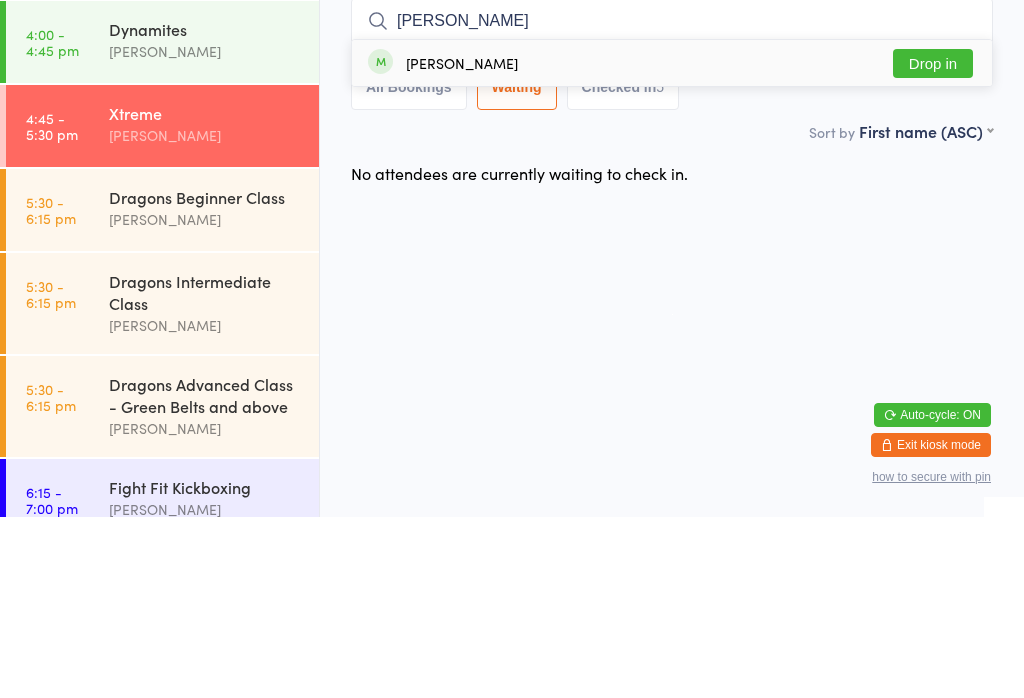 type on "[PERSON_NAME]" 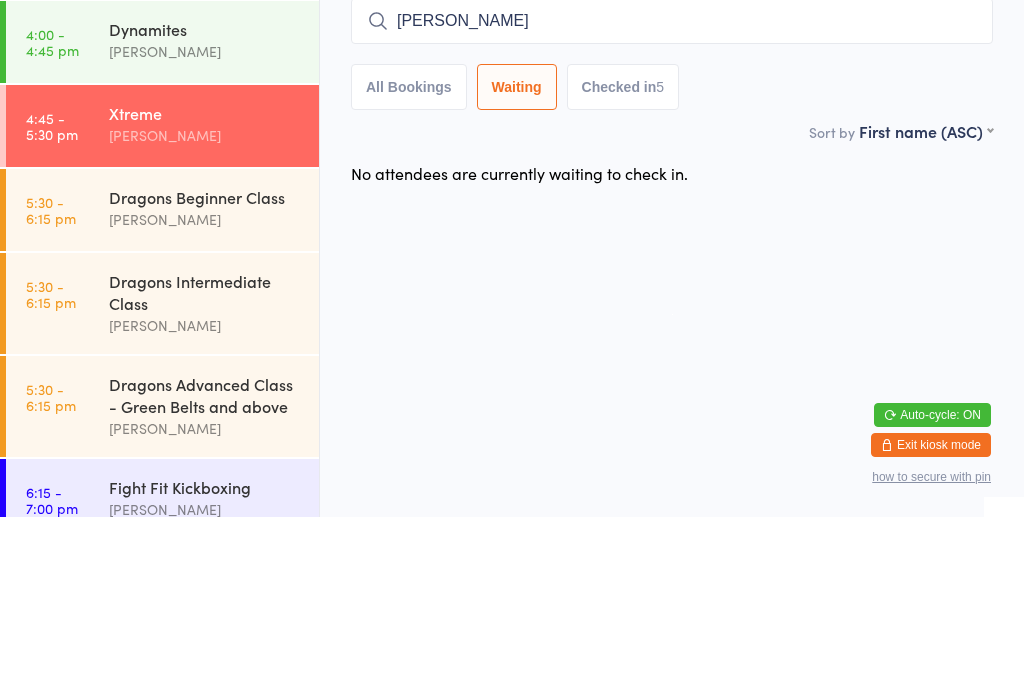 type 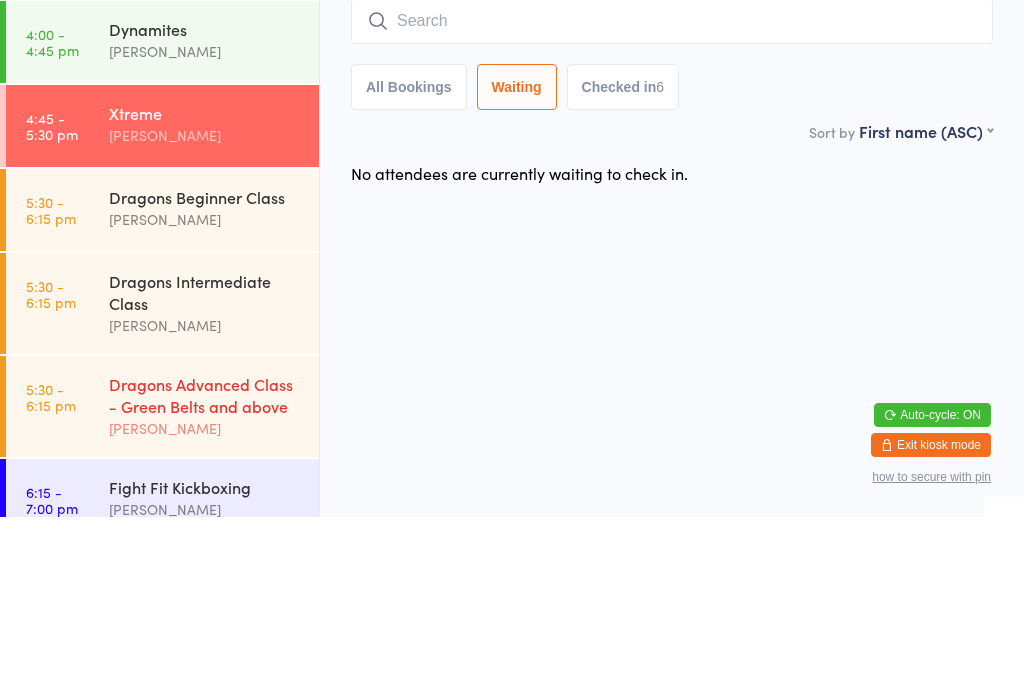 click on "Dragons Advanced Class - Green Belts and above" at bounding box center (205, 576) 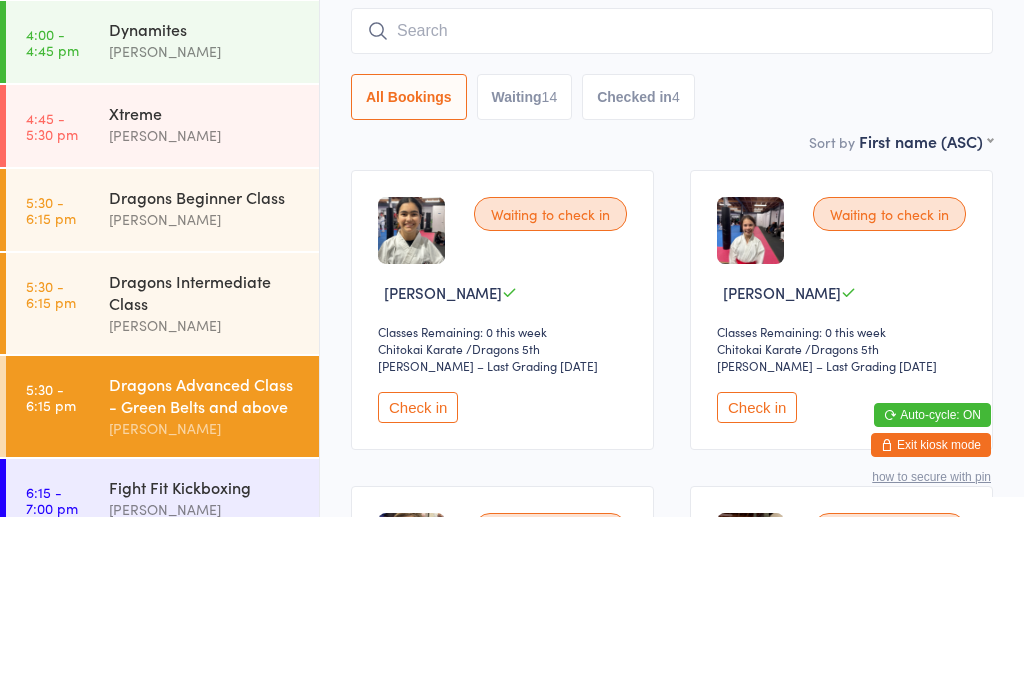 scroll, scrollTop: 1, scrollLeft: 0, axis: vertical 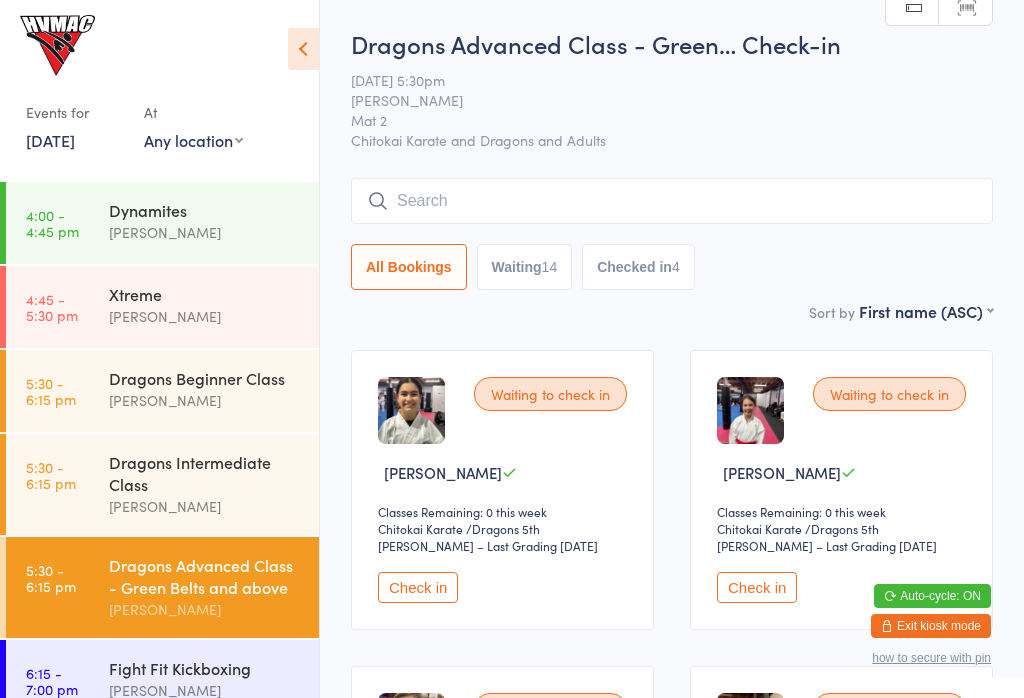 click at bounding box center (672, 201) 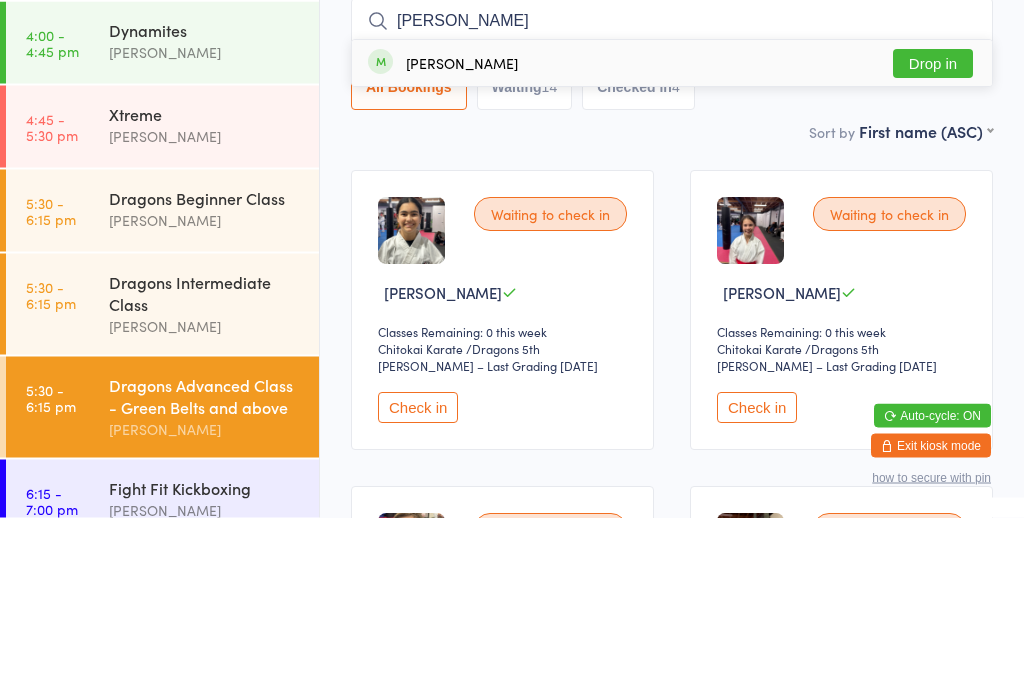 type on "[PERSON_NAME]" 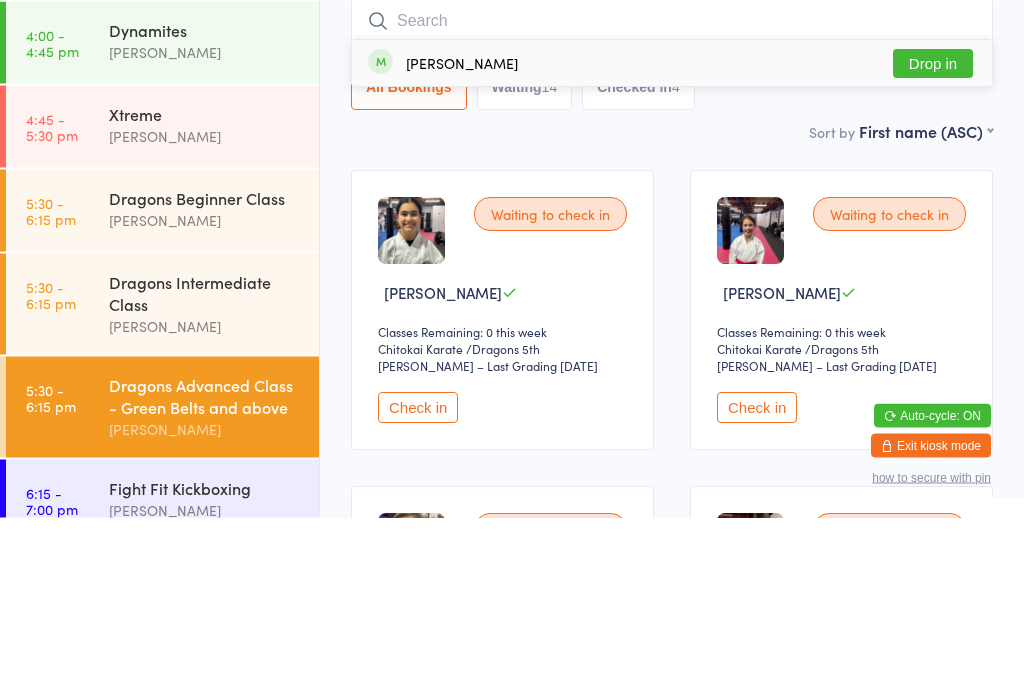 scroll, scrollTop: 181, scrollLeft: 0, axis: vertical 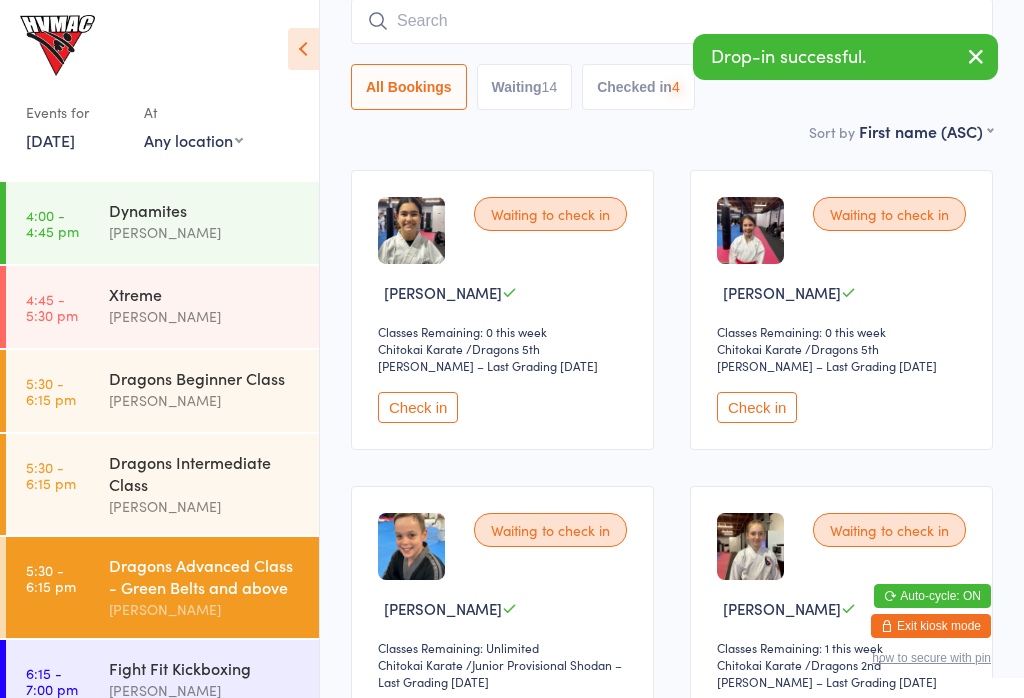click at bounding box center (672, 21) 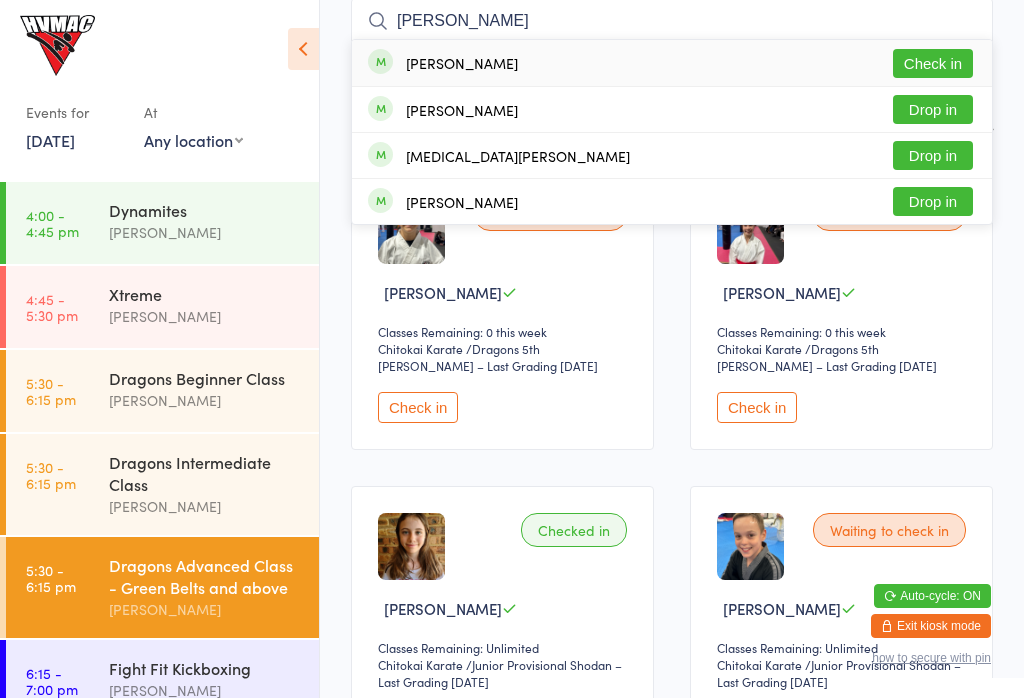 type on "[PERSON_NAME]" 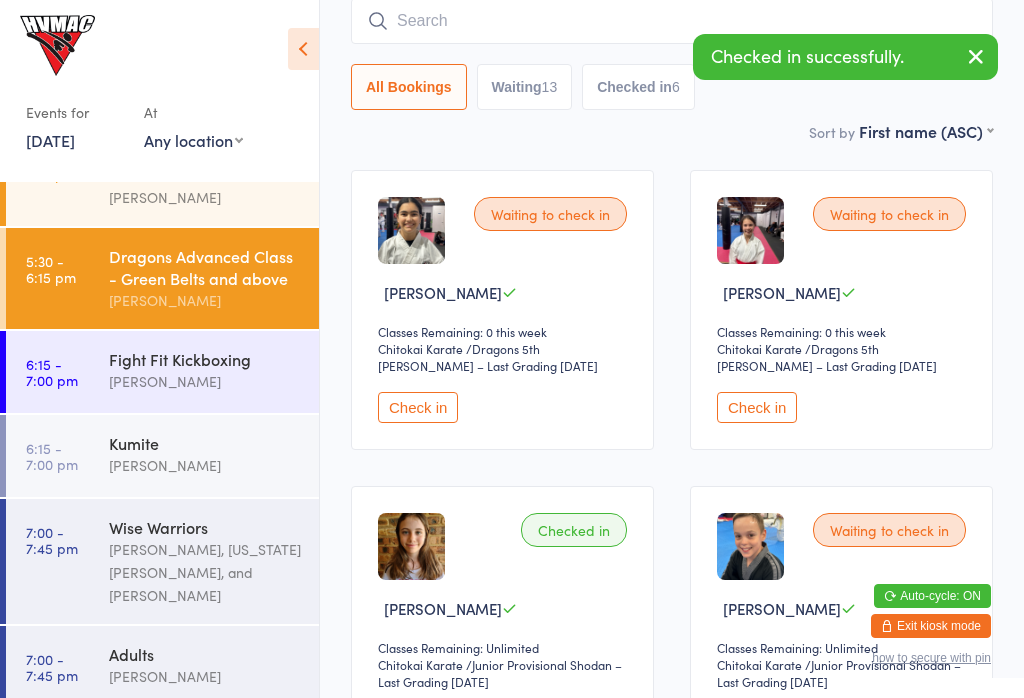 scroll, scrollTop: 308, scrollLeft: 0, axis: vertical 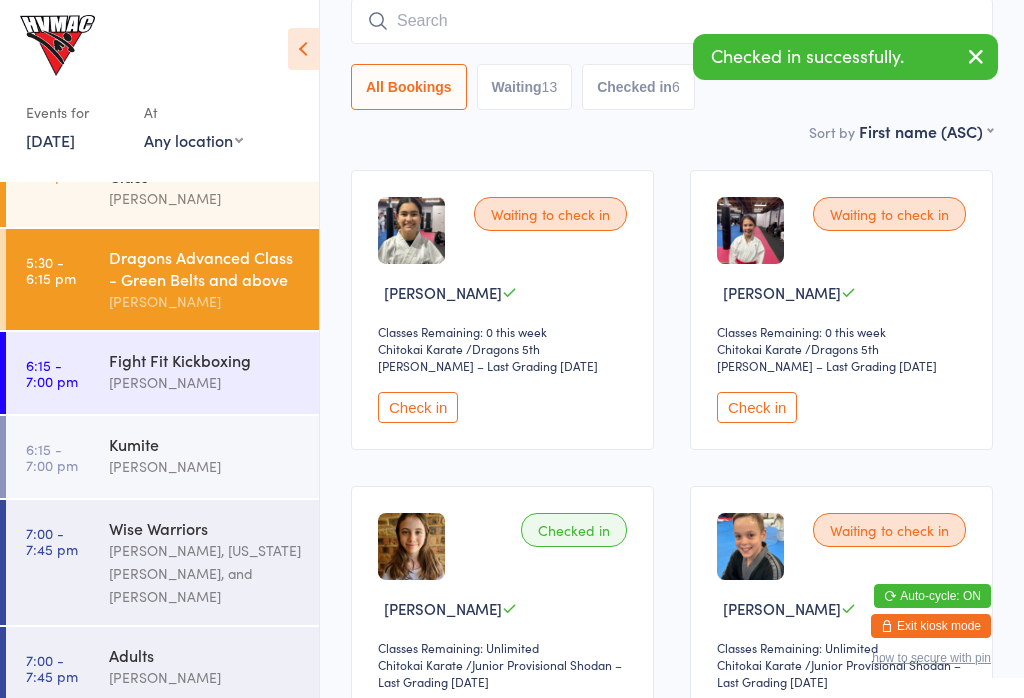 click at bounding box center (672, 21) 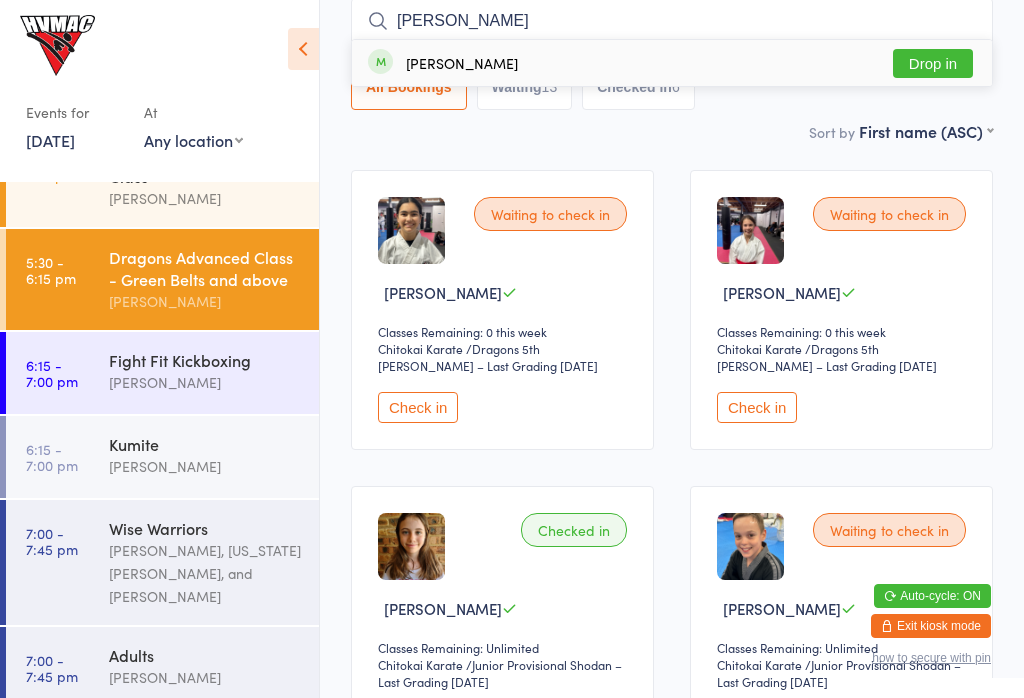 type on "[PERSON_NAME]" 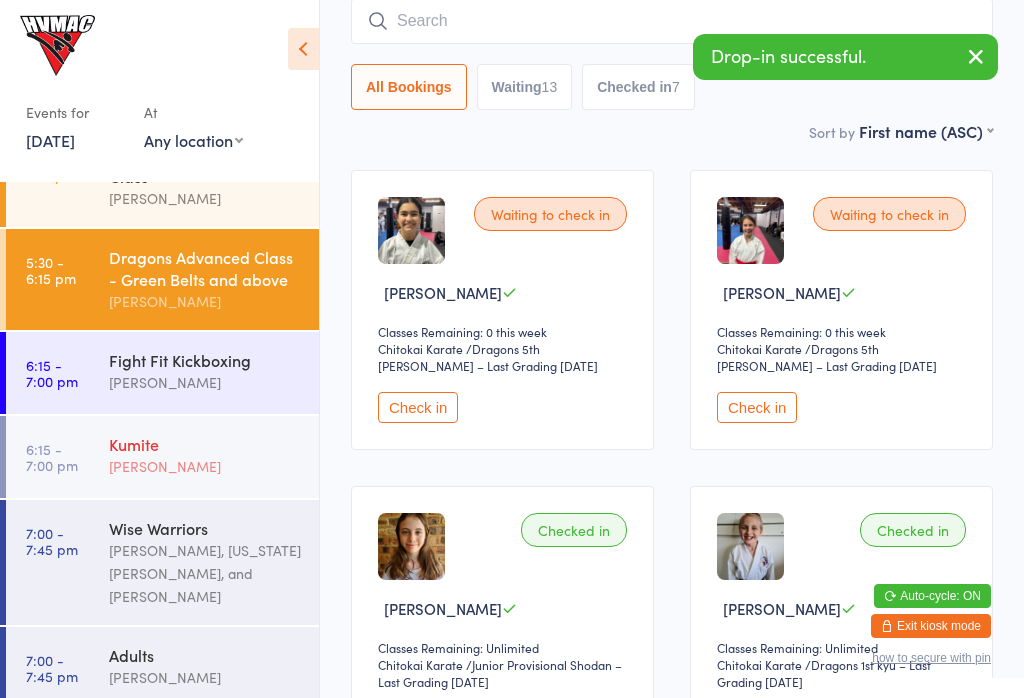 click on "Kumite [PERSON_NAME]" at bounding box center (214, 455) 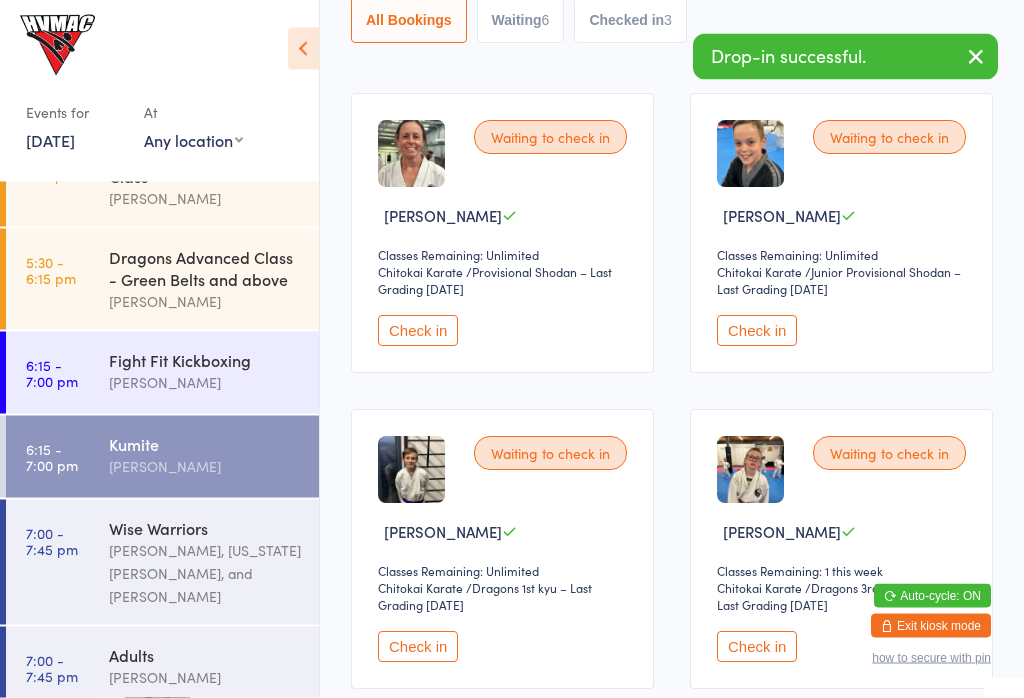 scroll, scrollTop: 273, scrollLeft: 0, axis: vertical 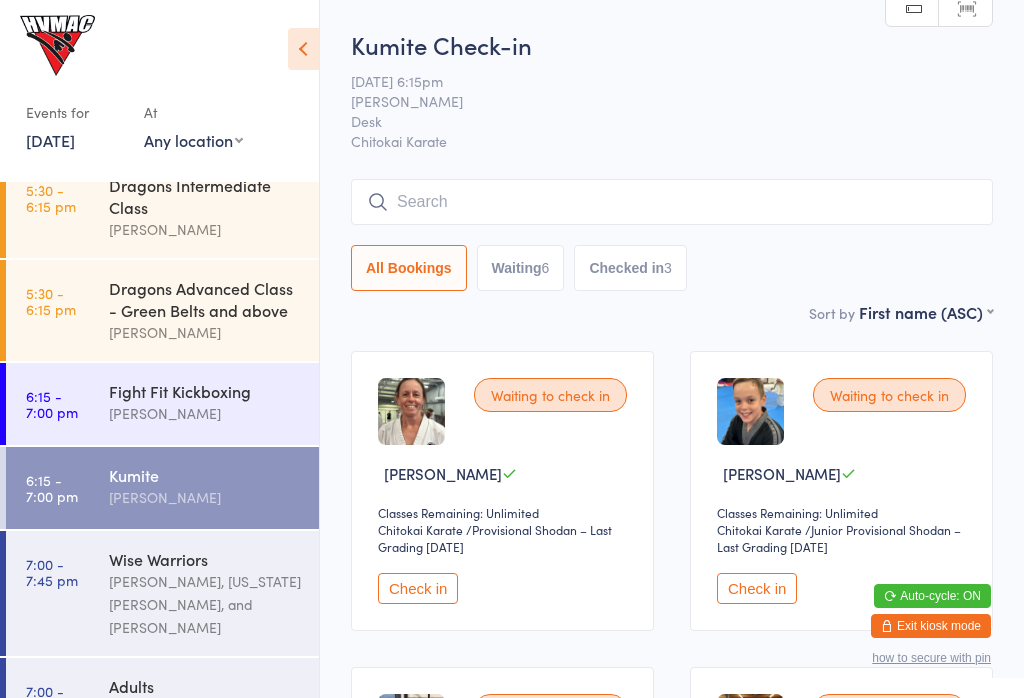 click at bounding box center (672, 202) 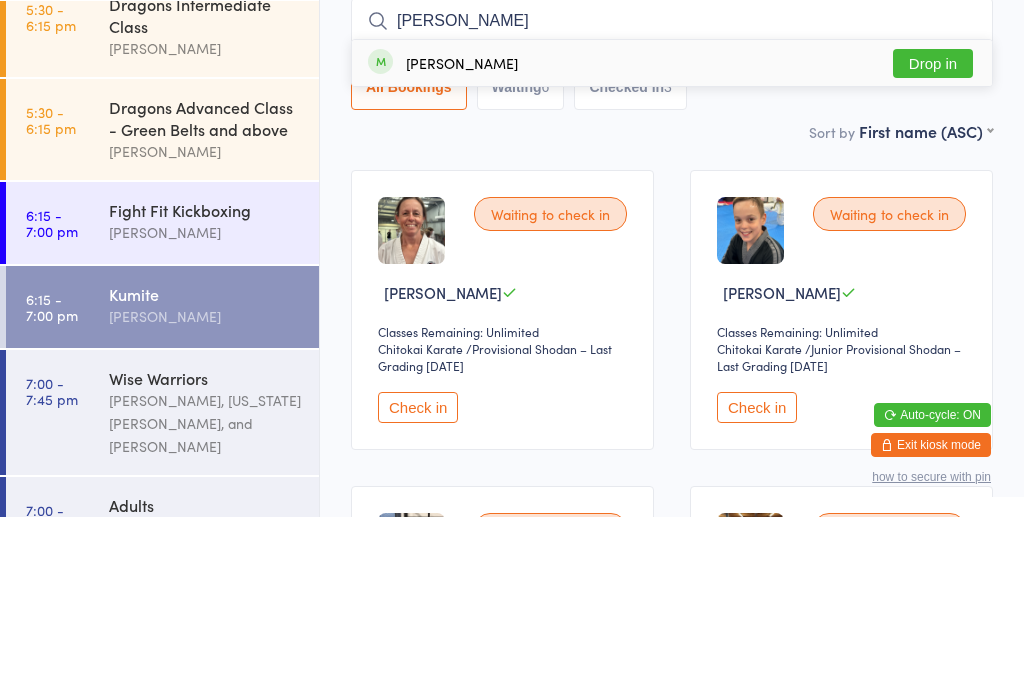 type on "[PERSON_NAME]" 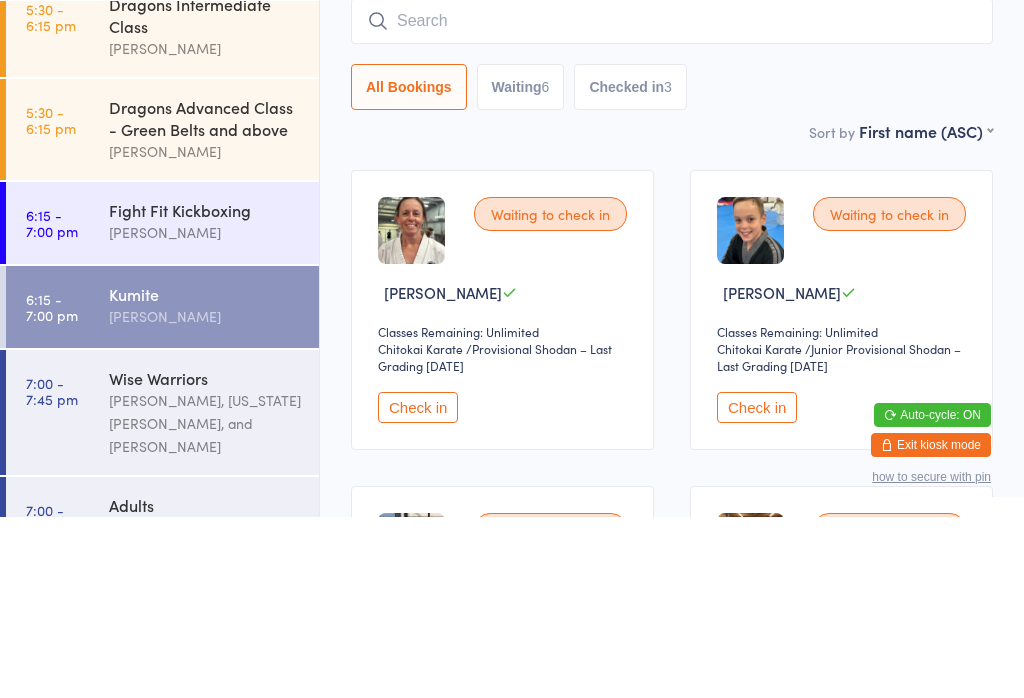 scroll, scrollTop: 181, scrollLeft: 0, axis: vertical 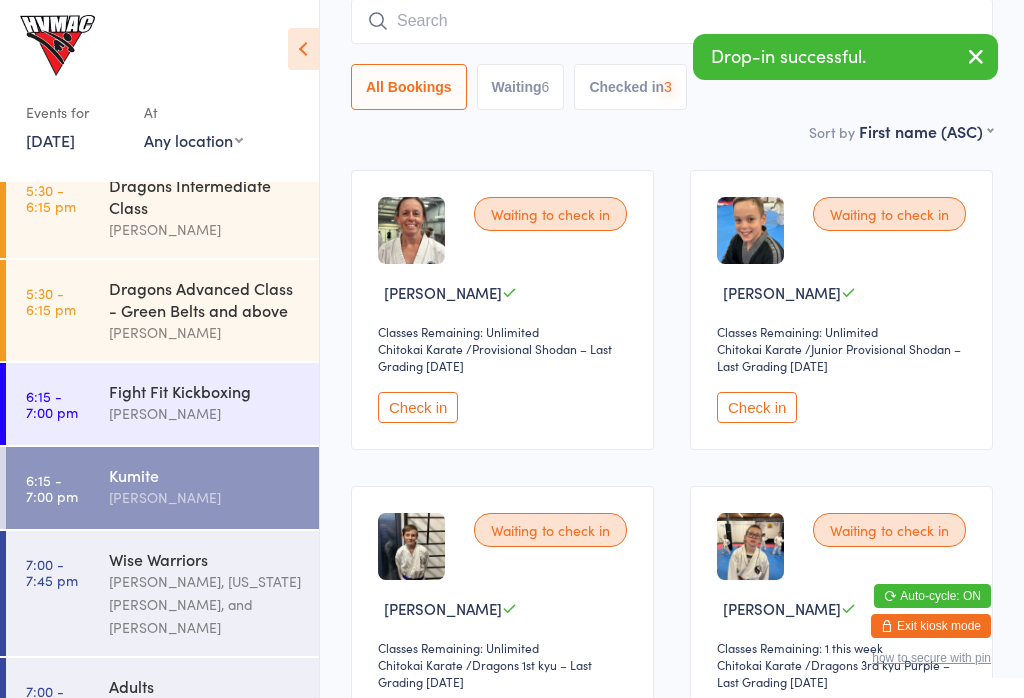 click at bounding box center [672, 21] 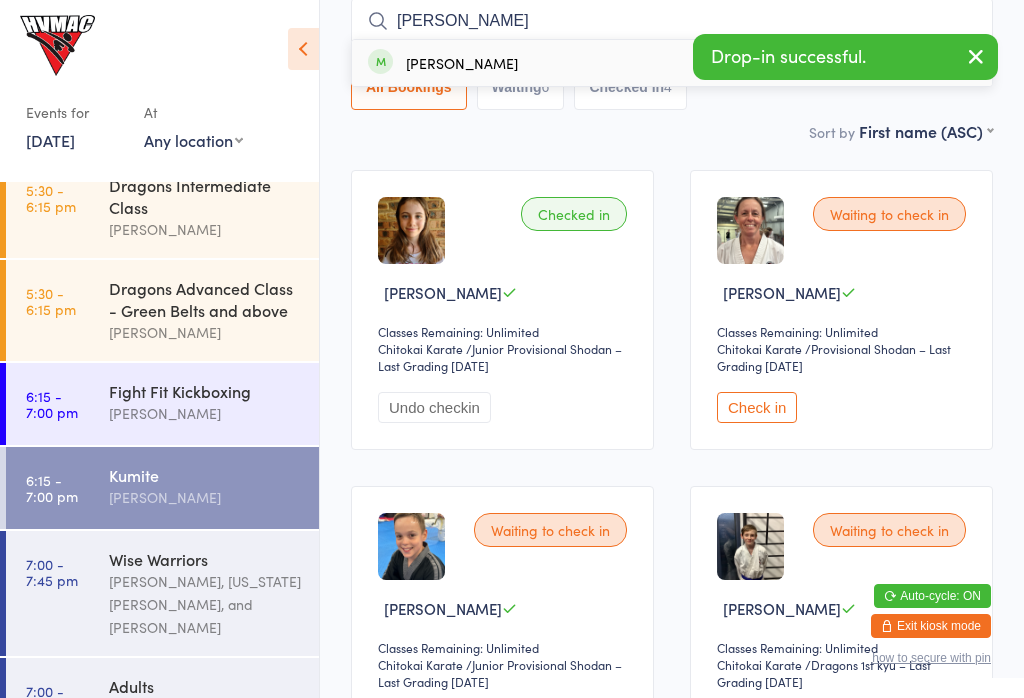 type on "[PERSON_NAME]" 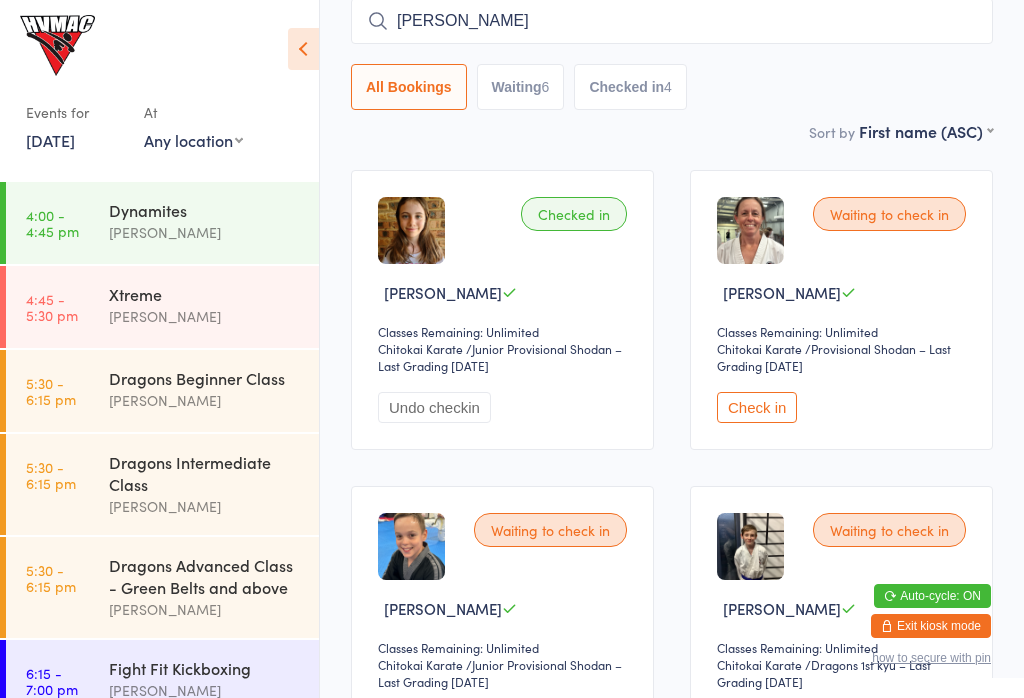 scroll, scrollTop: 0, scrollLeft: 0, axis: both 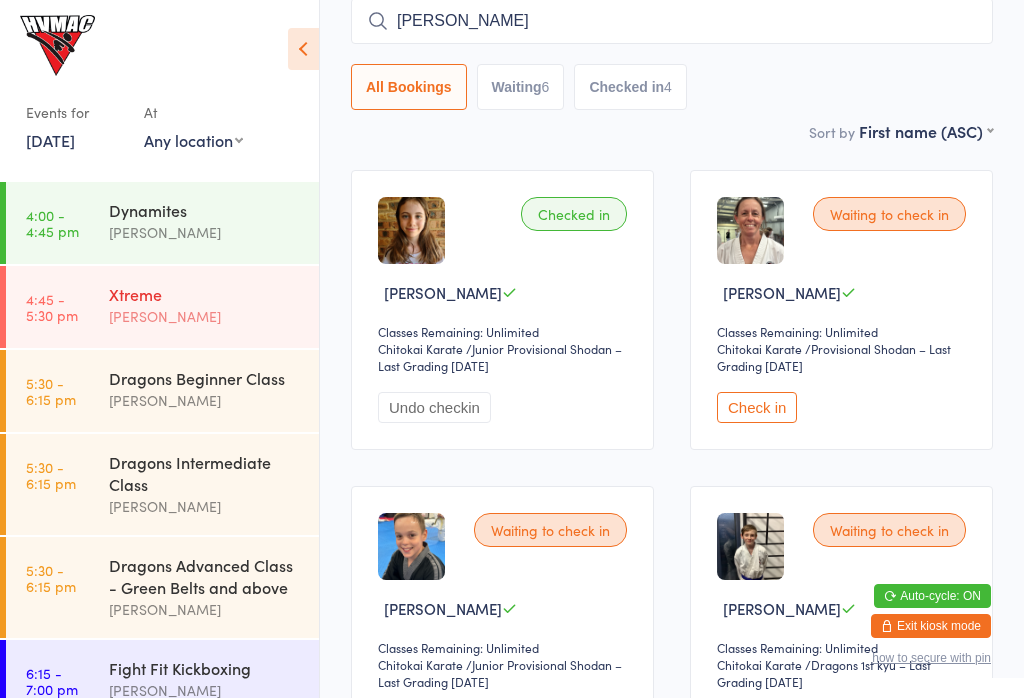 click on "Xtreme" at bounding box center [205, 294] 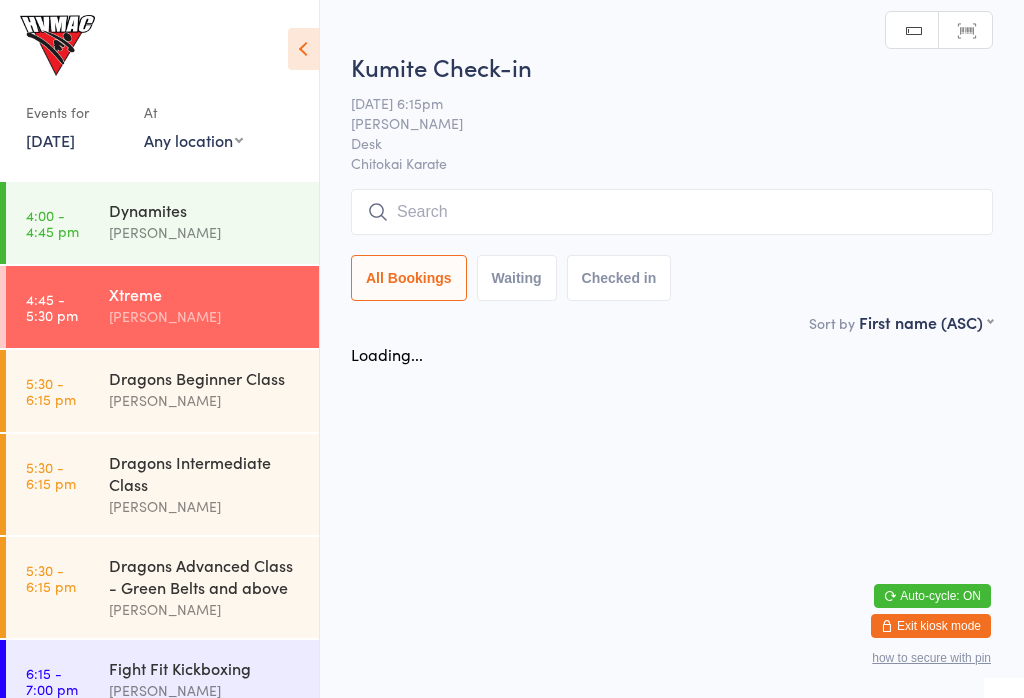 scroll, scrollTop: 0, scrollLeft: 0, axis: both 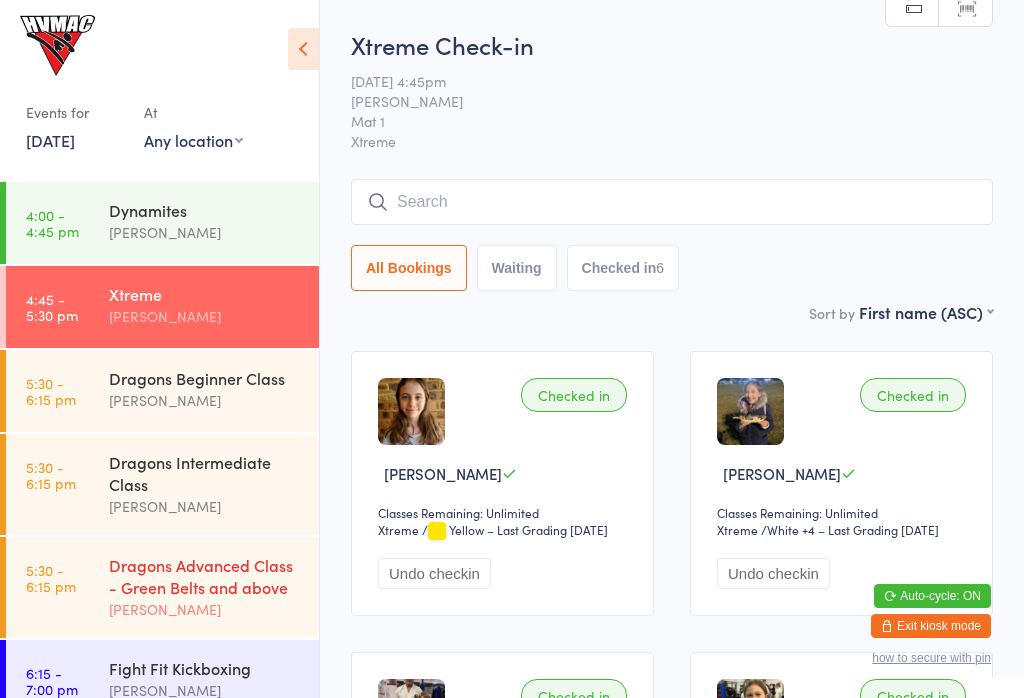 click on "Dragons Advanced Class - Green Belts and above" at bounding box center [205, 576] 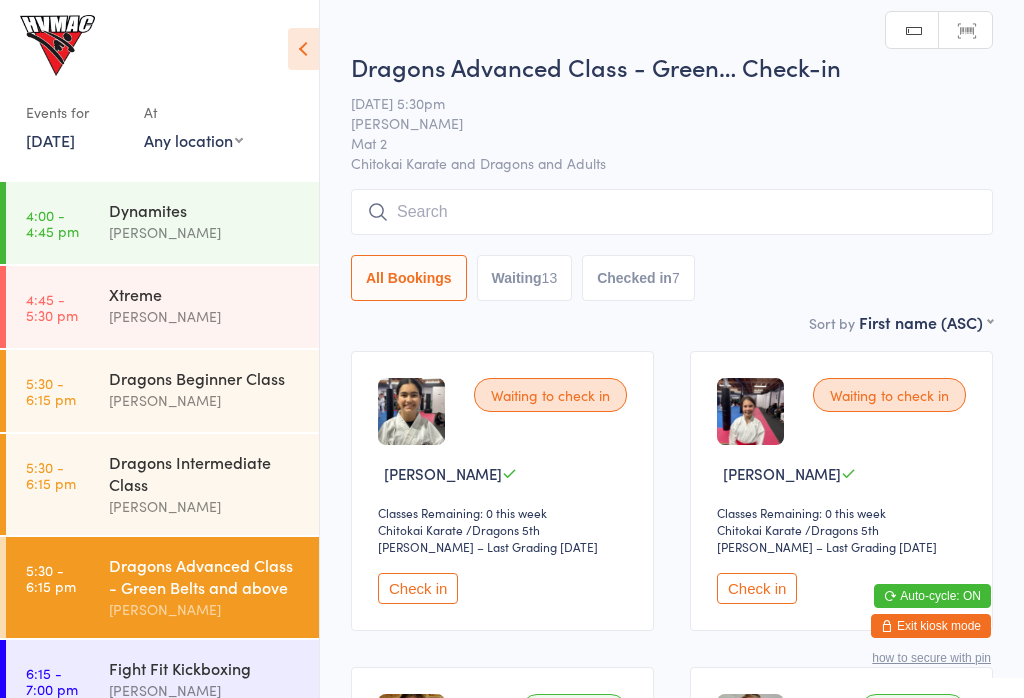 click at bounding box center [672, 212] 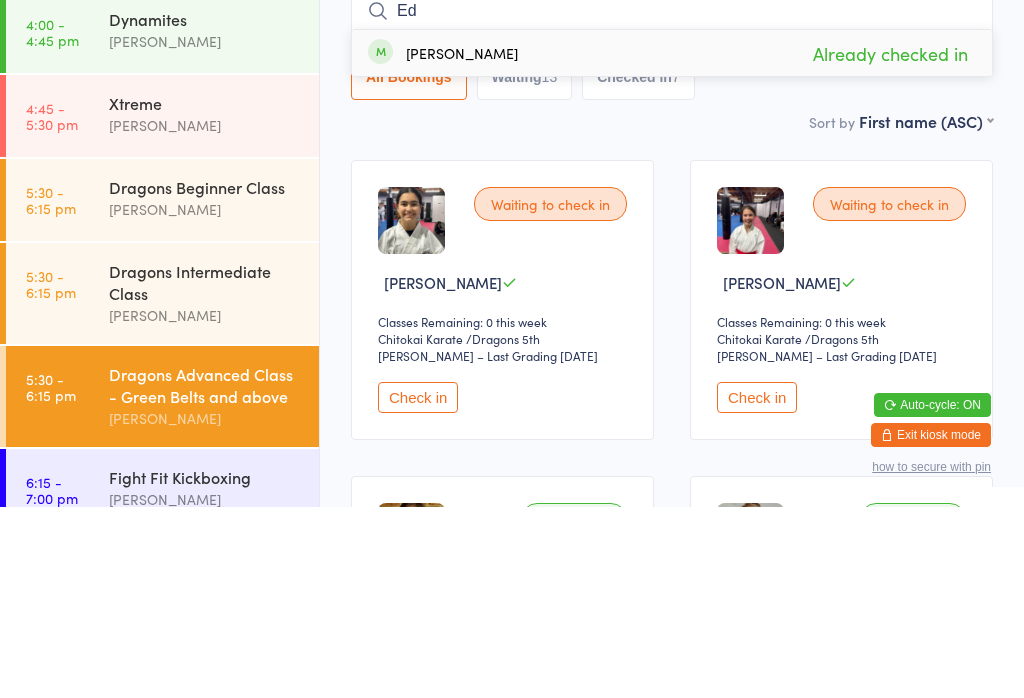 type on "E" 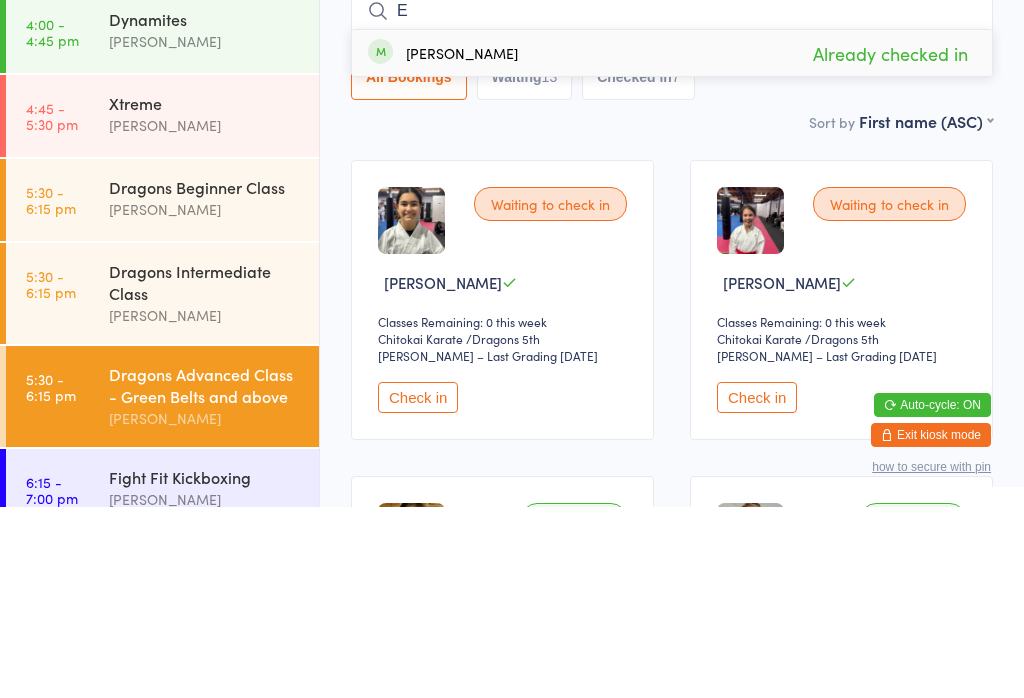 type 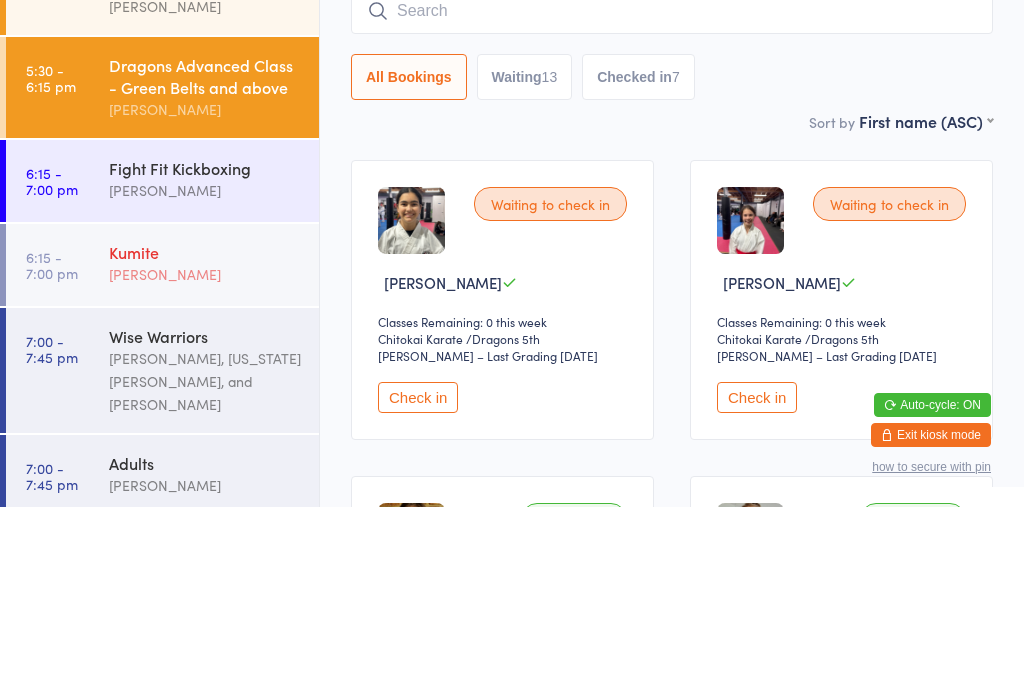 scroll, scrollTop: 308, scrollLeft: 0, axis: vertical 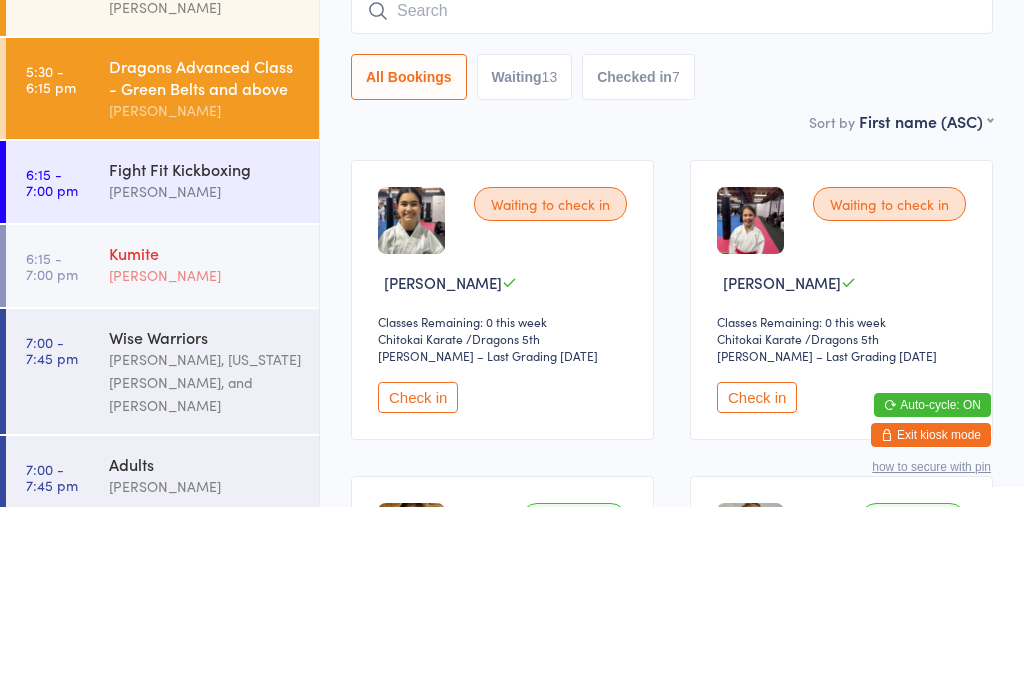 click on "Kumite" at bounding box center (205, 444) 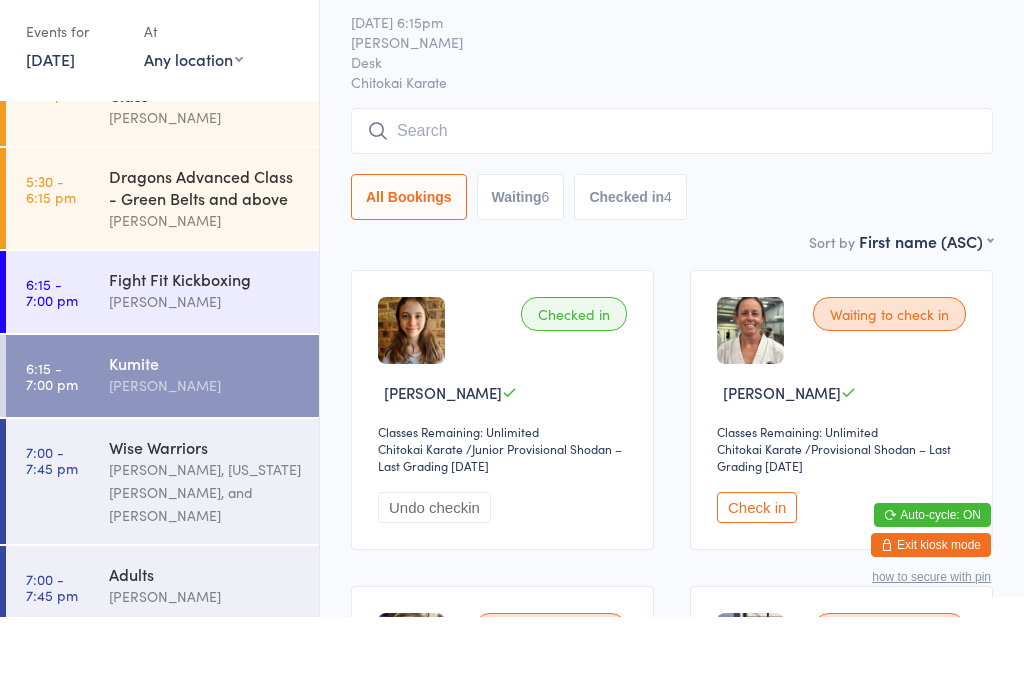 scroll, scrollTop: 228, scrollLeft: 0, axis: vertical 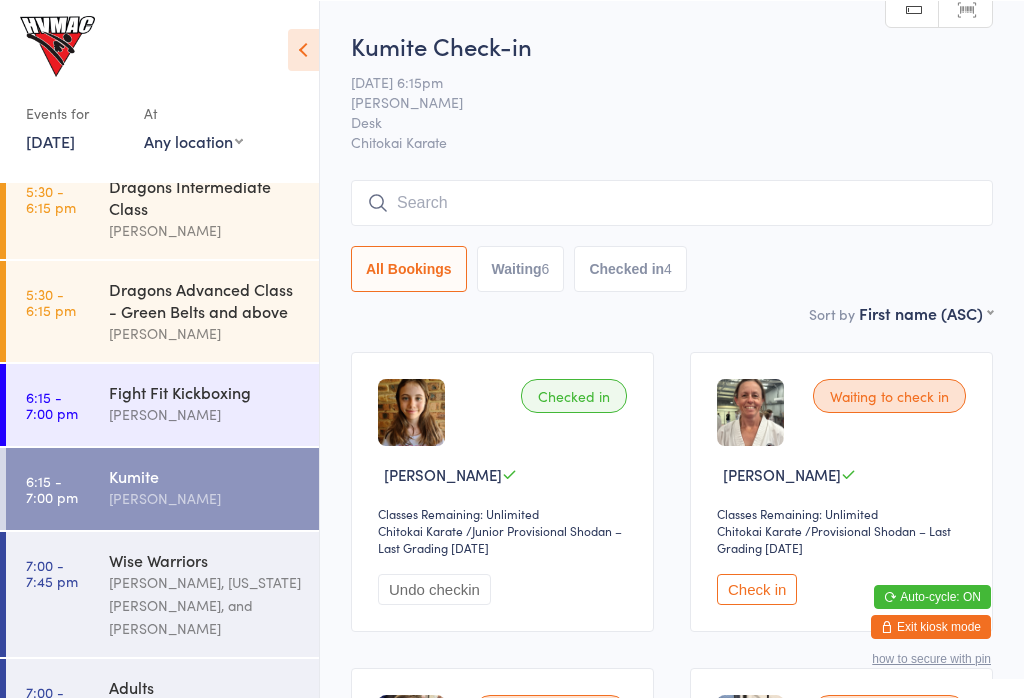 click at bounding box center (672, 202) 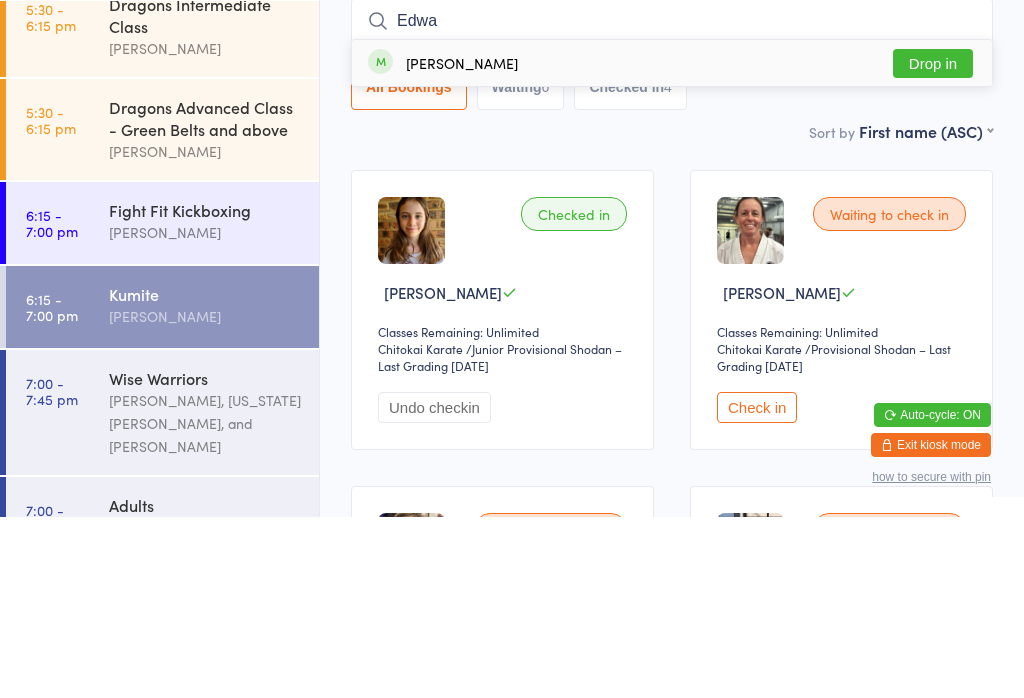 type on "Edwa" 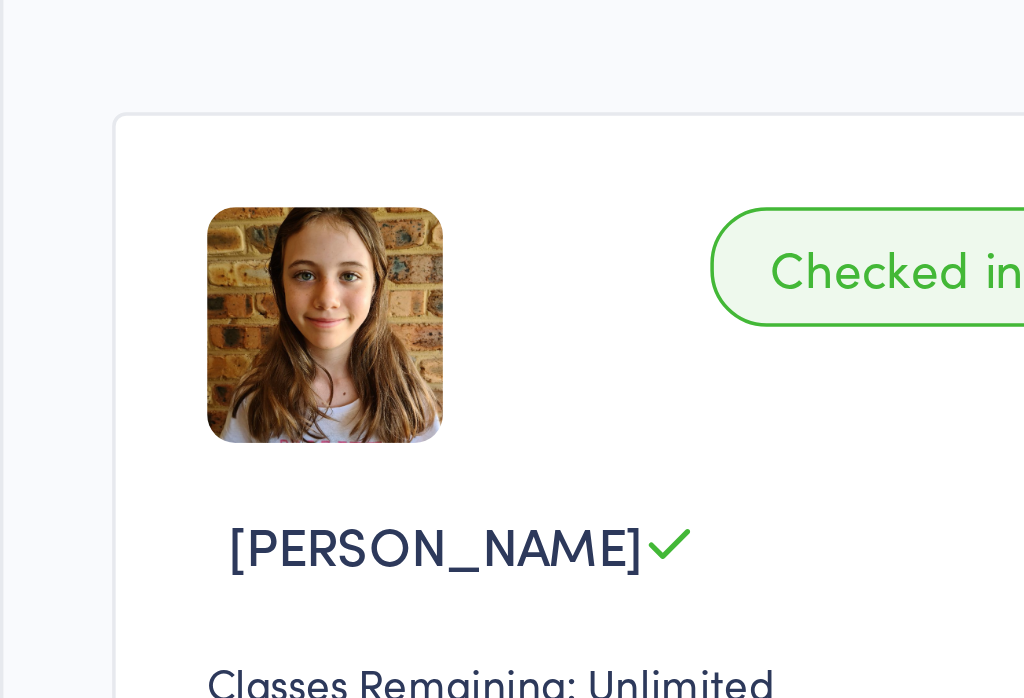 scroll, scrollTop: 41, scrollLeft: 0, axis: vertical 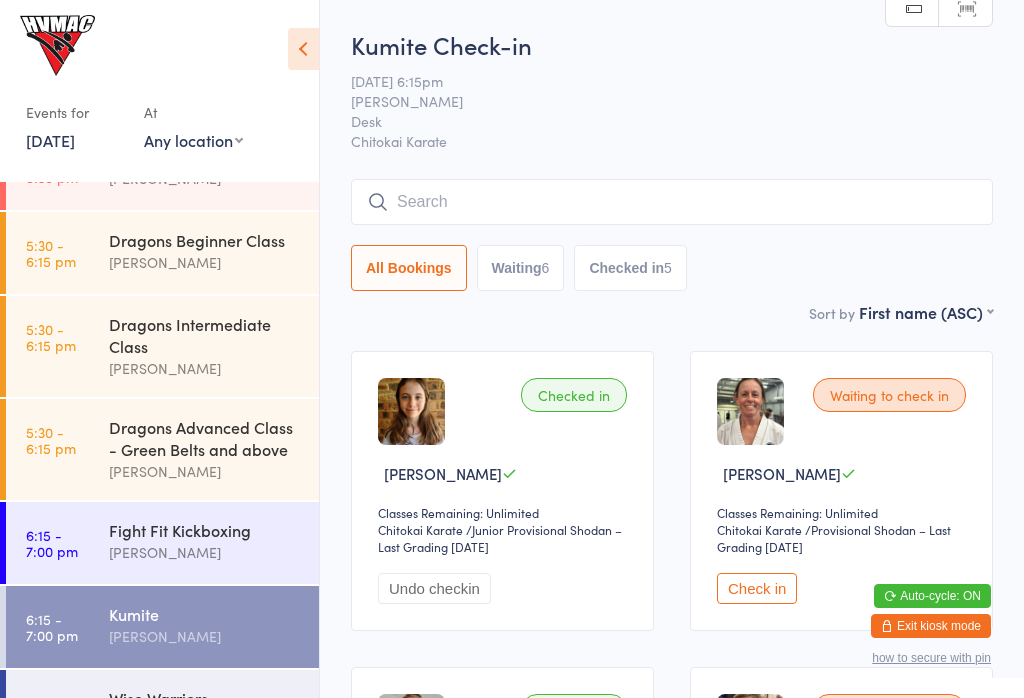 click on "Undo checkin" at bounding box center [434, 588] 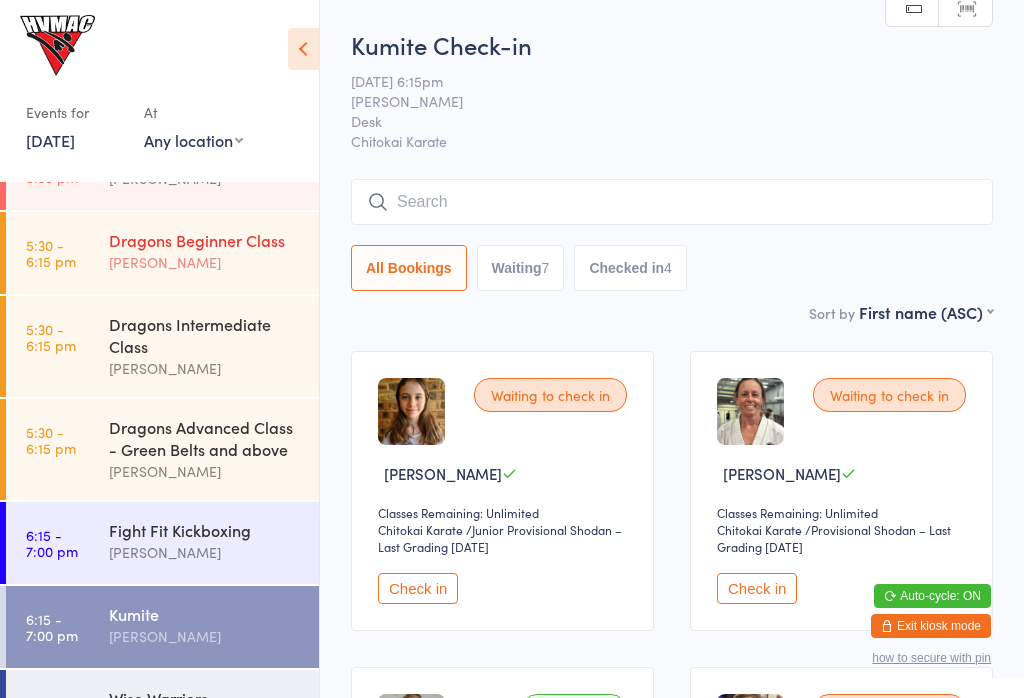 click on "Dragons Beginner Class" at bounding box center [205, 240] 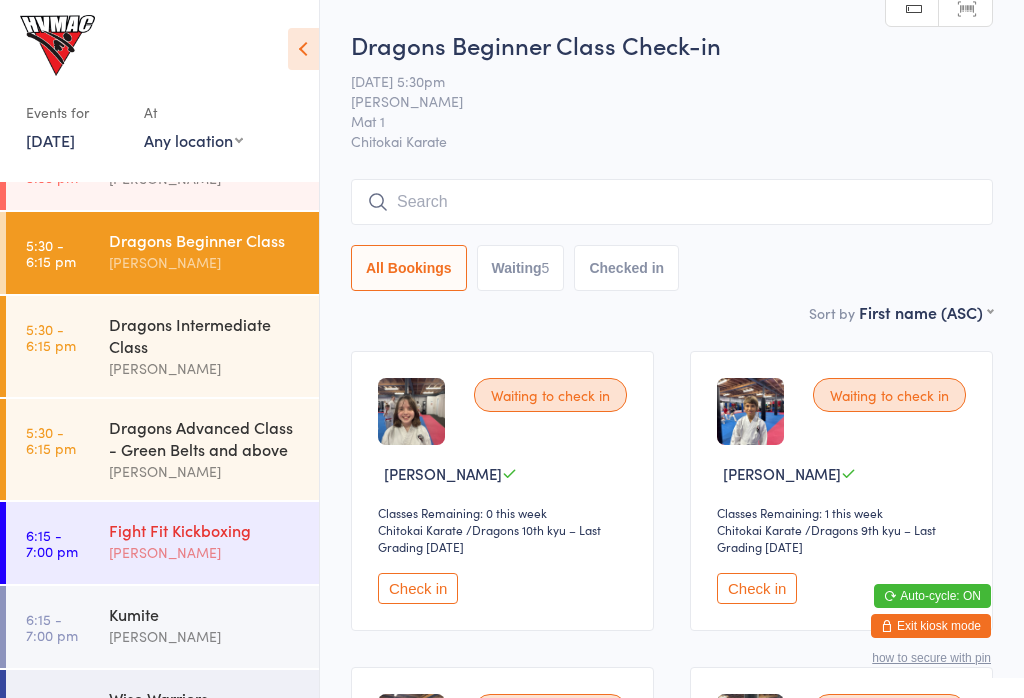 click on "Fight Fit Kickboxing" at bounding box center [205, 530] 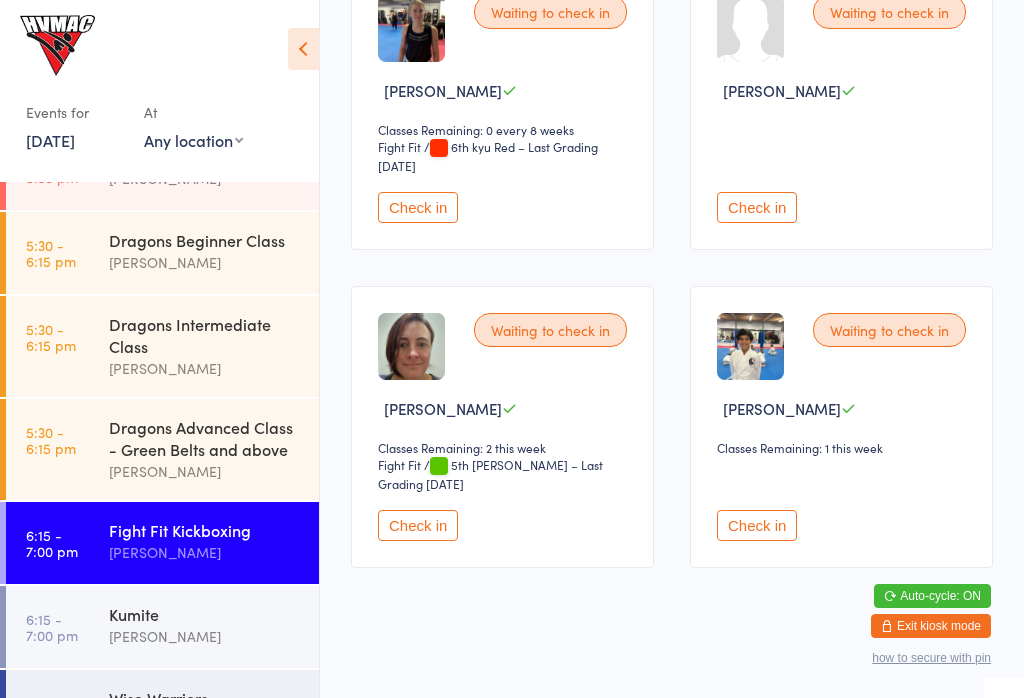 scroll, scrollTop: 392, scrollLeft: 0, axis: vertical 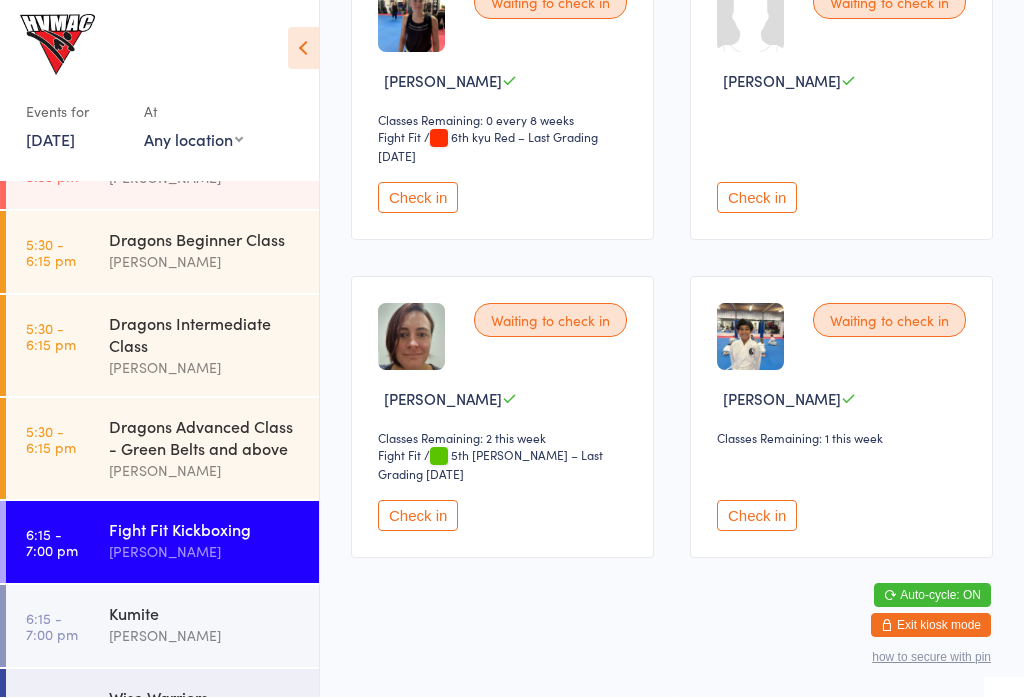 click on "Check in" at bounding box center [418, 516] 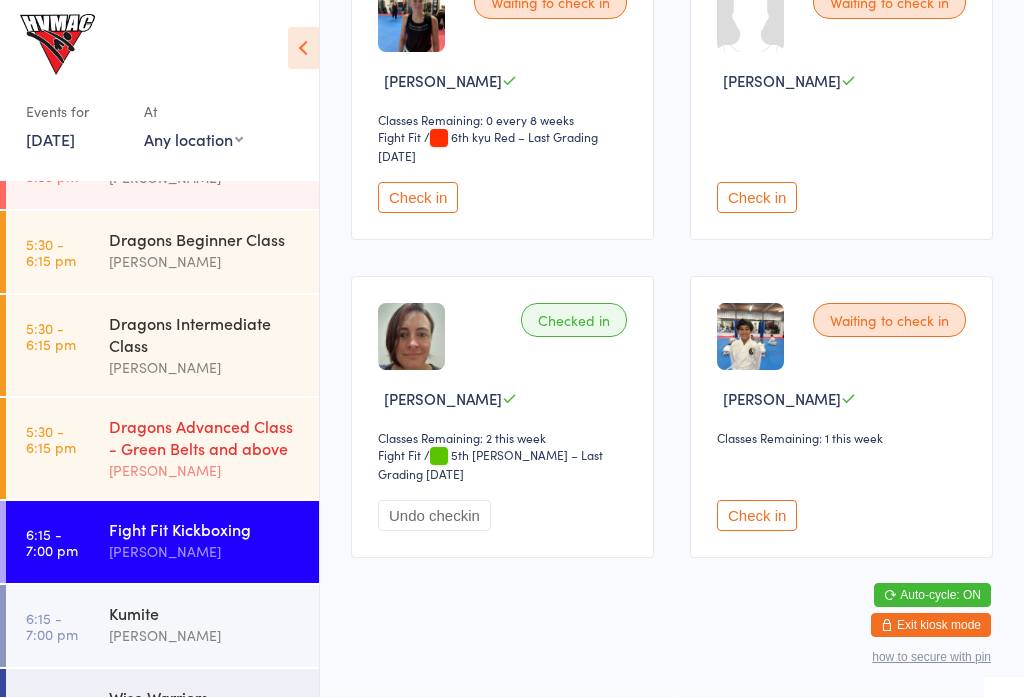 click on "Dragons Advanced Class - Green Belts and above" at bounding box center (205, 438) 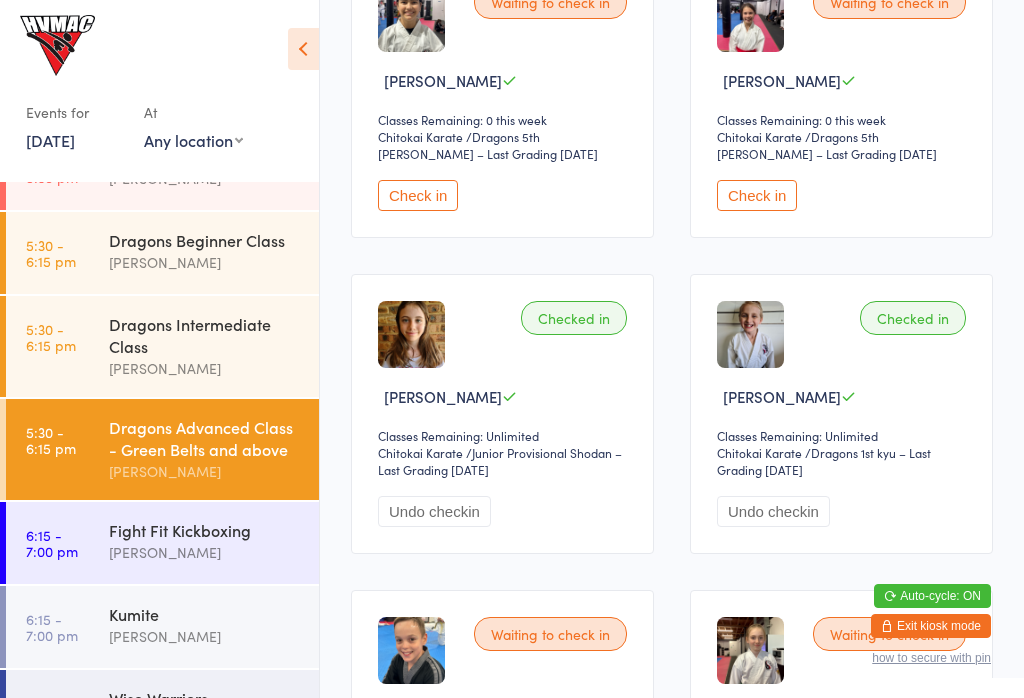 scroll, scrollTop: 0, scrollLeft: 0, axis: both 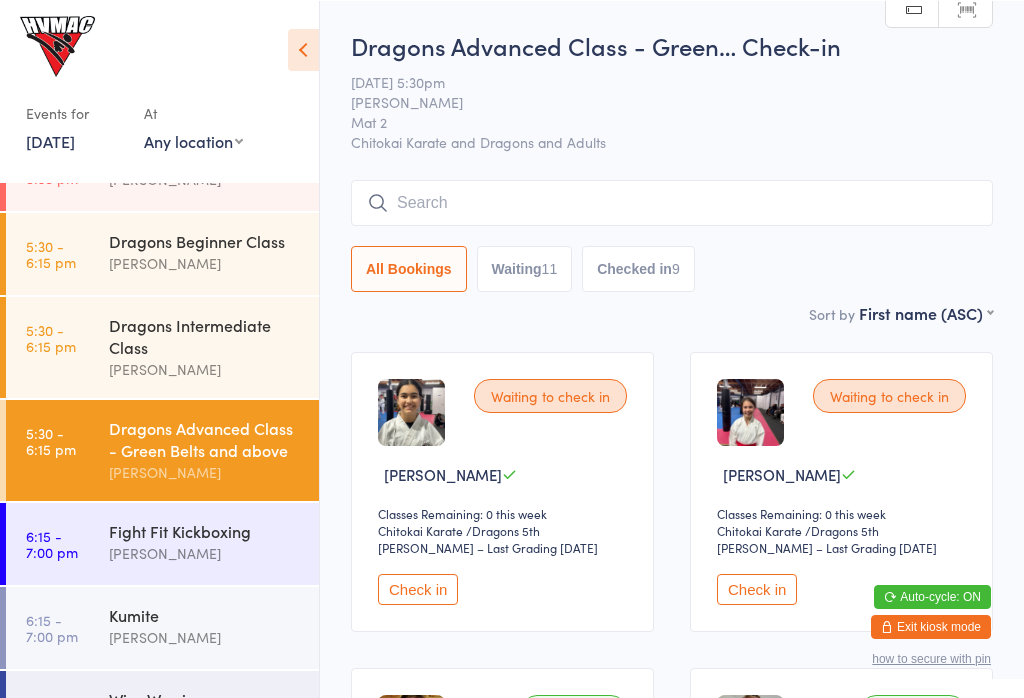 click on "Check in" at bounding box center (757, 588) 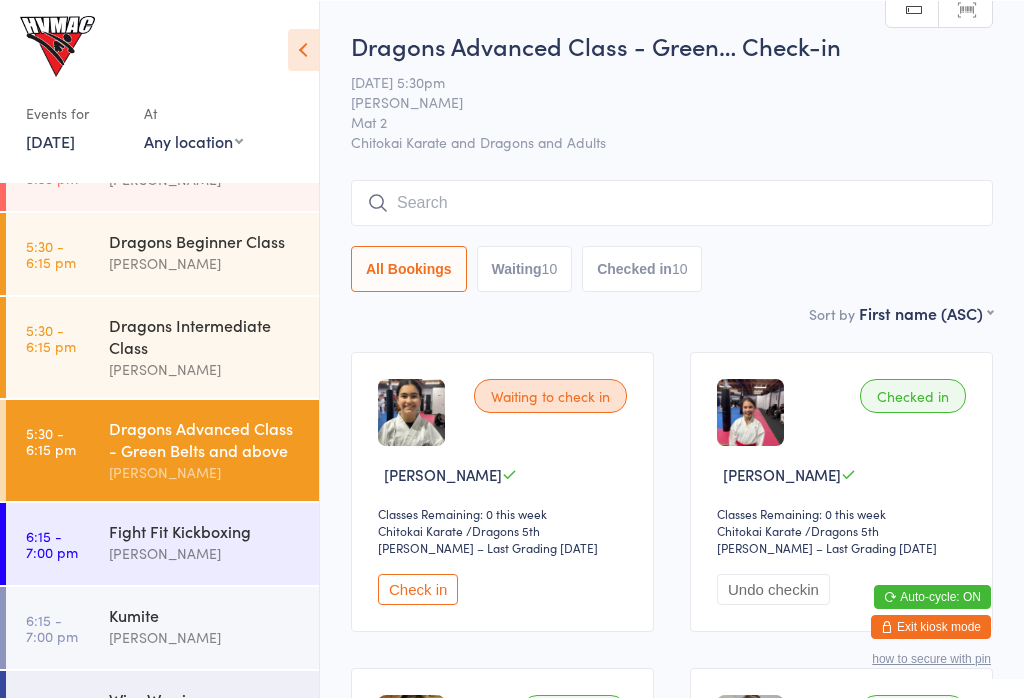 click on "Check in" at bounding box center [418, 588] 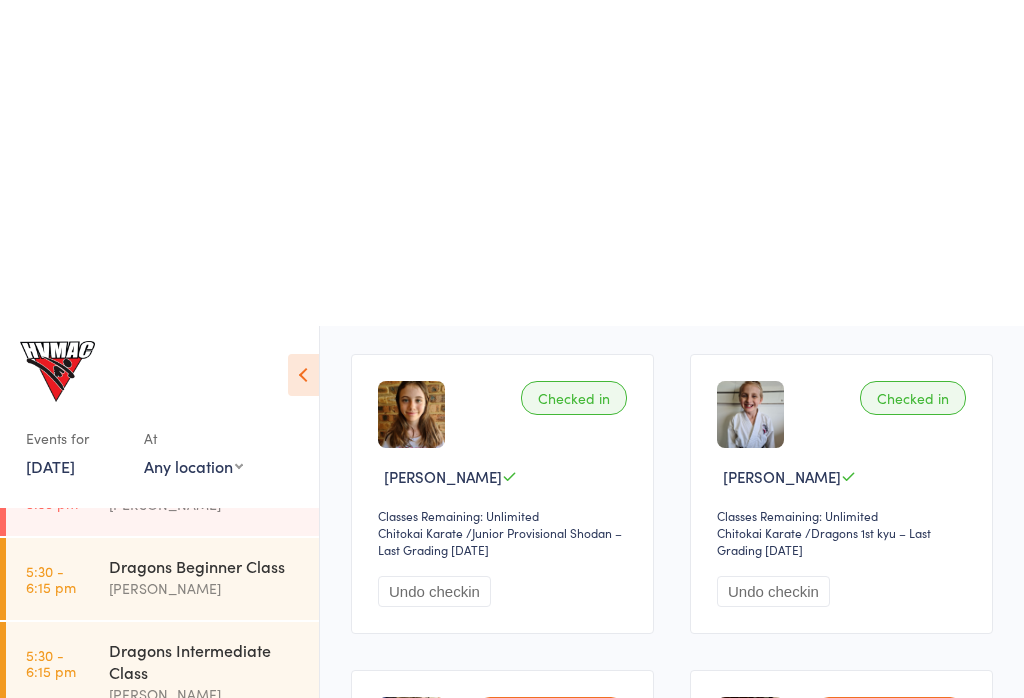 scroll, scrollTop: 0, scrollLeft: 0, axis: both 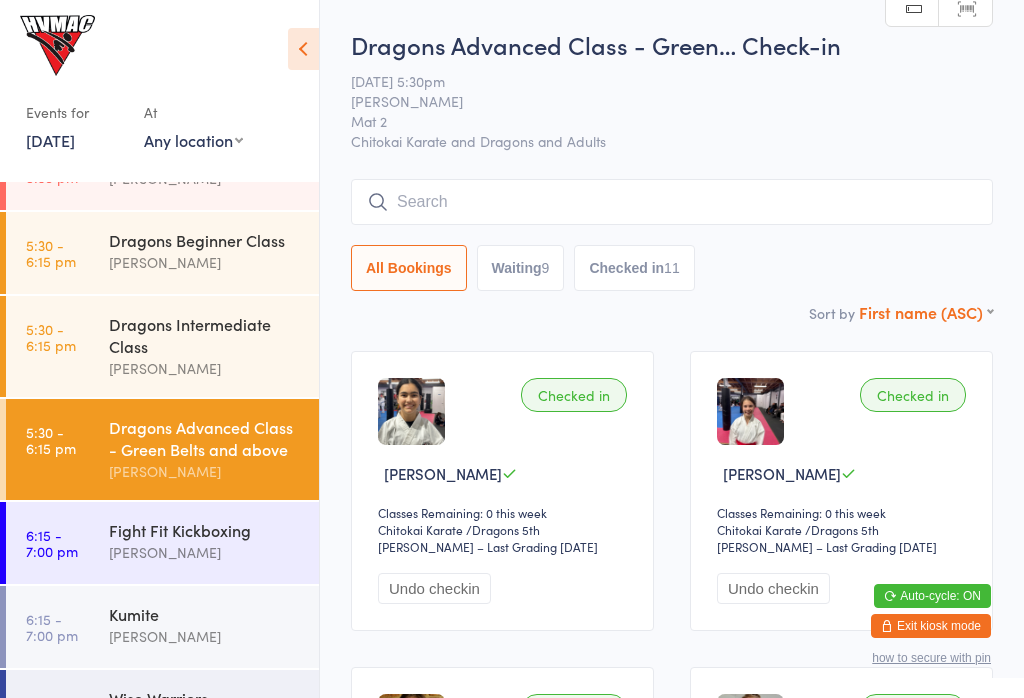 click on "First name (ASC) First name (DESC) Last name (ASC) Last name (DESC) Check in time (ASC) Check in time (DESC) Rank (ASC) Rank (DESC)" at bounding box center (926, 309) 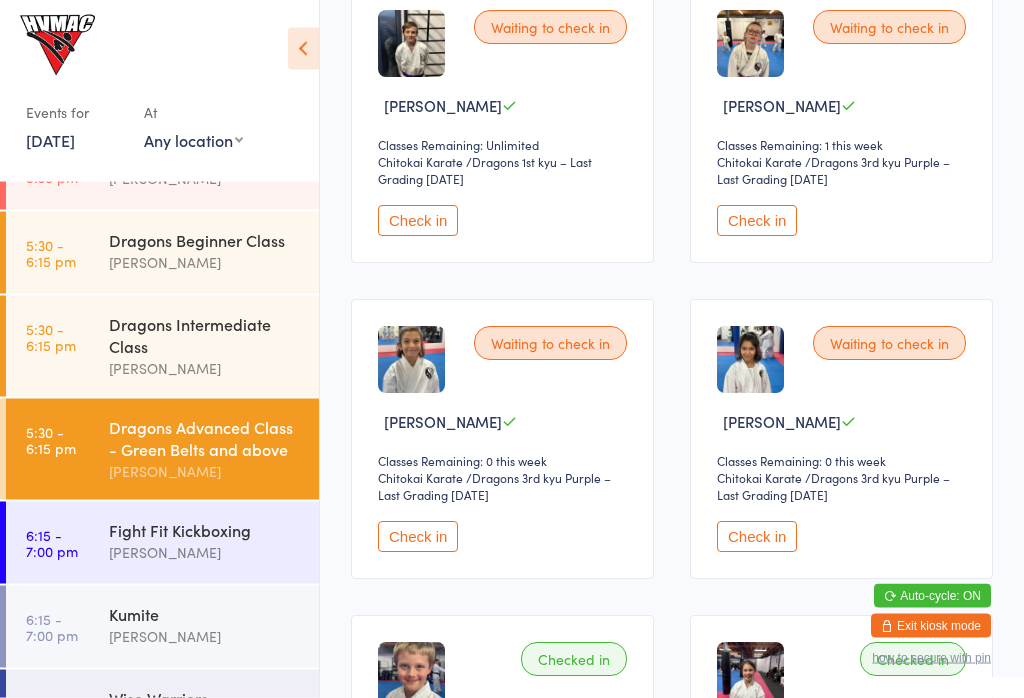 click on "Check in" at bounding box center (418, 537) 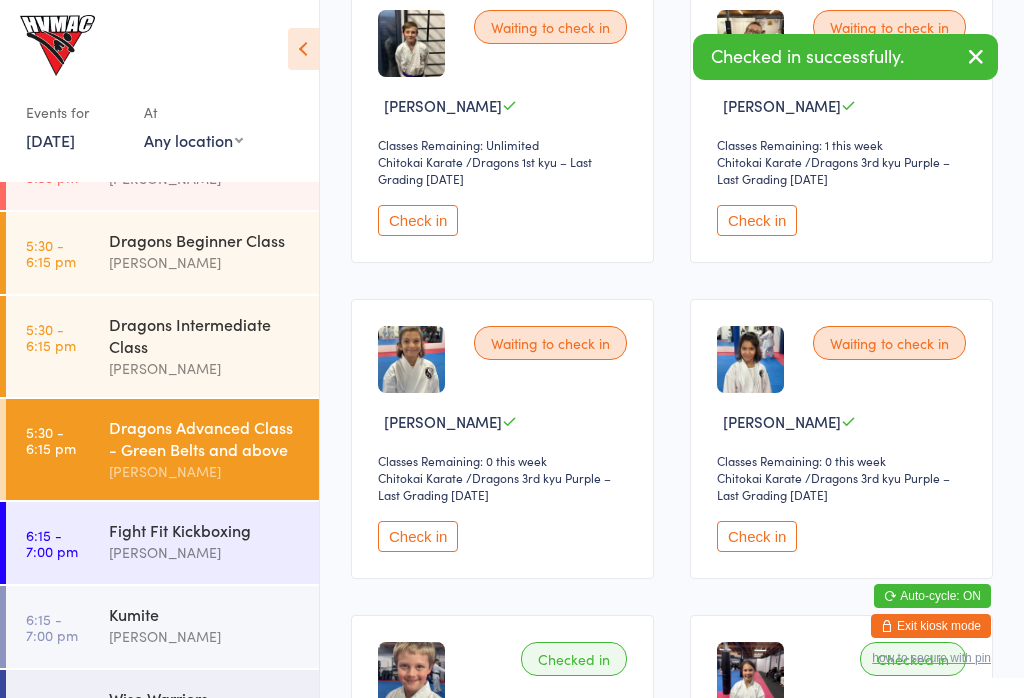 click on "Check in" at bounding box center (757, 536) 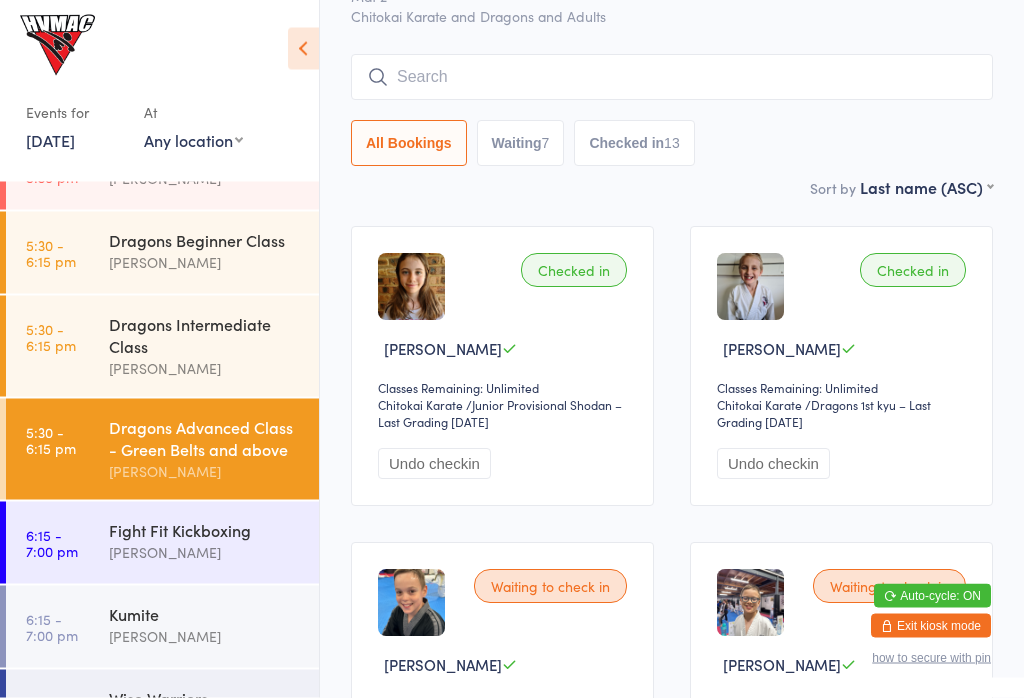 scroll, scrollTop: 0, scrollLeft: 0, axis: both 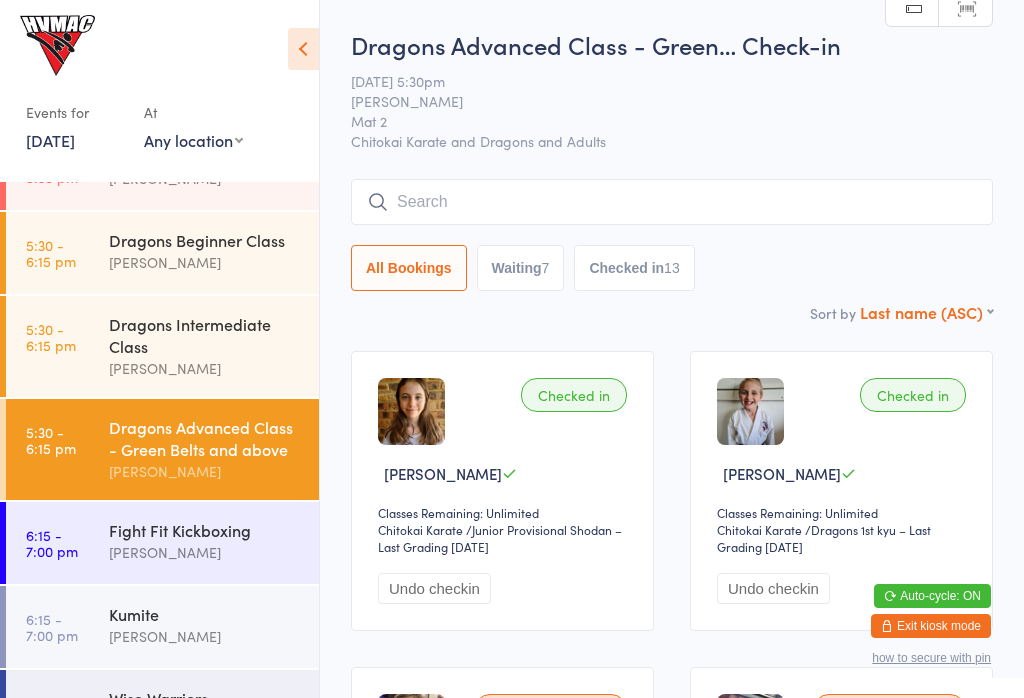 click on "First name (ASC) First name (DESC) Last name (ASC) Last name (DESC) Check in time (ASC) Check in time (DESC) Rank (ASC) Rank (DESC)" at bounding box center [926, 309] 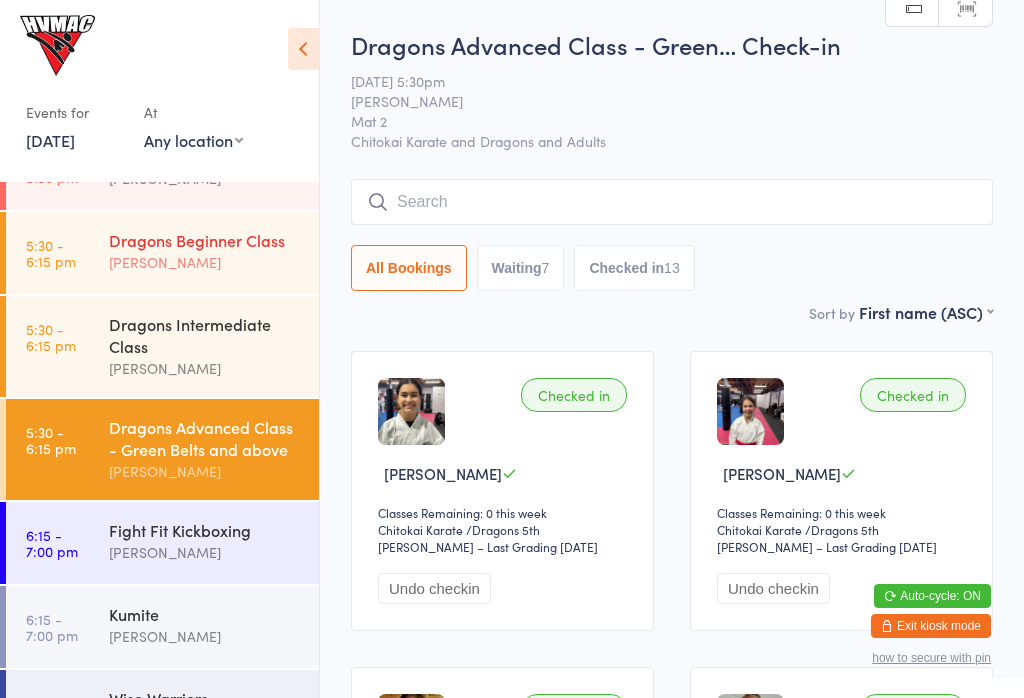 click on "[PERSON_NAME]" at bounding box center [205, 262] 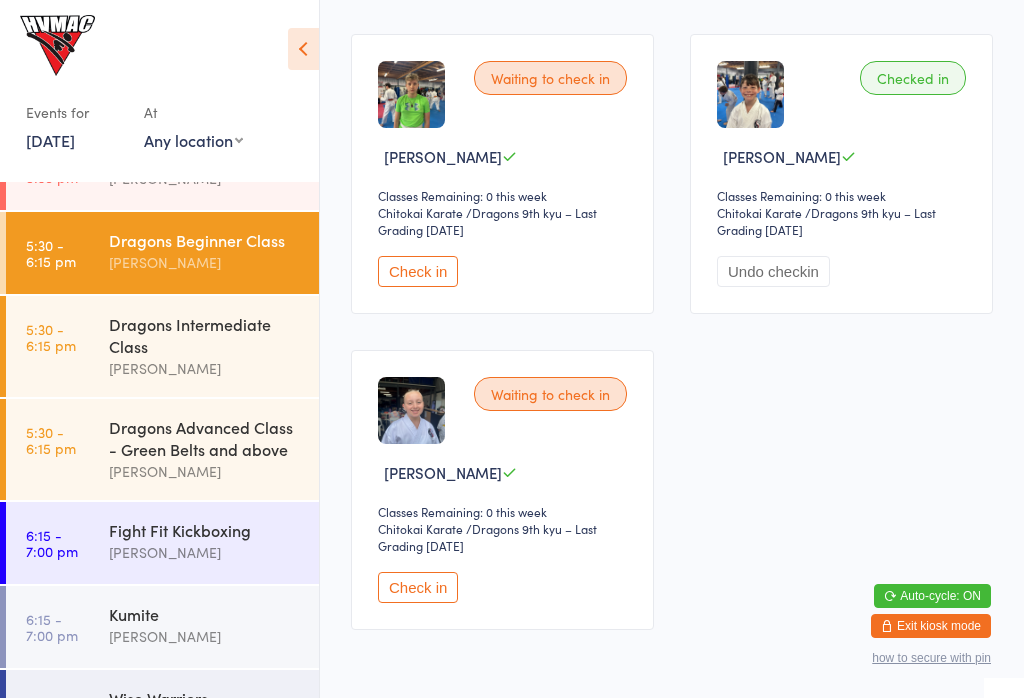 scroll, scrollTop: 626, scrollLeft: 0, axis: vertical 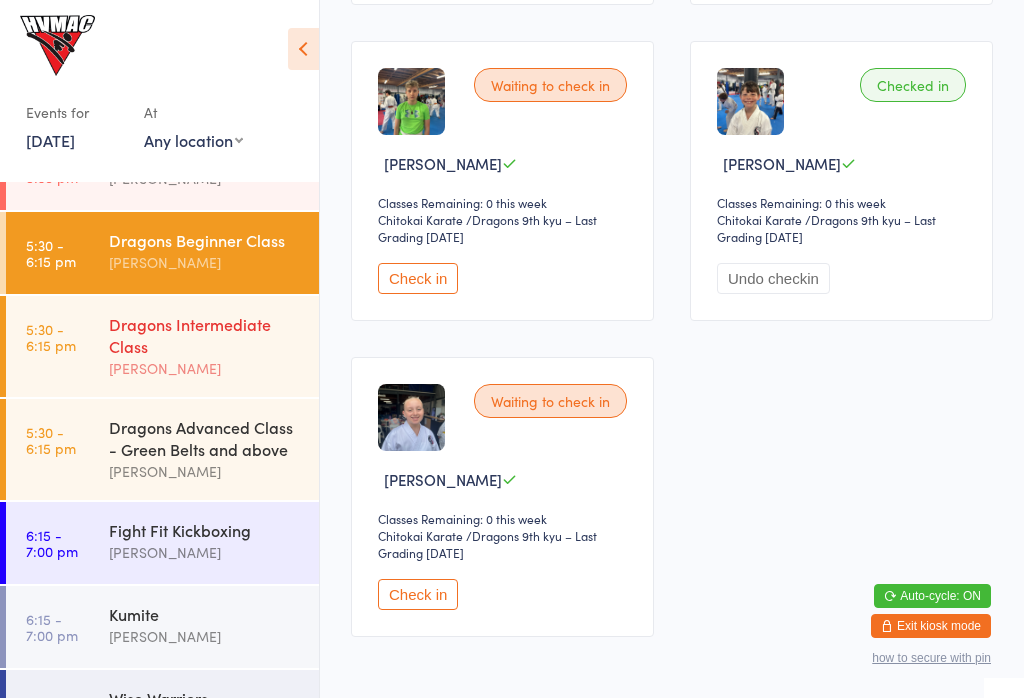 click on "Dragons Intermediate Class" at bounding box center (205, 335) 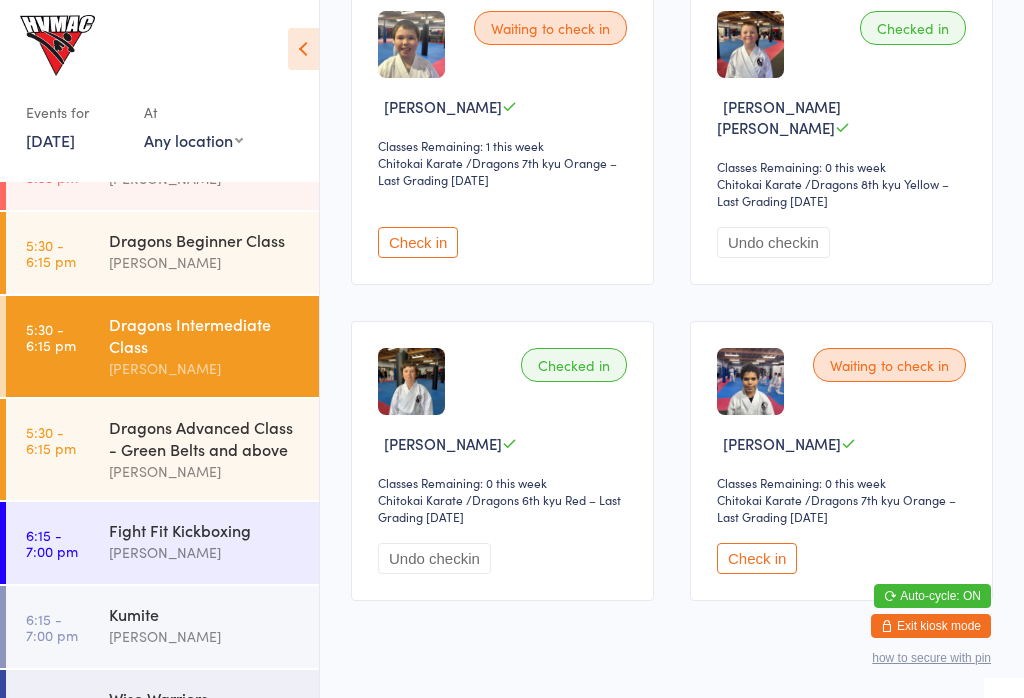 scroll, scrollTop: 368, scrollLeft: 0, axis: vertical 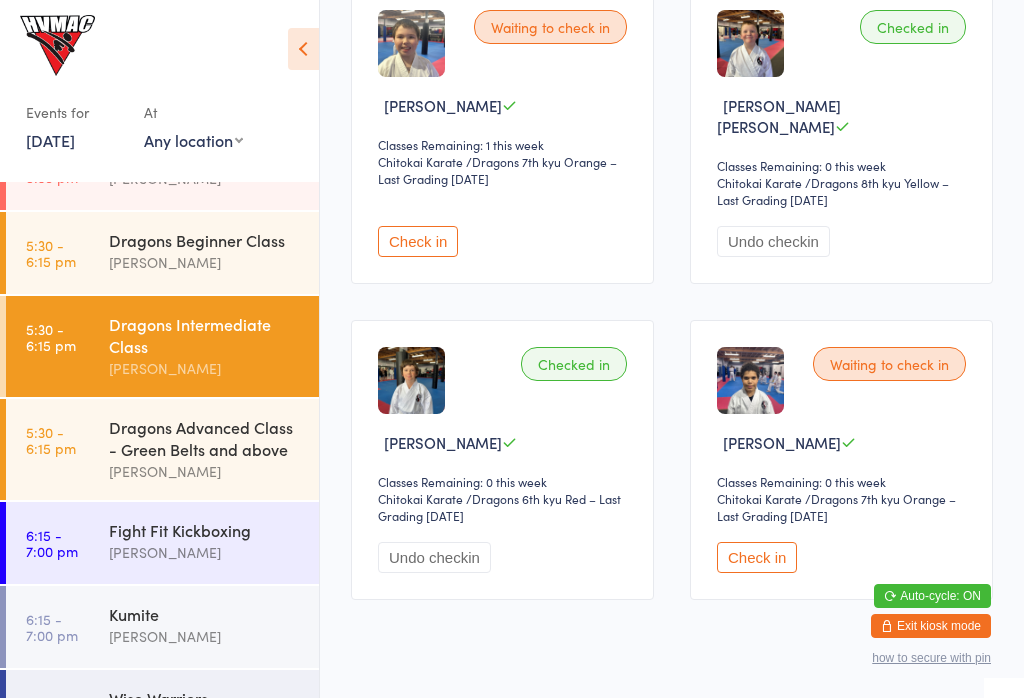 click on "Check in" at bounding box center [757, 557] 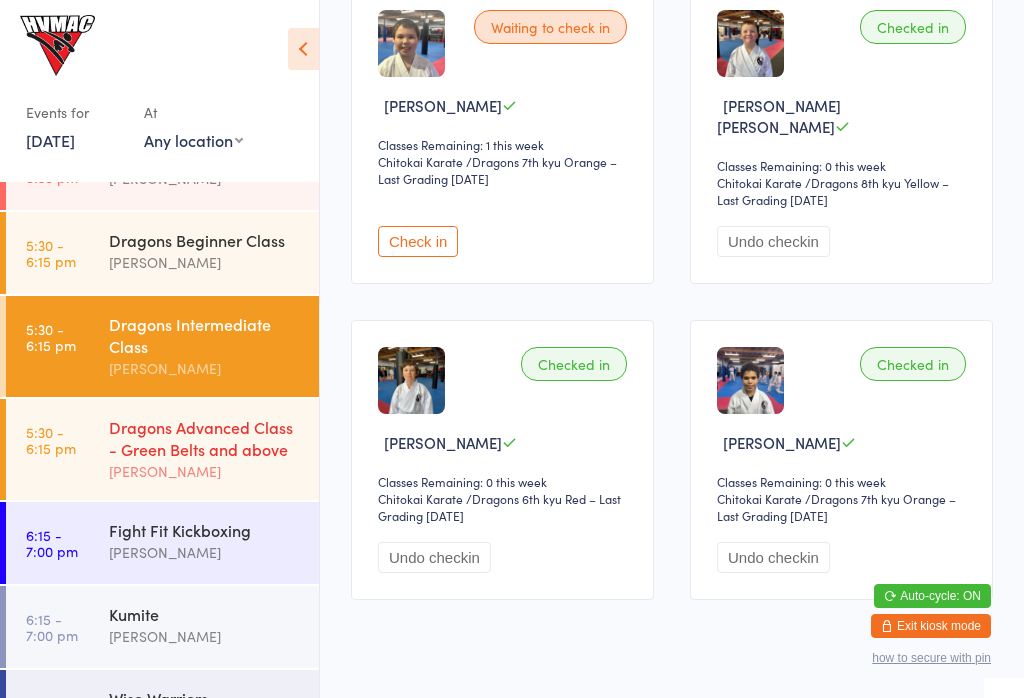 click on "Dragons Advanced Class - Green Belts and above" at bounding box center [205, 438] 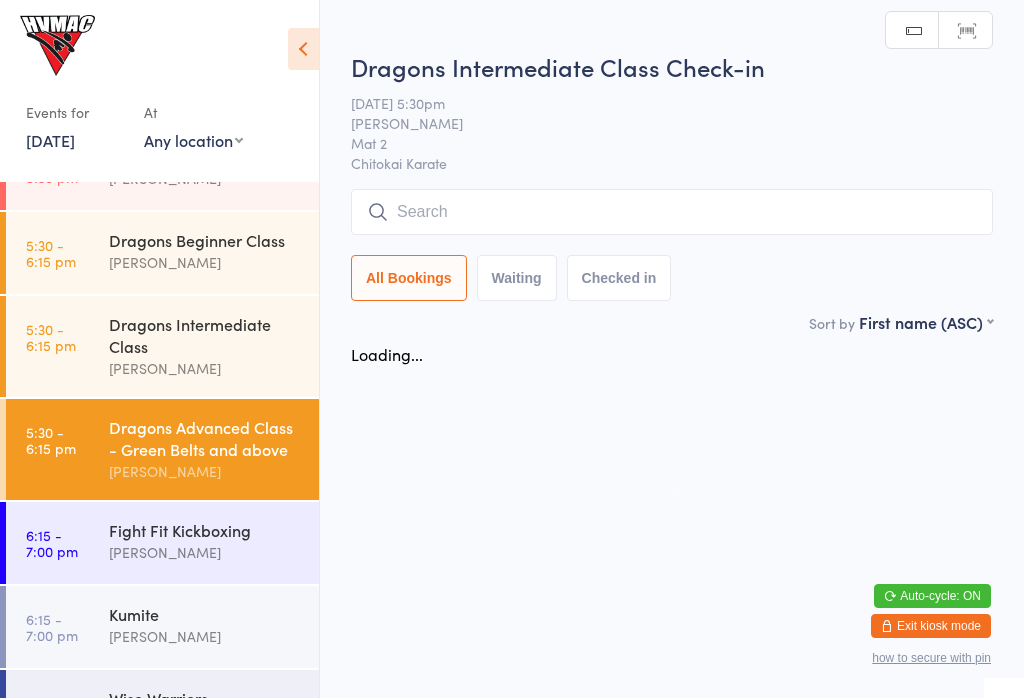 scroll, scrollTop: 0, scrollLeft: 0, axis: both 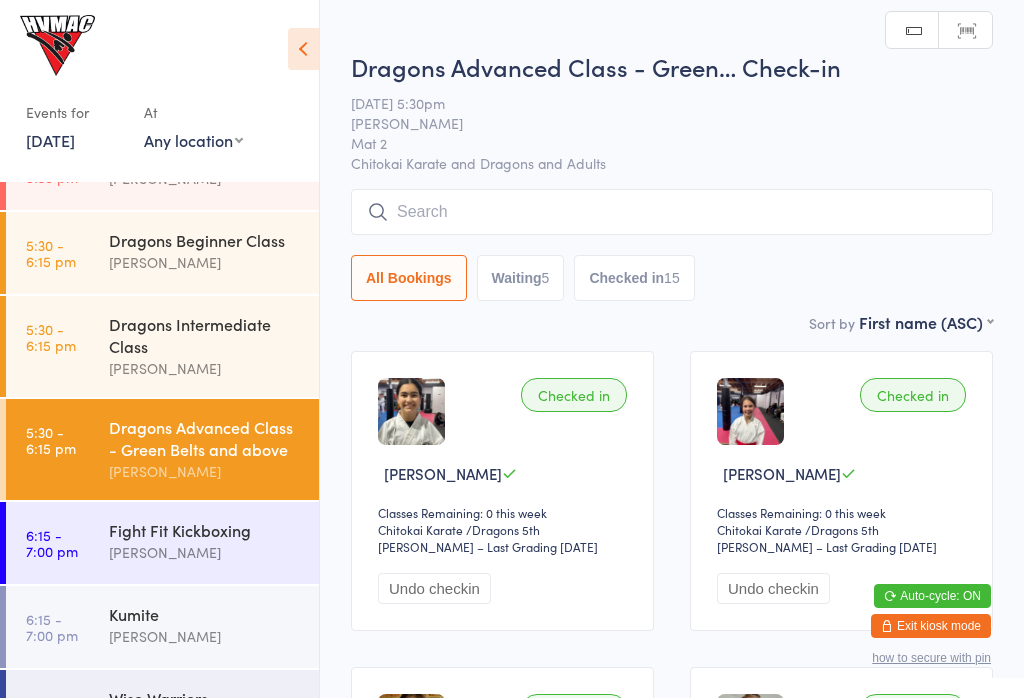 click at bounding box center (672, 212) 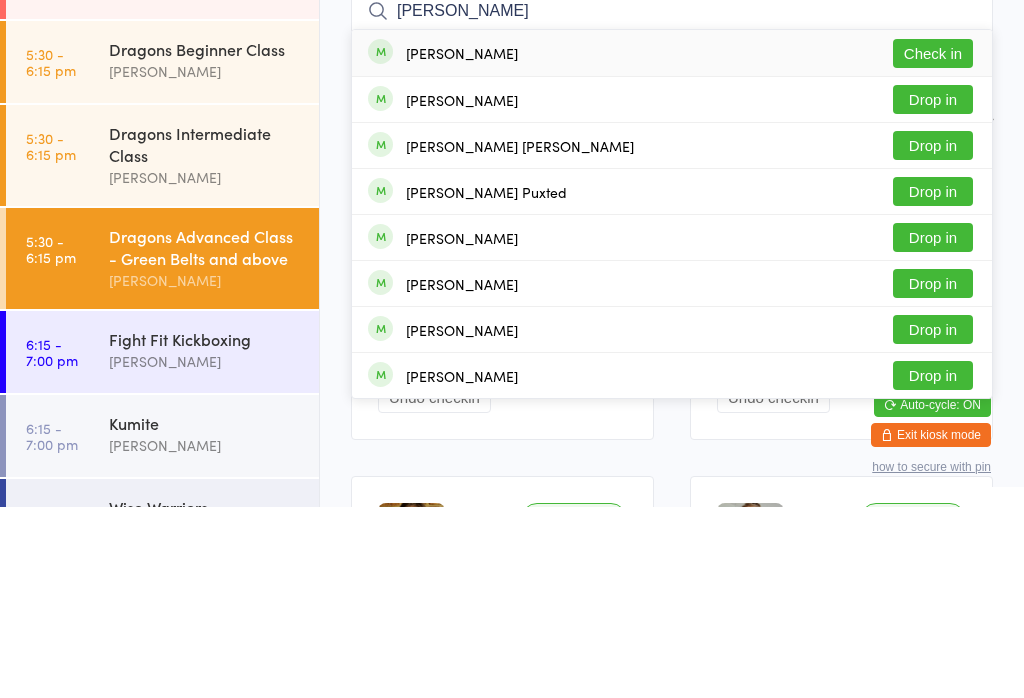 type on "[PERSON_NAME]" 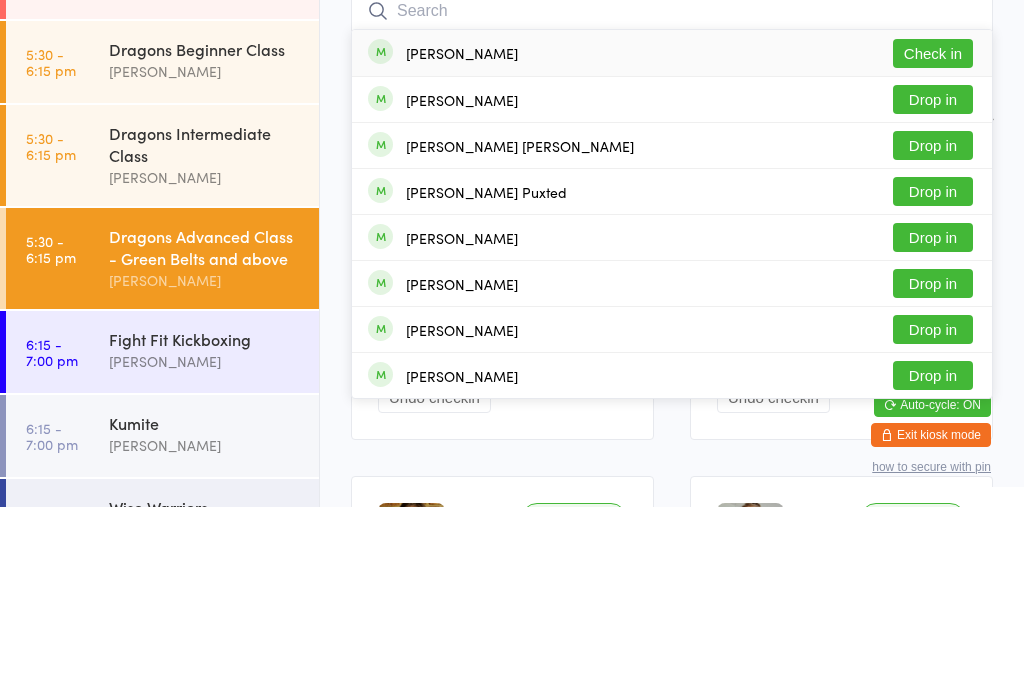 scroll, scrollTop: 191, scrollLeft: 0, axis: vertical 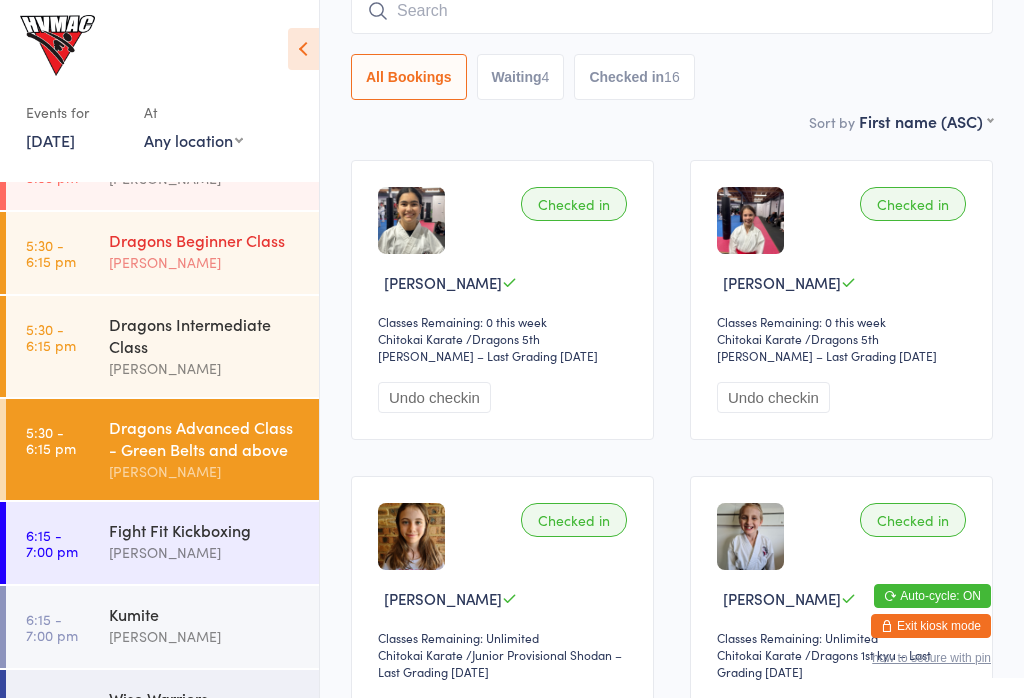 click on "[PERSON_NAME]" at bounding box center (205, 262) 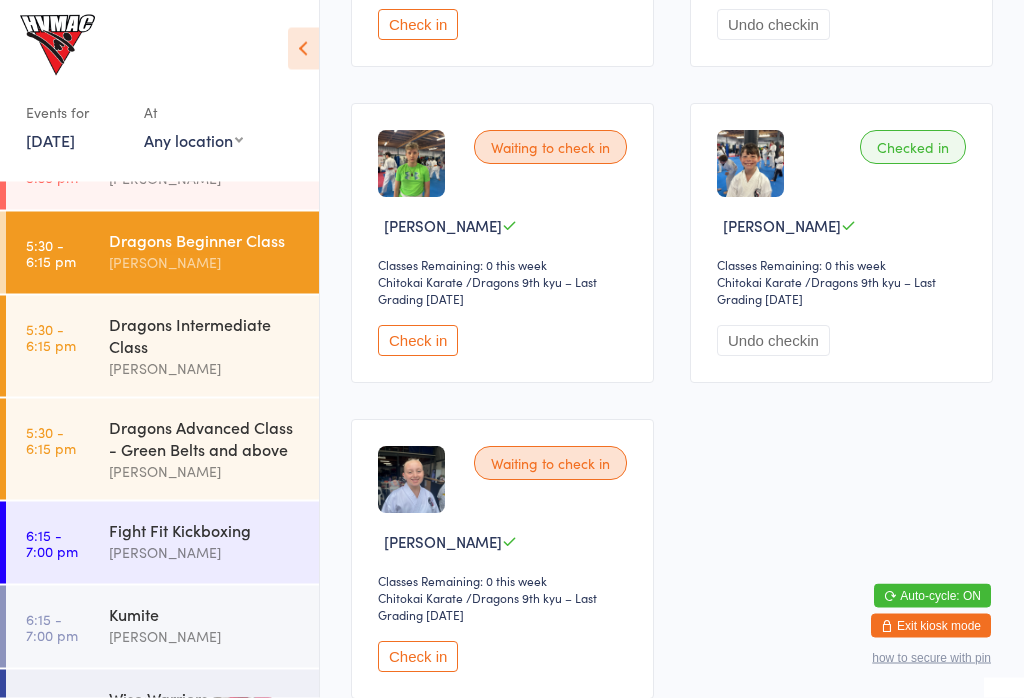 scroll, scrollTop: 589, scrollLeft: 0, axis: vertical 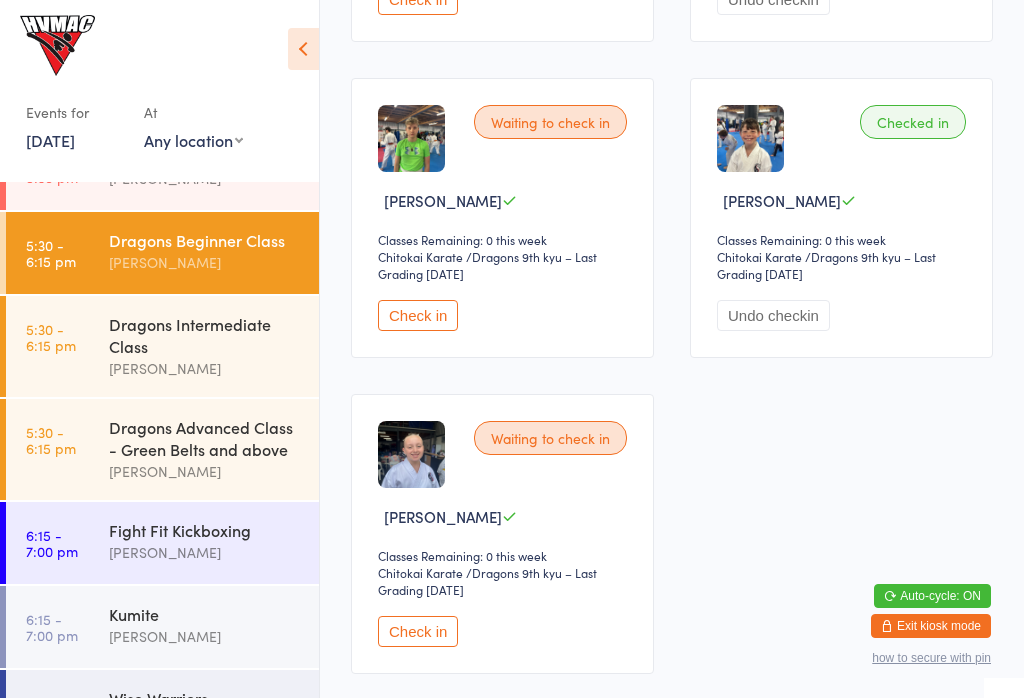 click on "Check in" at bounding box center [418, 631] 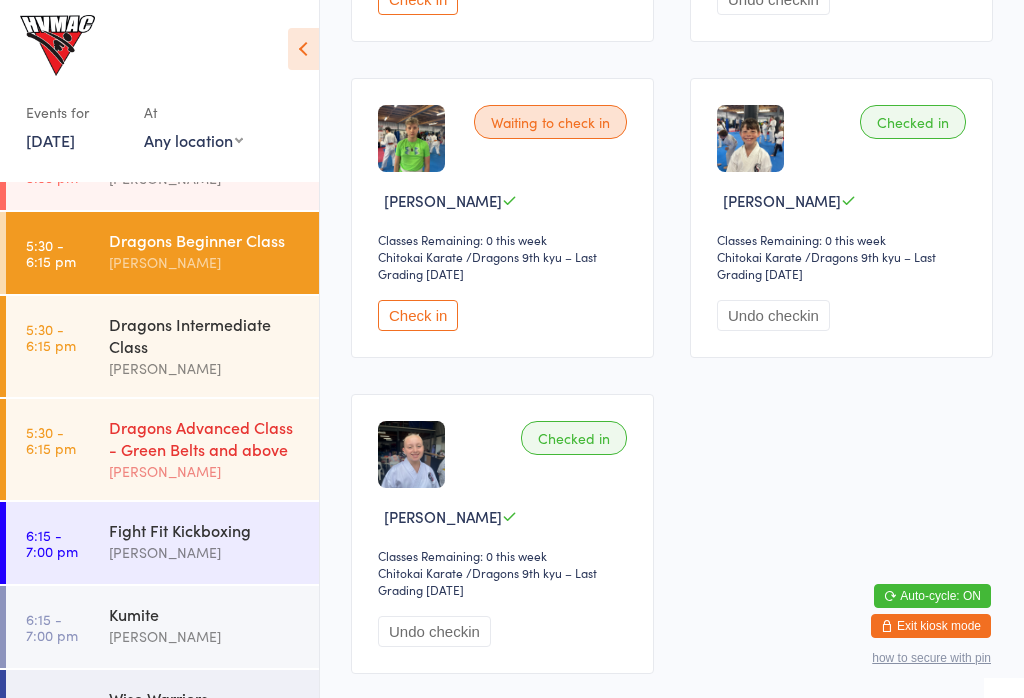 click on "Dragons Advanced Class - Green Belts and above" at bounding box center (205, 438) 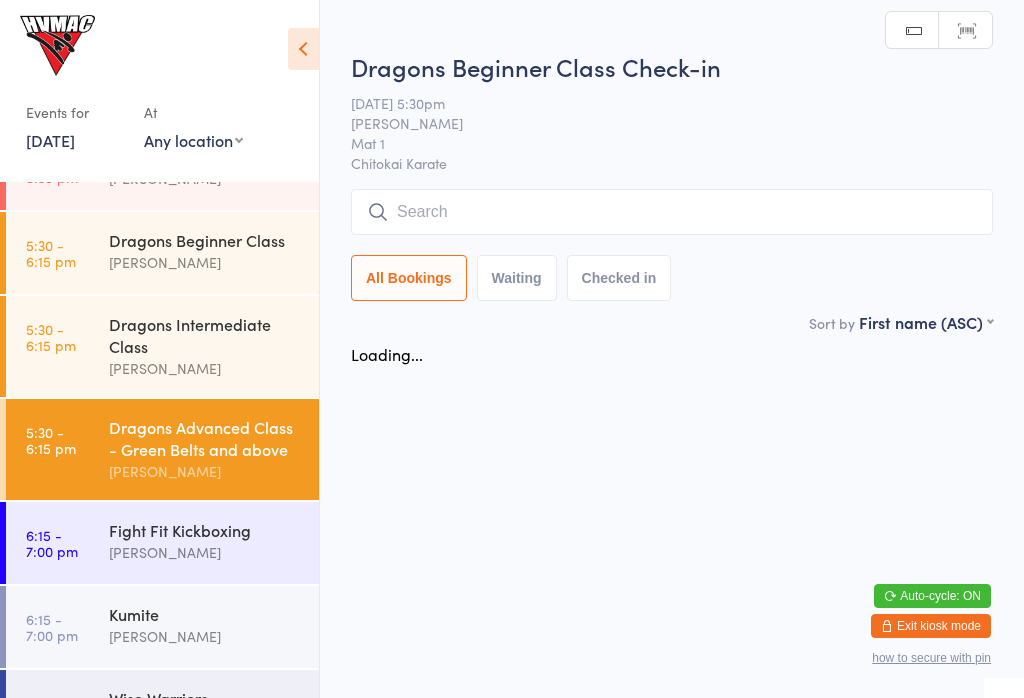 scroll, scrollTop: 0, scrollLeft: 0, axis: both 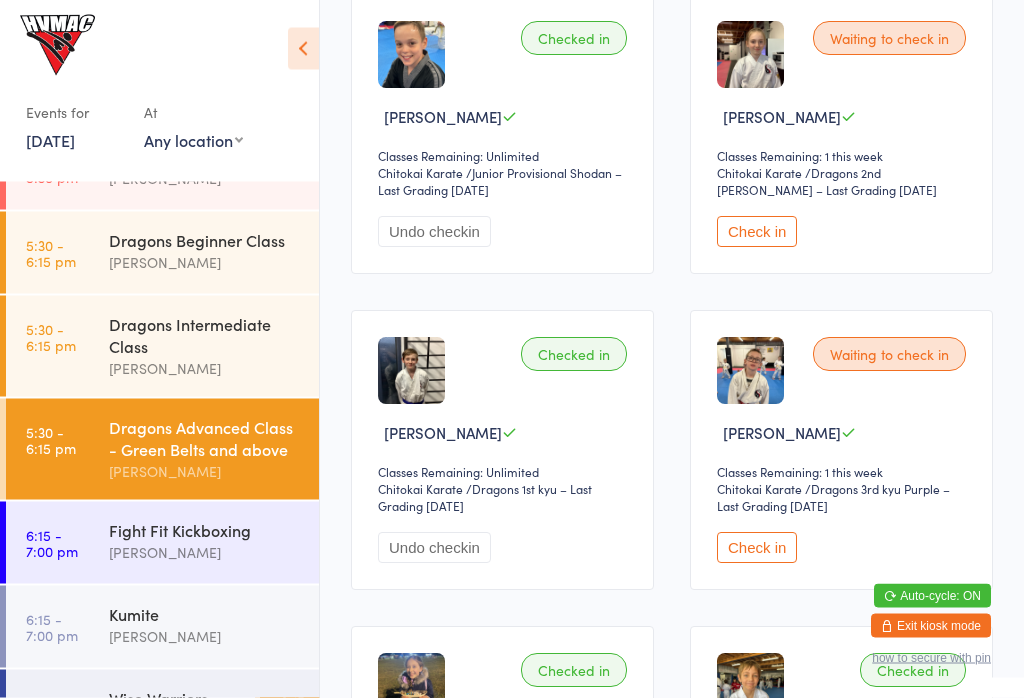 click on "Check in" at bounding box center (757, 232) 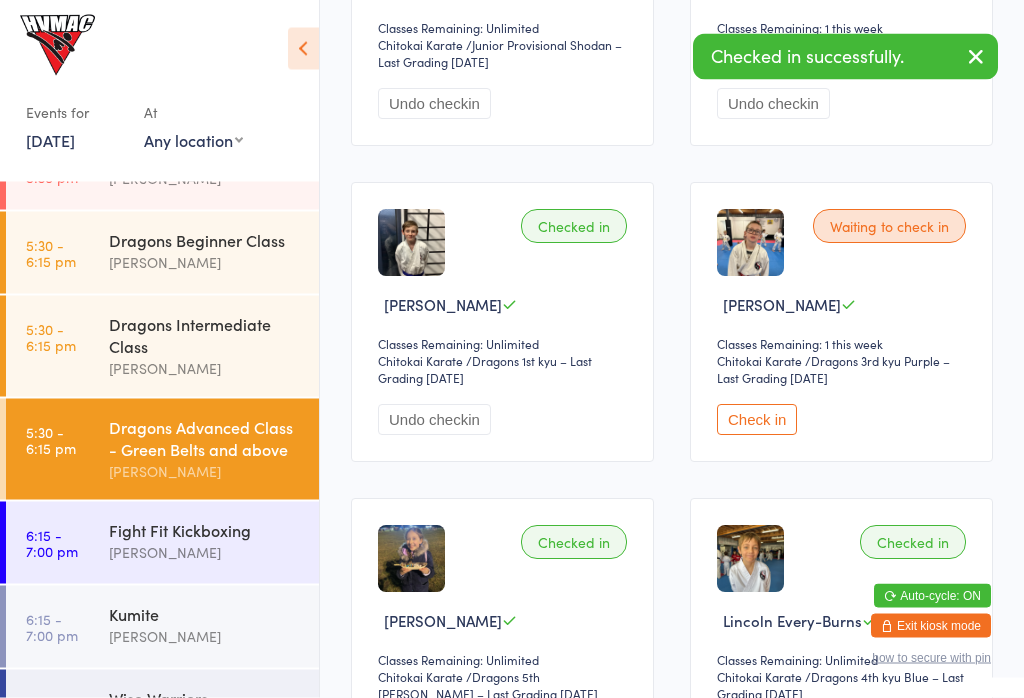 scroll, scrollTop: 1117, scrollLeft: 0, axis: vertical 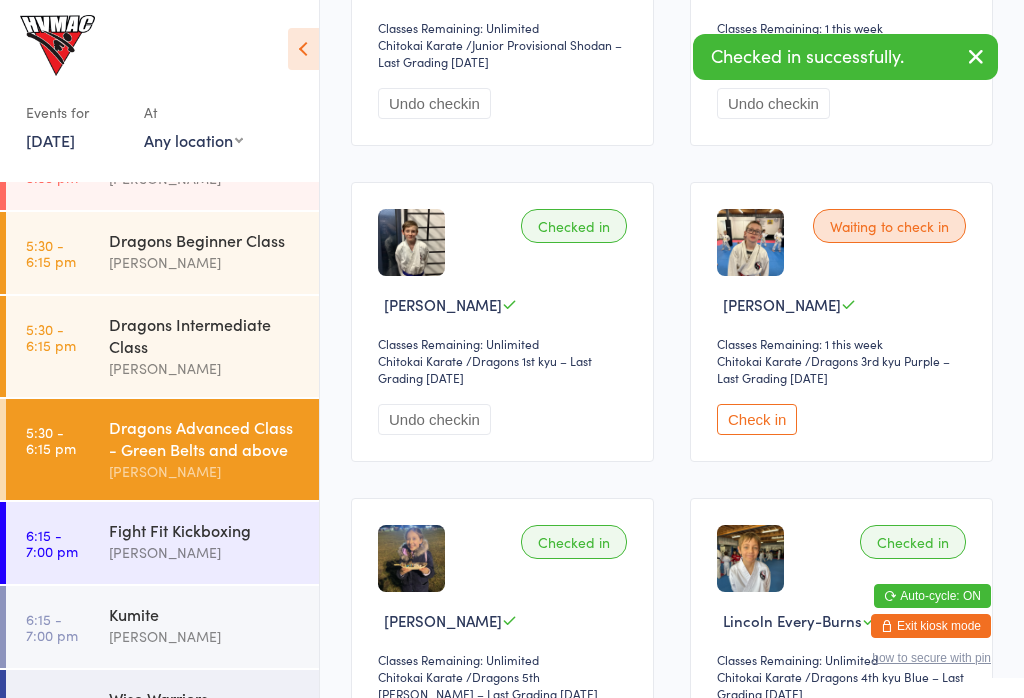 click on "Check in" at bounding box center [757, 419] 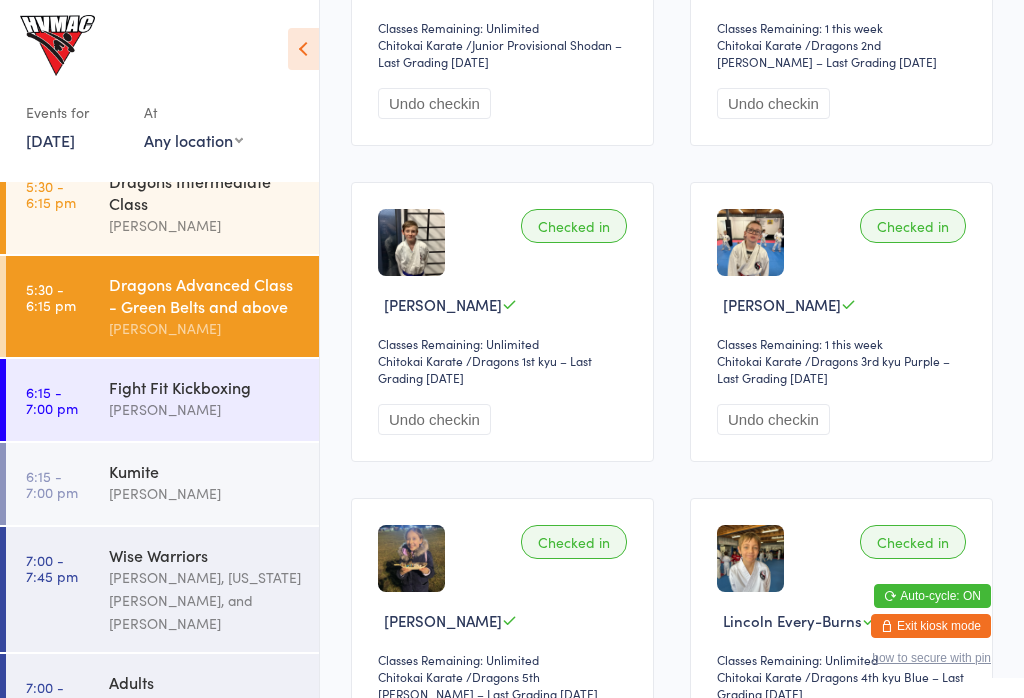 scroll, scrollTop: 277, scrollLeft: 0, axis: vertical 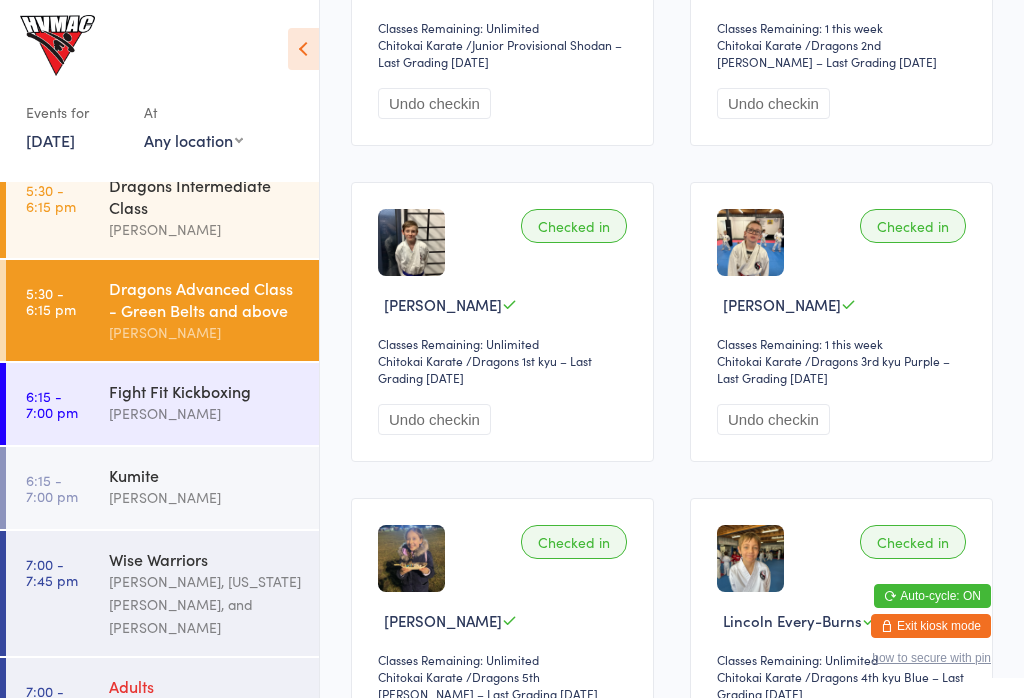click on "7:00 - 7:45 pm Adults [PERSON_NAME]" at bounding box center [162, 699] 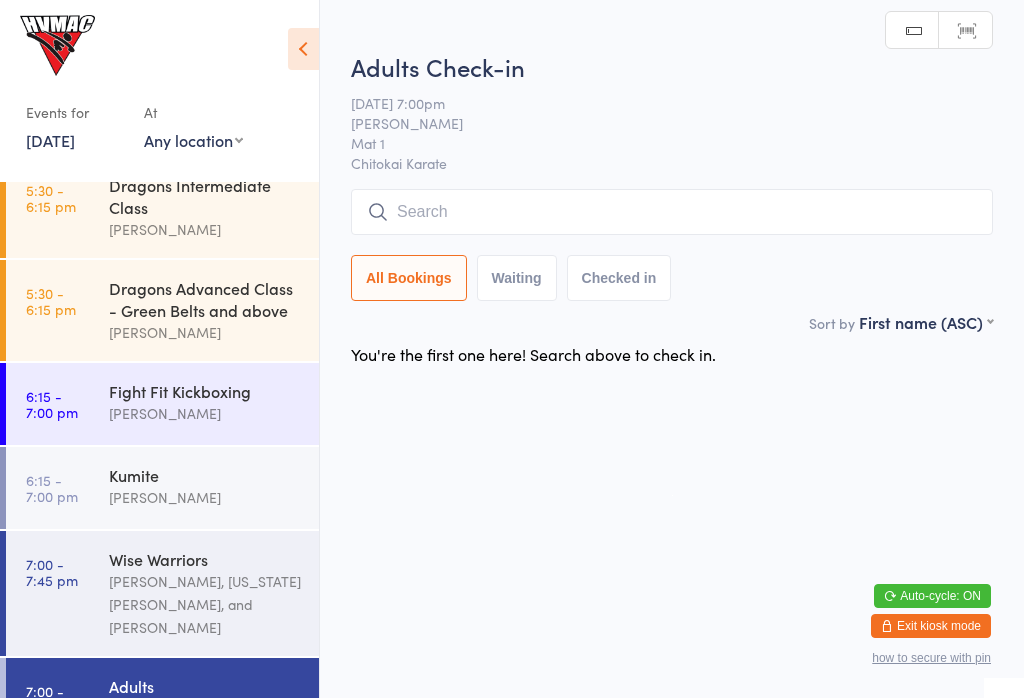 click on "Waiting" at bounding box center [517, 278] 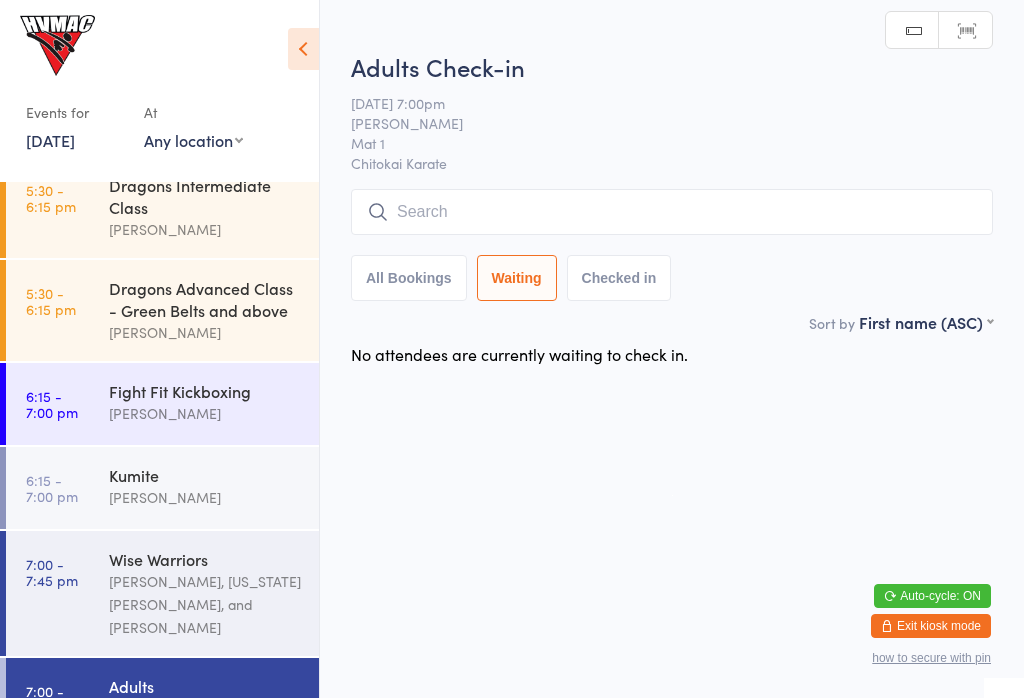 click on "All Bookings" at bounding box center [409, 278] 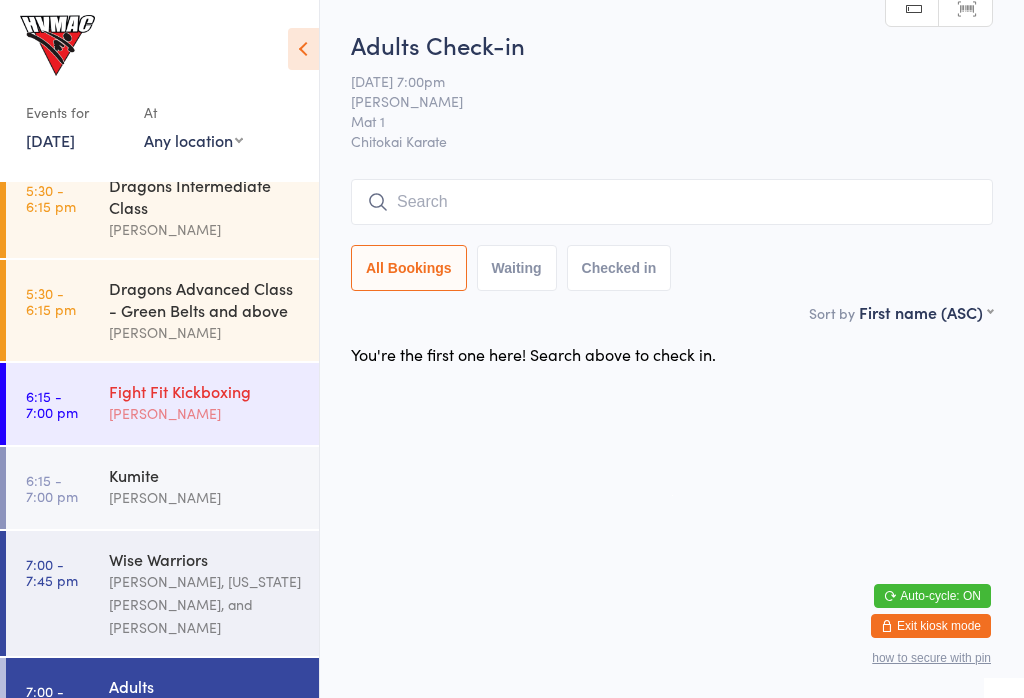 click on "6:15 - 7:00 pm" at bounding box center [52, 404] 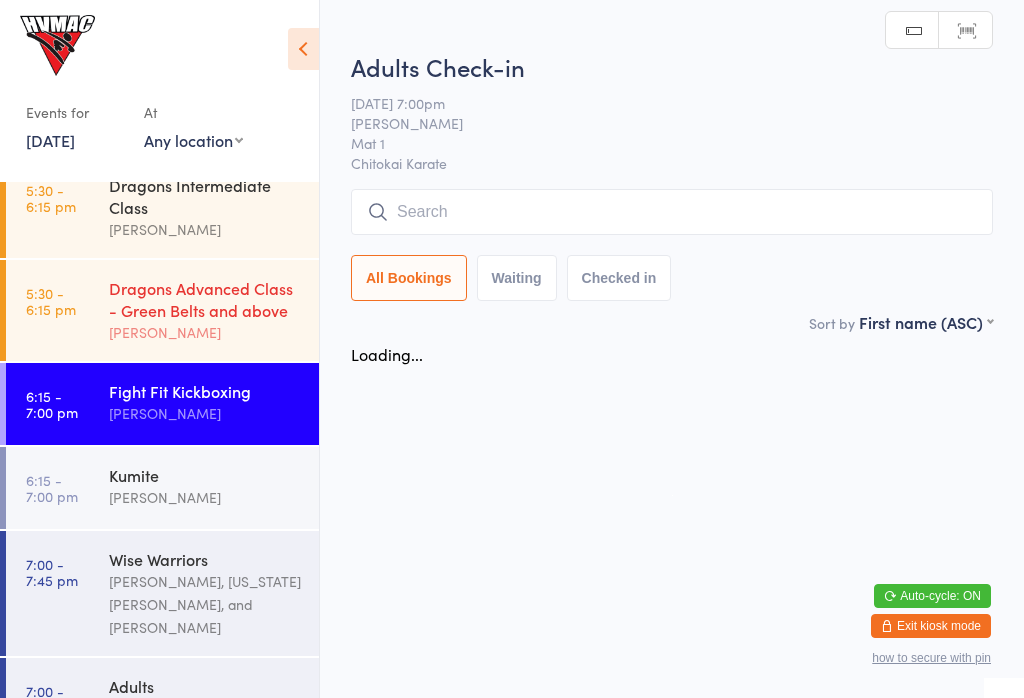 click on "5:30 - 6:15 pm Dragons Advanced Class - Green Belts and above [PERSON_NAME]" at bounding box center (162, 310) 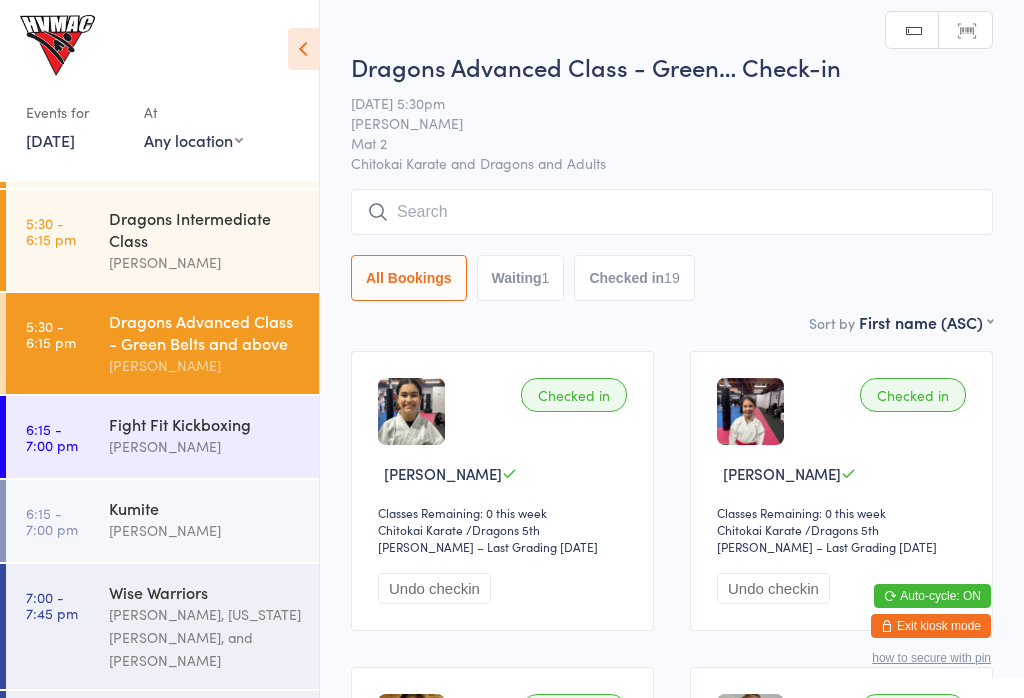 scroll, scrollTop: 244, scrollLeft: 0, axis: vertical 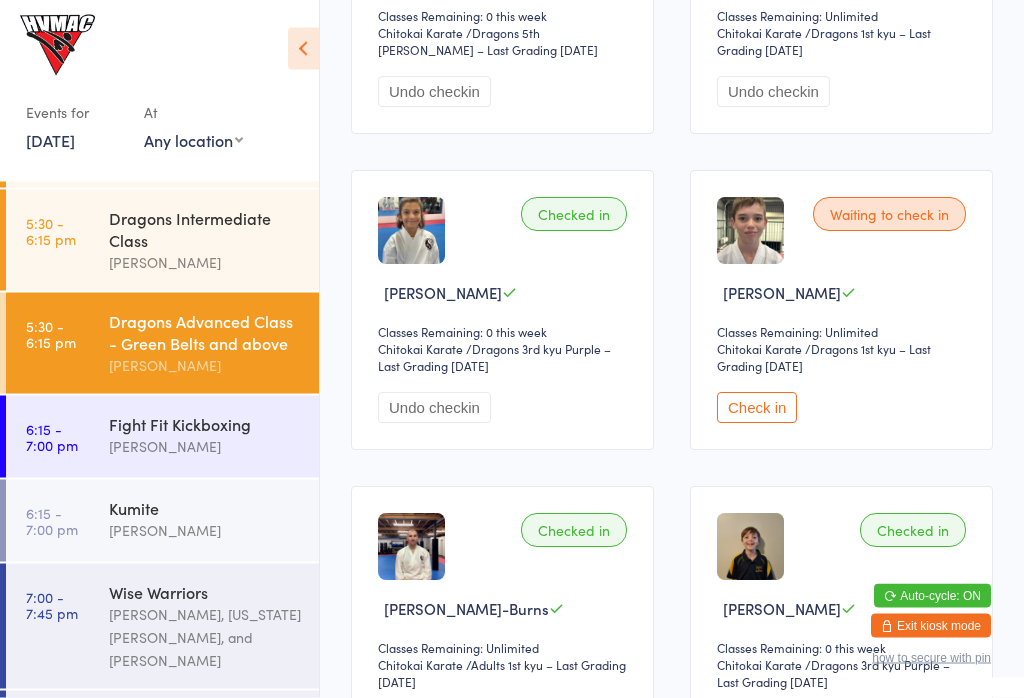 click on "Waiting to check in [PERSON_NAME]  Classes Remaining: Unlimited Chitokai Karate  Chitokai Karate   /  Dragons 1st kyu – Last Grading [DATE]   Check in" at bounding box center (841, 311) 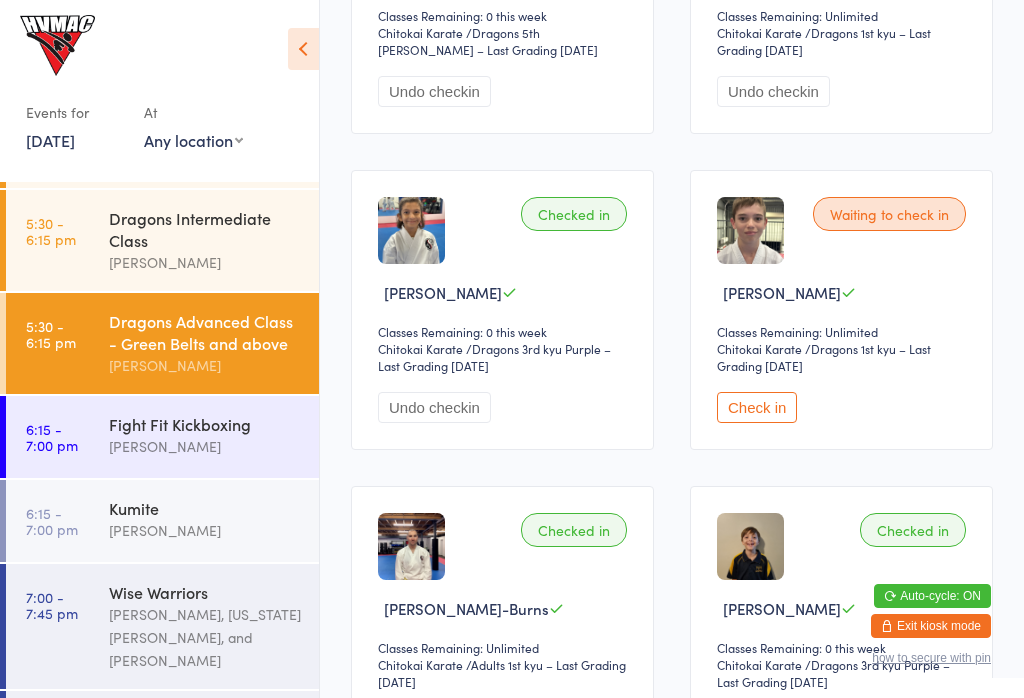 click on "Check in" at bounding box center [757, 407] 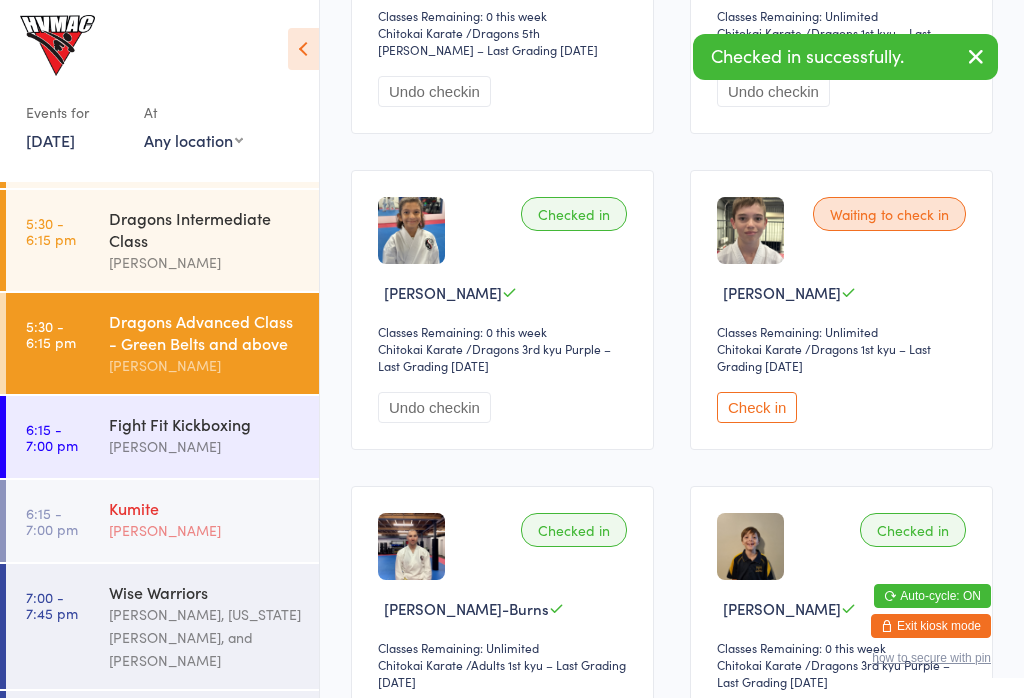 click on "6:15 - 7:00 pm" at bounding box center [52, 521] 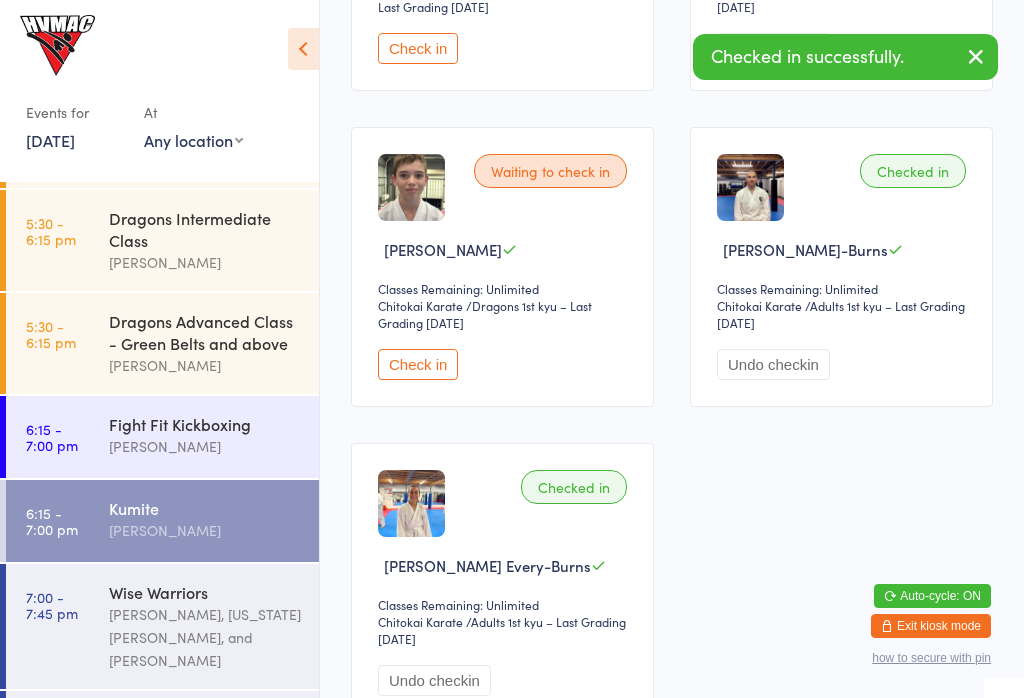 scroll, scrollTop: 1182, scrollLeft: 0, axis: vertical 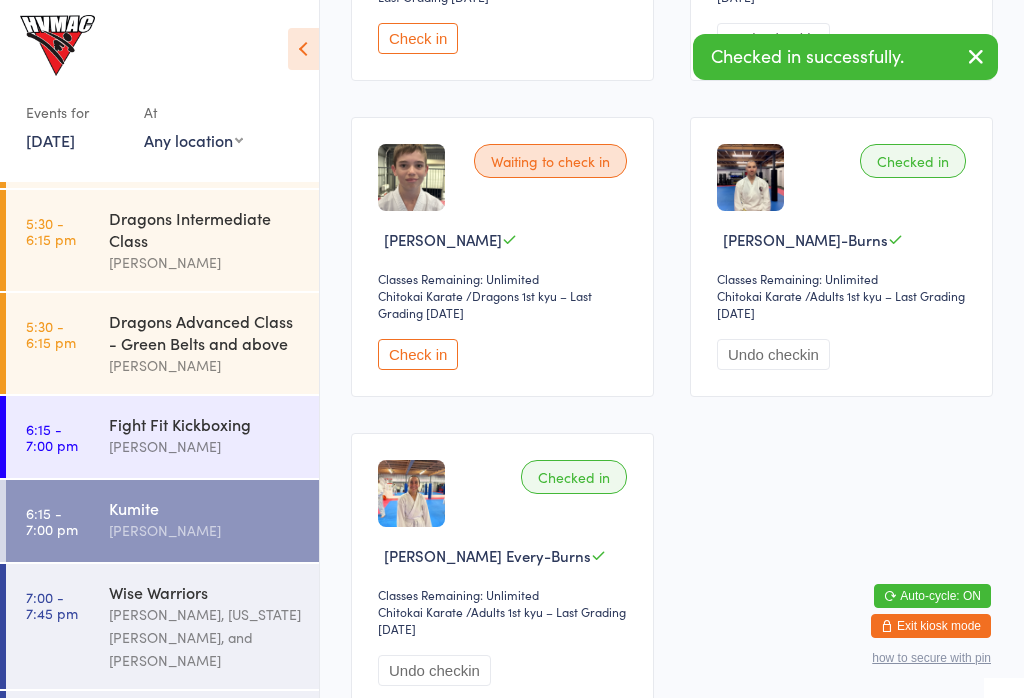 click on "Check in" at bounding box center (418, 354) 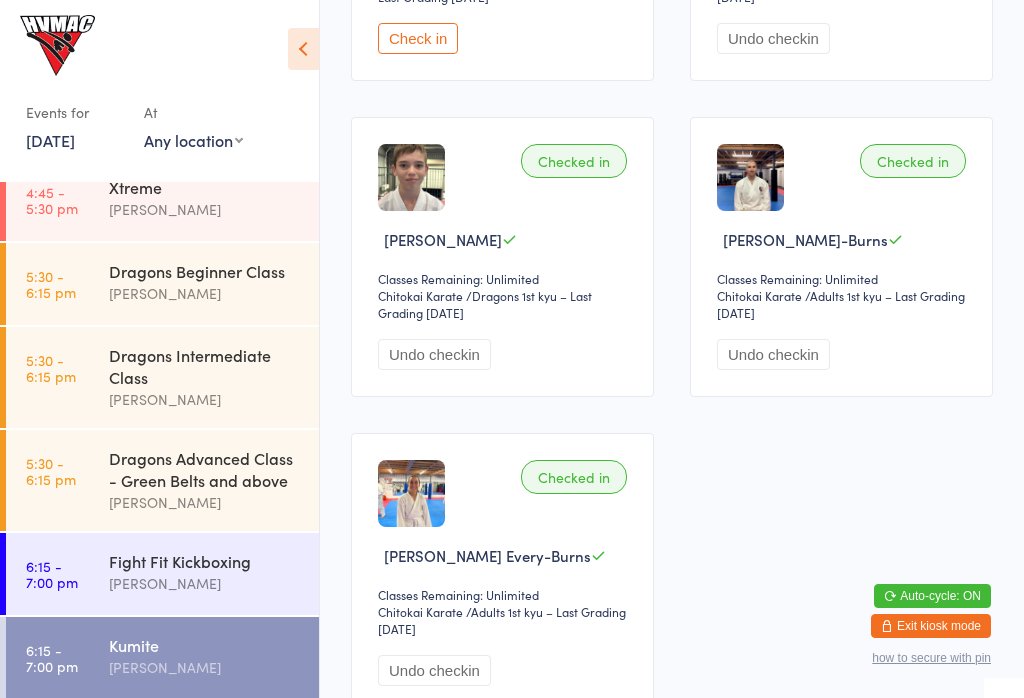 scroll, scrollTop: 83, scrollLeft: 0, axis: vertical 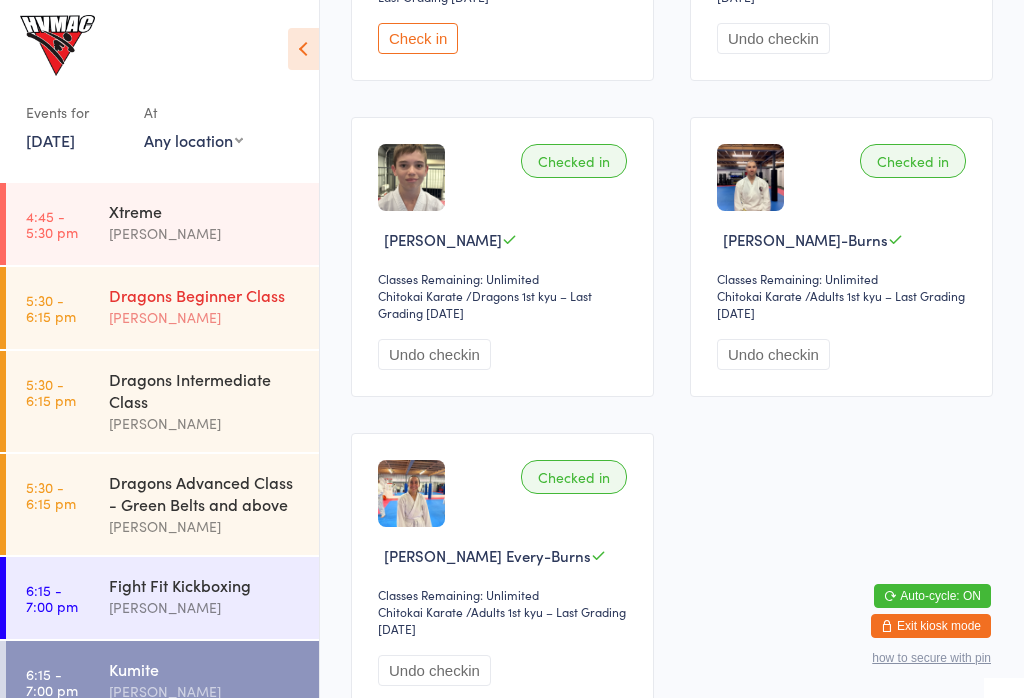 click on "Dragons Beginner Class" at bounding box center [205, 295] 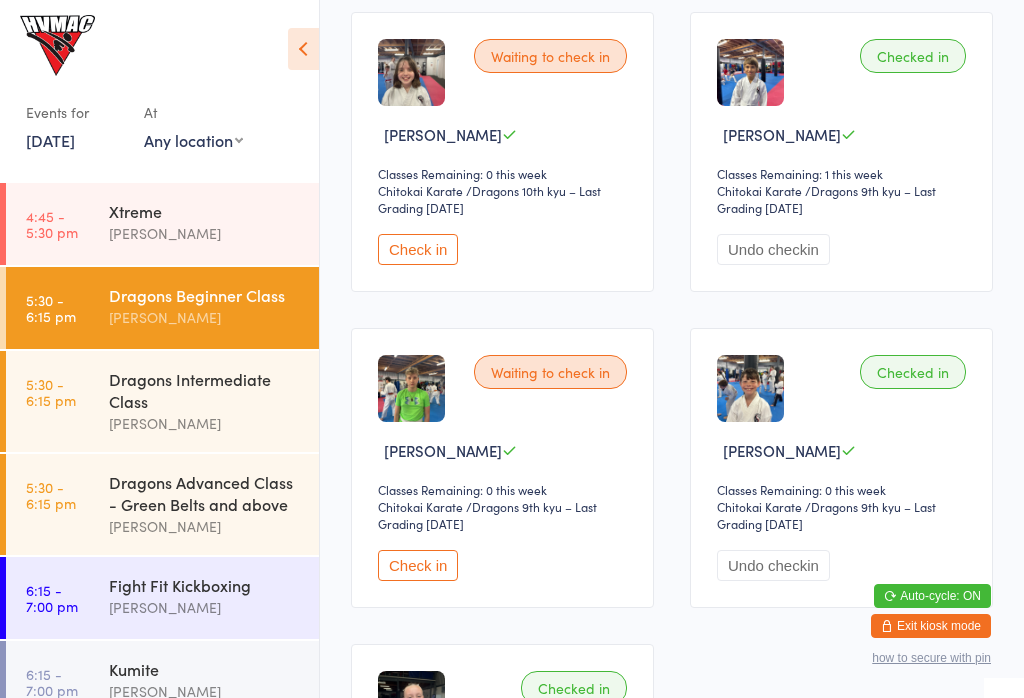 scroll, scrollTop: 404, scrollLeft: 0, axis: vertical 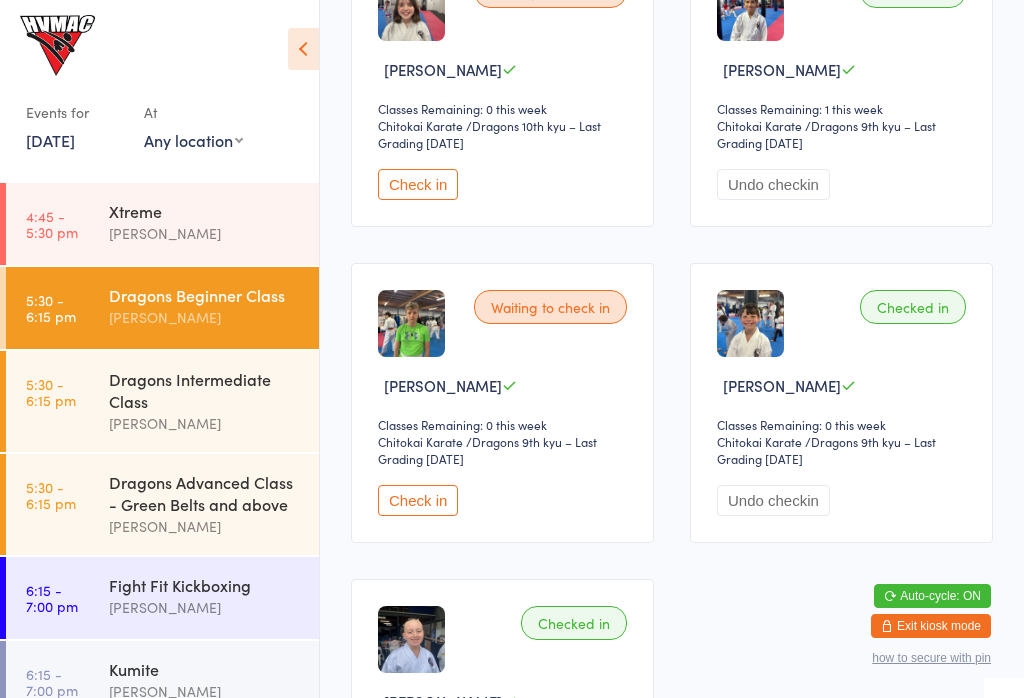 click on "Check in" at bounding box center (418, 500) 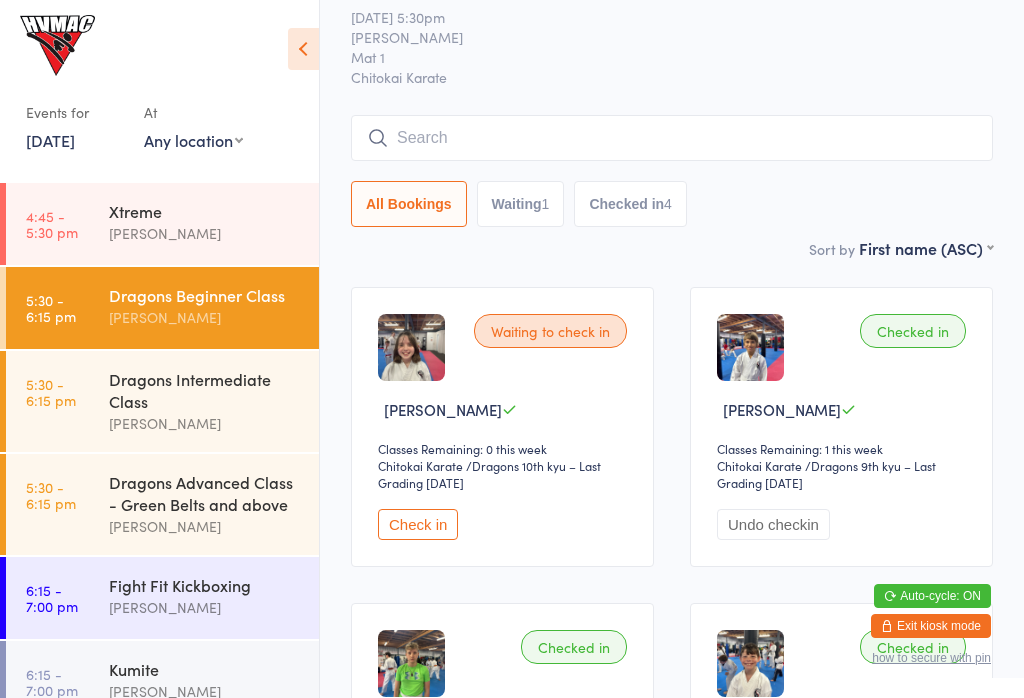 scroll, scrollTop: 0, scrollLeft: 0, axis: both 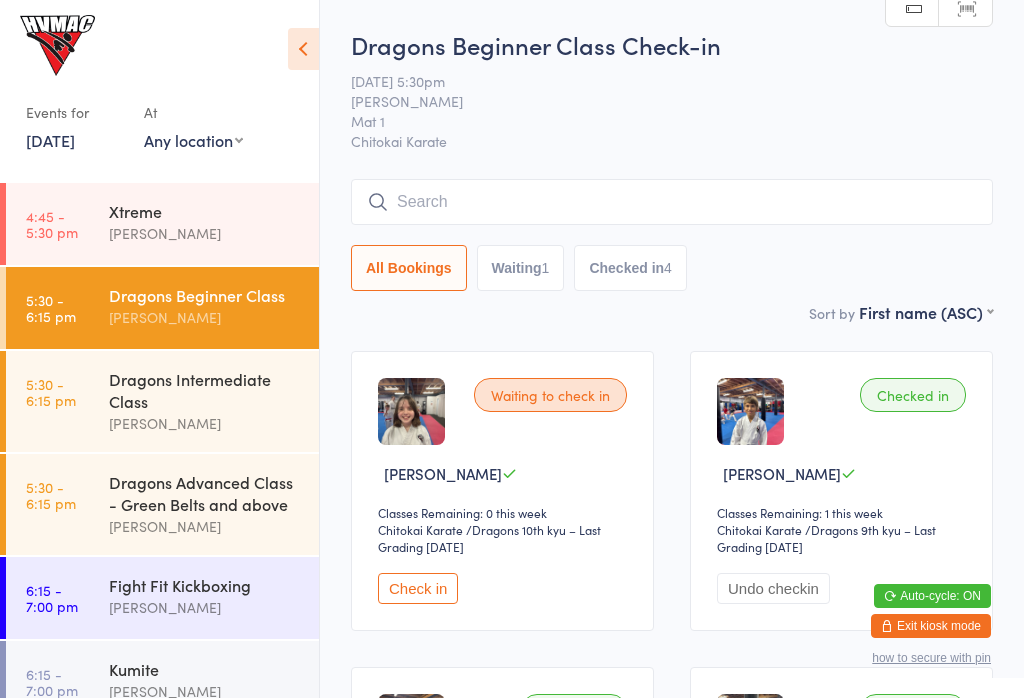 click at bounding box center (672, 202) 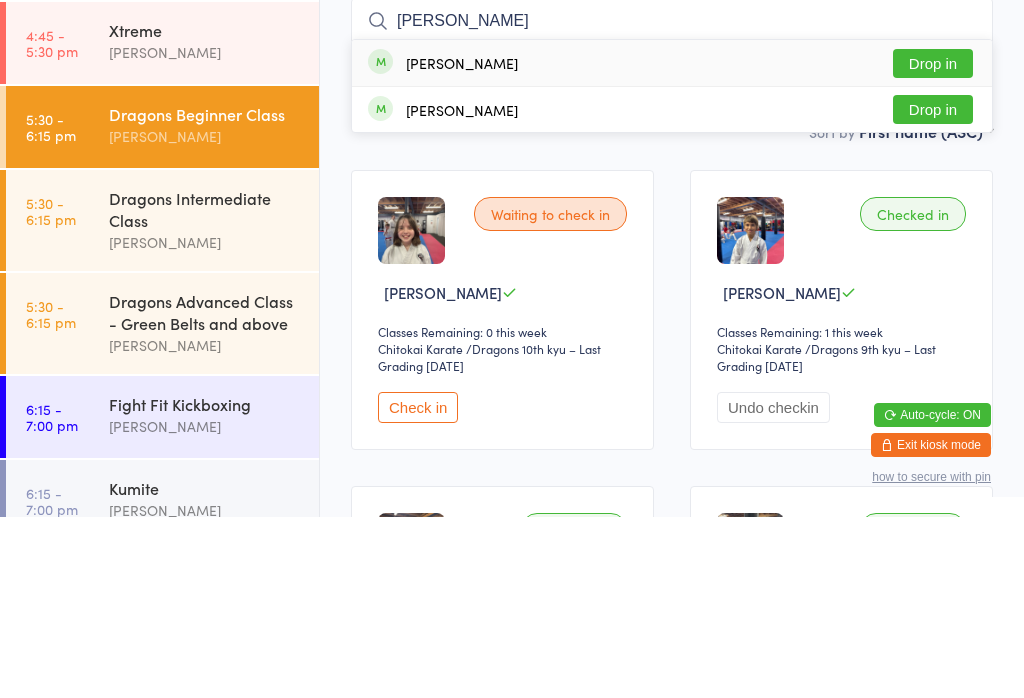 scroll, scrollTop: 181, scrollLeft: 0, axis: vertical 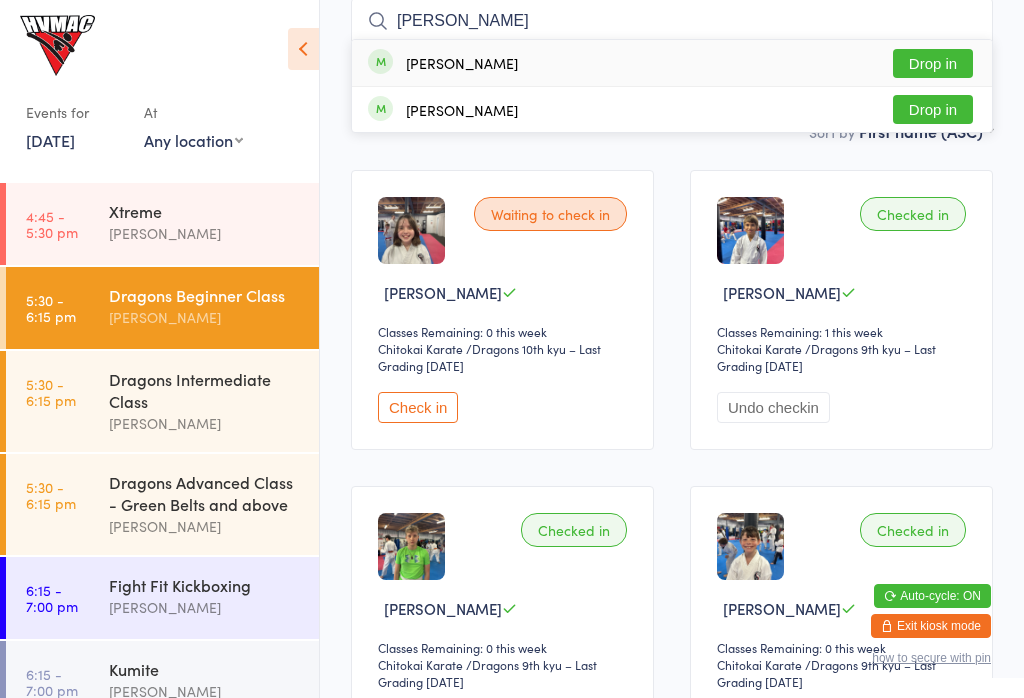 type on "[PERSON_NAME]" 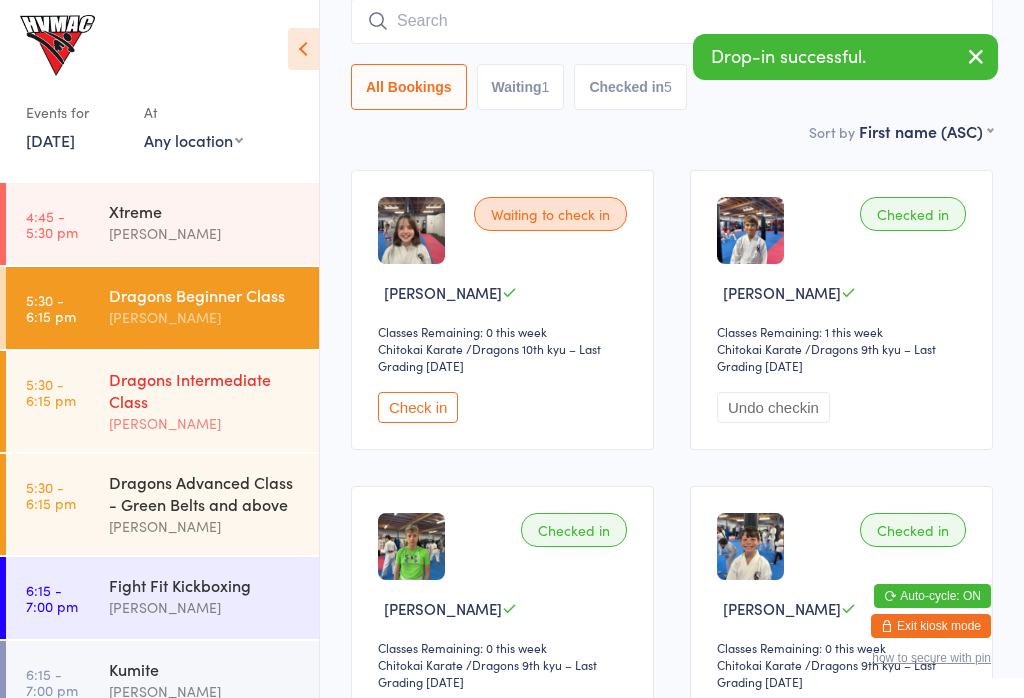 click on "[PERSON_NAME]" at bounding box center [205, 423] 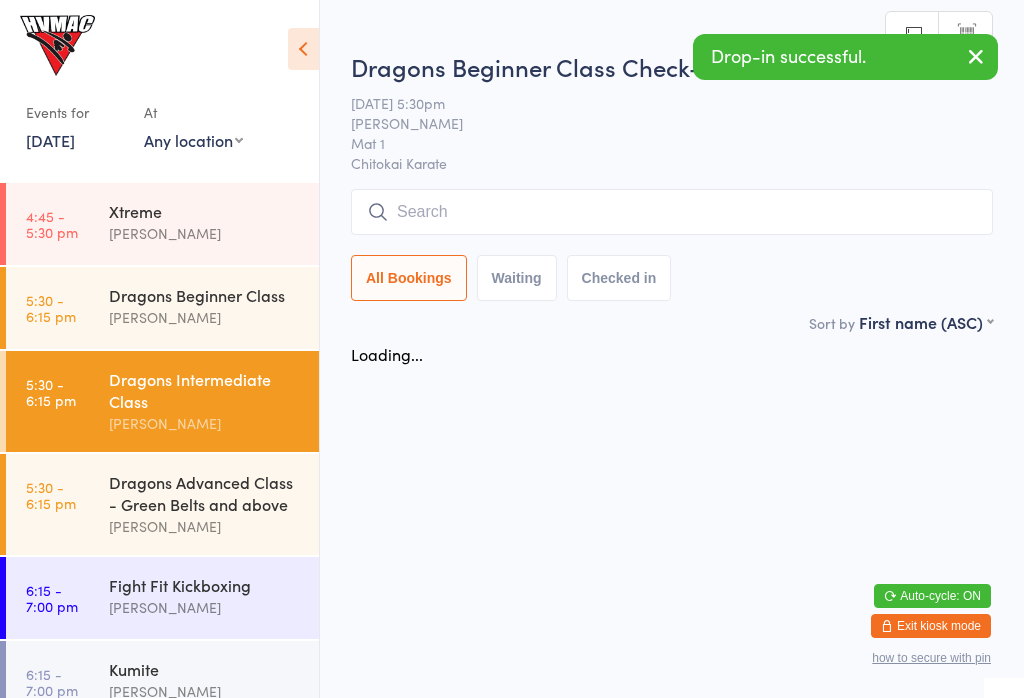 scroll, scrollTop: 0, scrollLeft: 0, axis: both 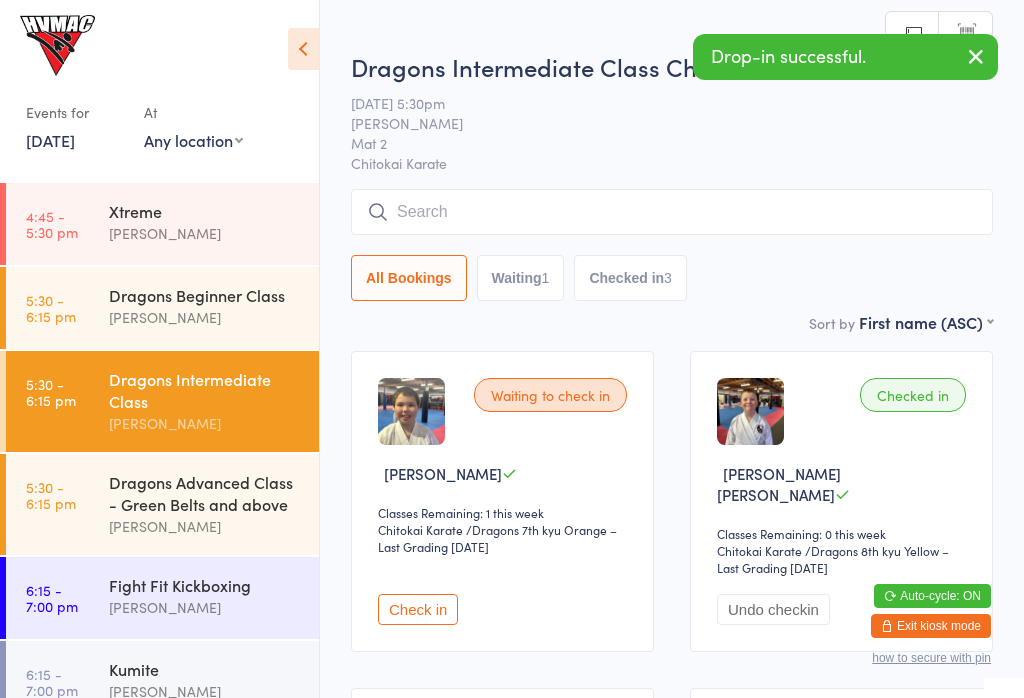 click at bounding box center [672, 212] 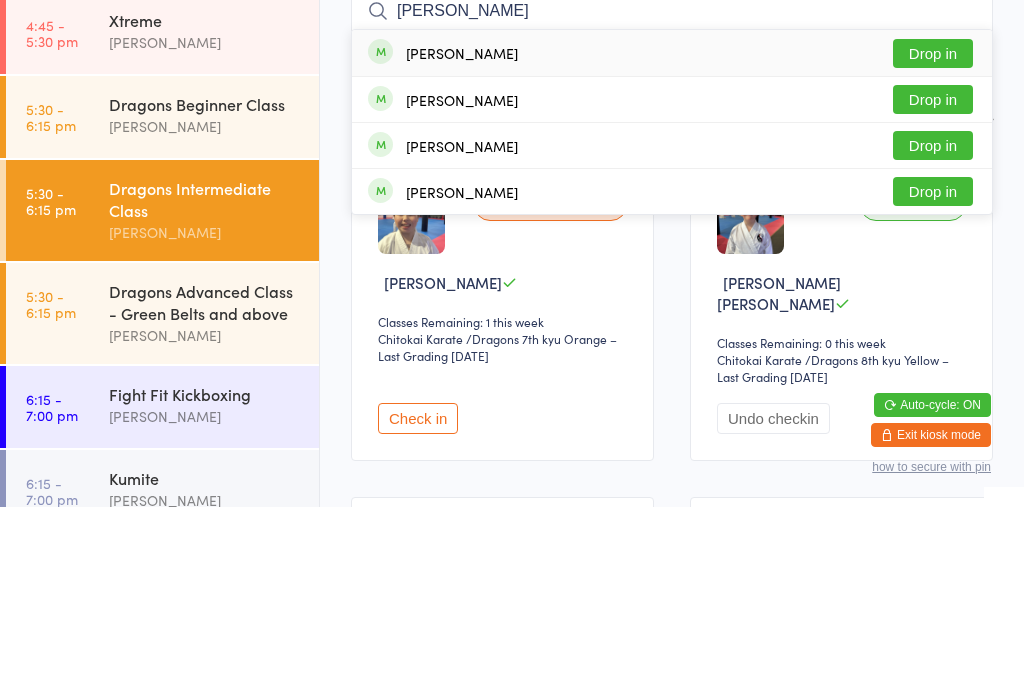 type on "[PERSON_NAME]" 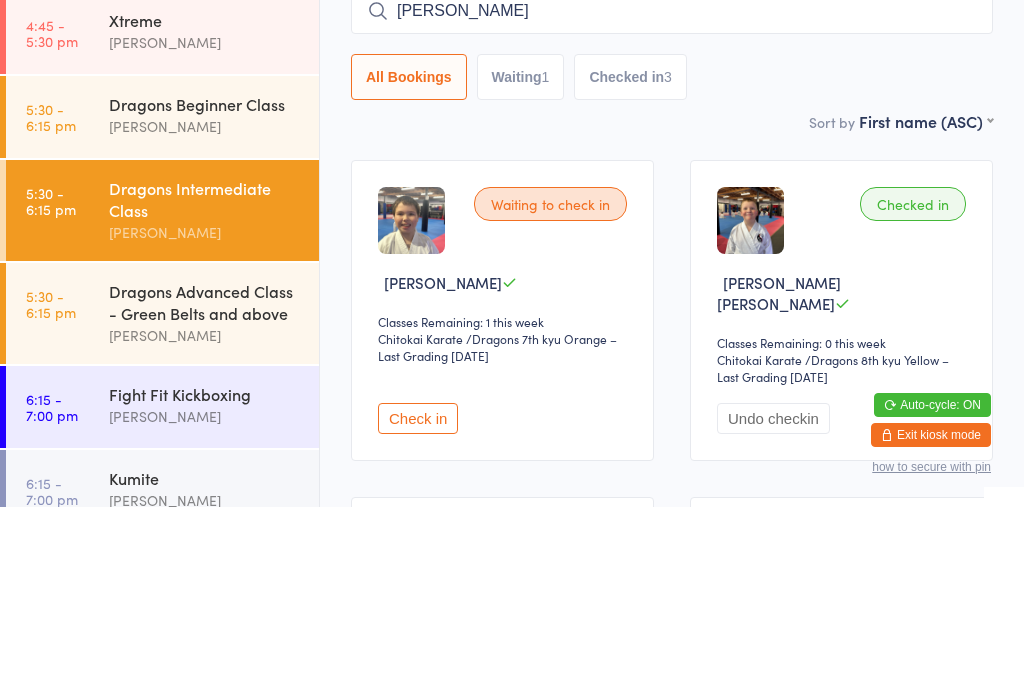 type 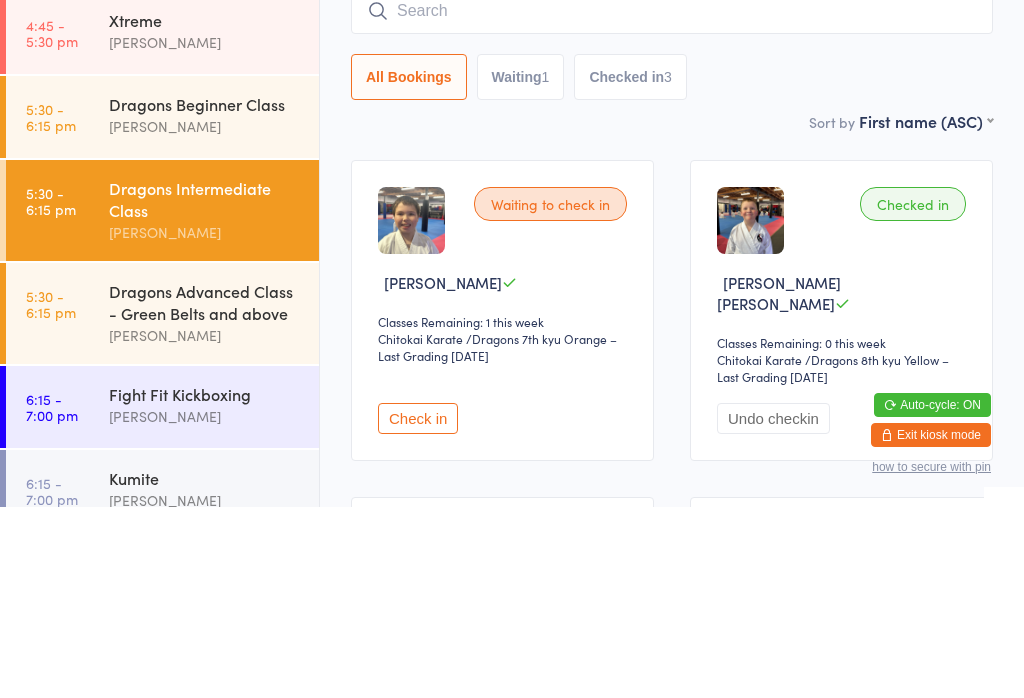 scroll, scrollTop: 191, scrollLeft: 0, axis: vertical 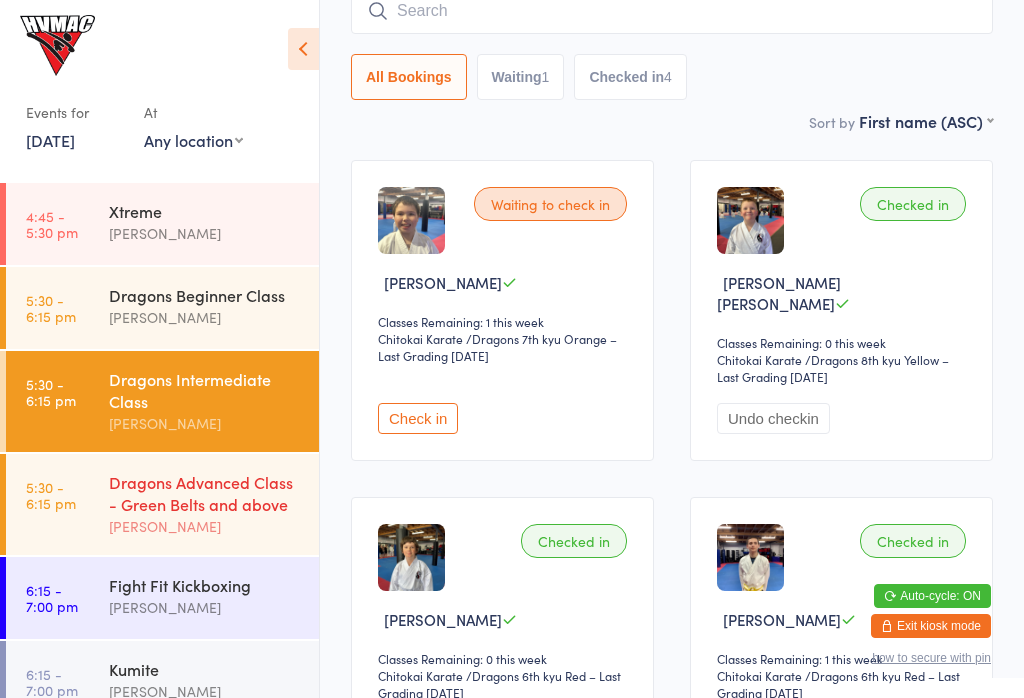 click on "Dragons Advanced Class - Green Belts and above [PERSON_NAME]" at bounding box center [214, 504] 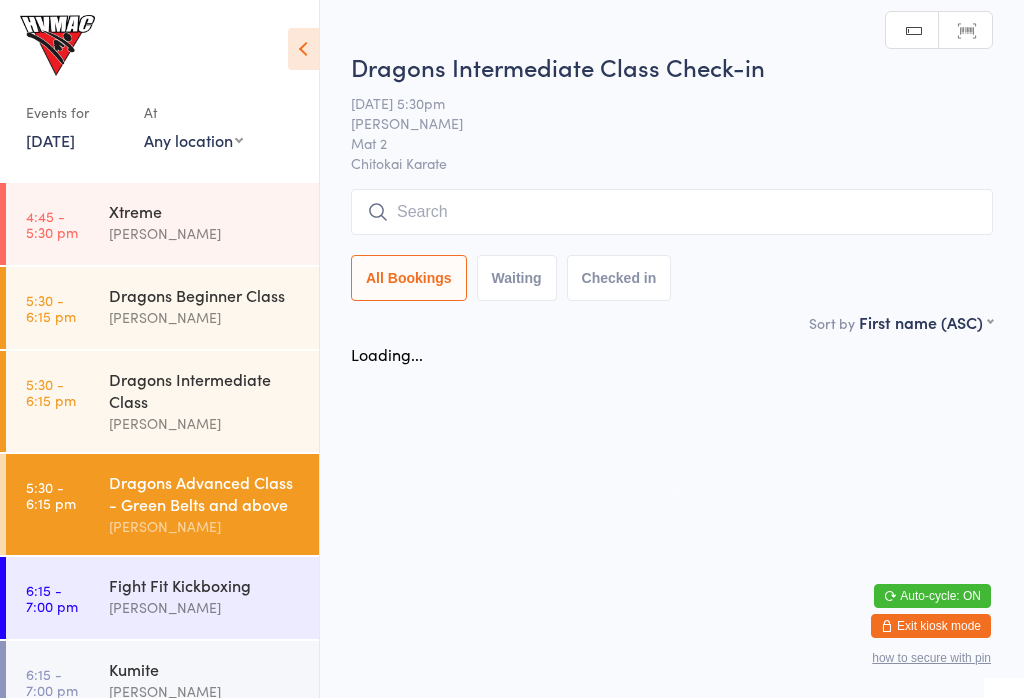 scroll, scrollTop: 0, scrollLeft: 0, axis: both 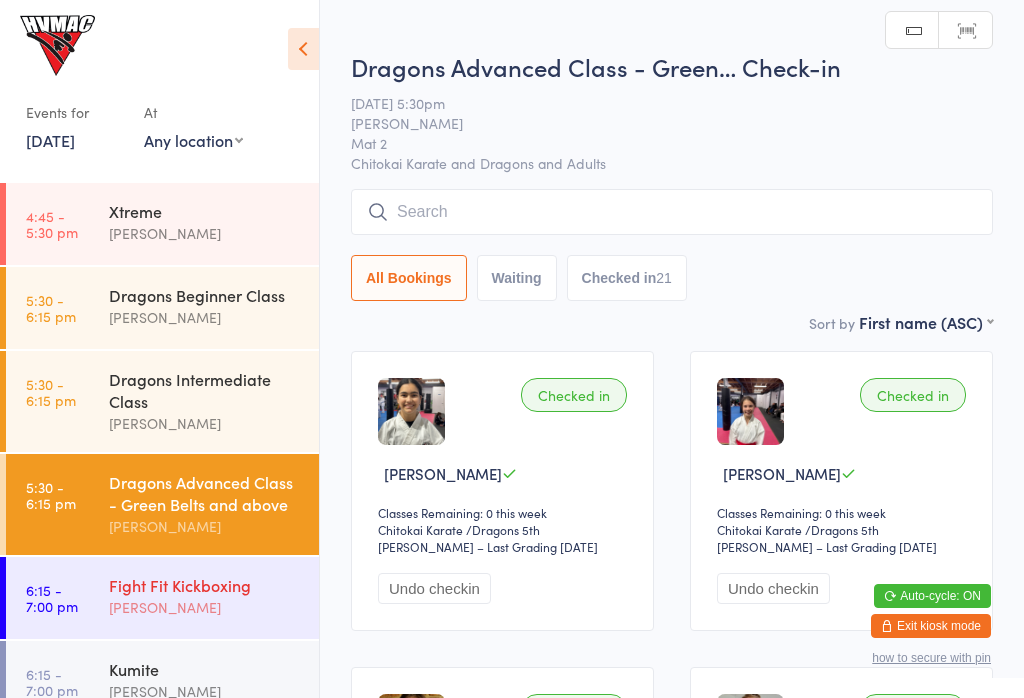 click on "Fight Fit Kickboxing" at bounding box center (205, 585) 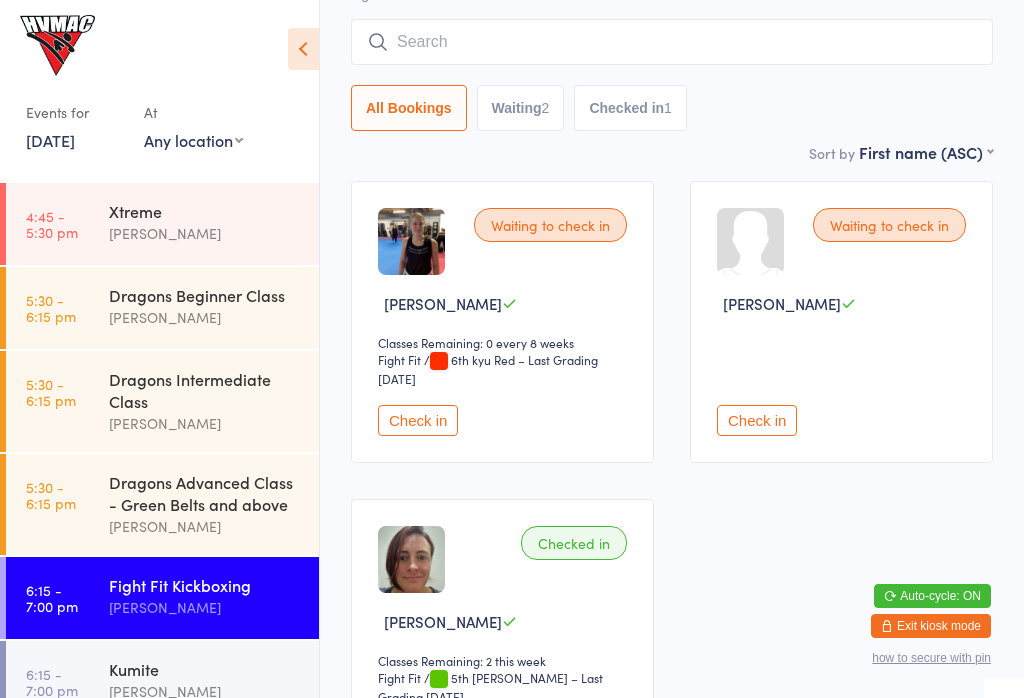 scroll, scrollTop: 200, scrollLeft: 0, axis: vertical 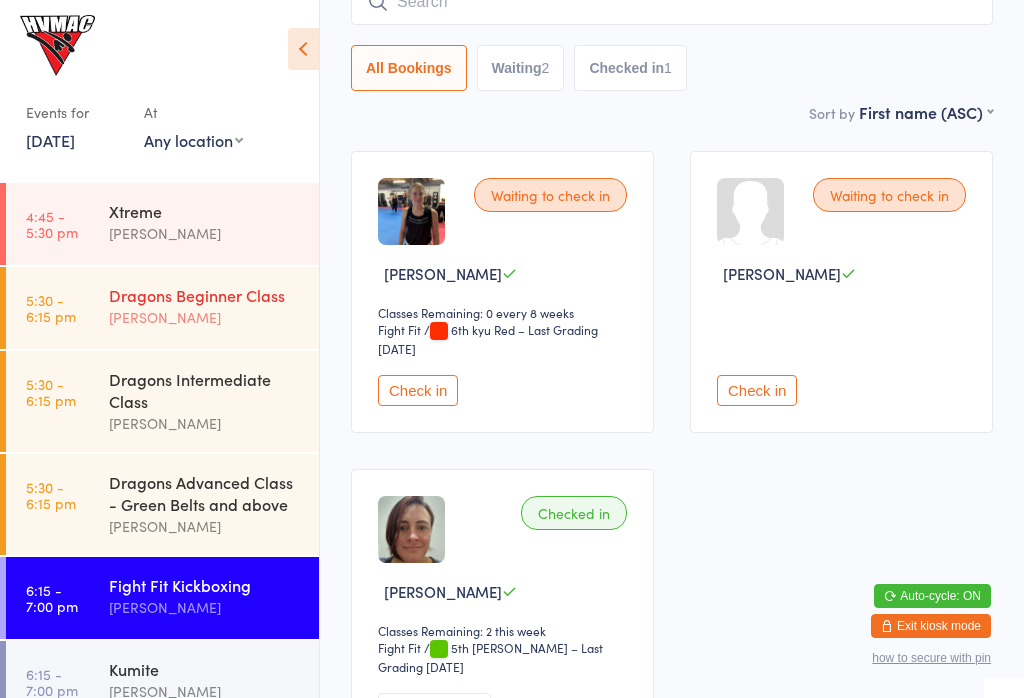 click on "Dragons Beginner Class" at bounding box center (205, 295) 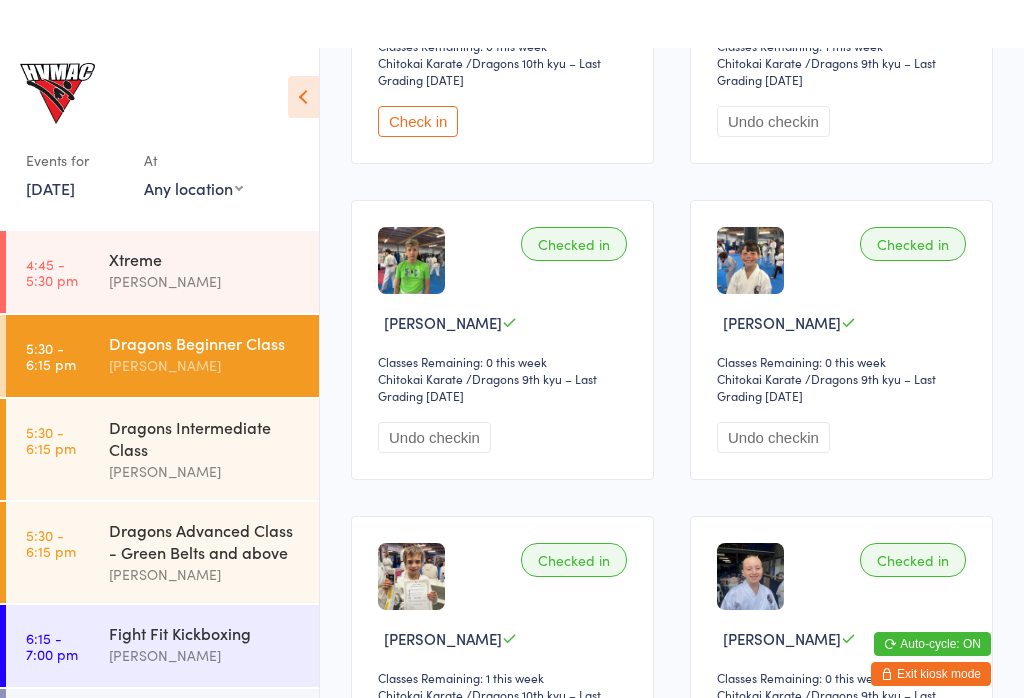 scroll, scrollTop: 0, scrollLeft: 0, axis: both 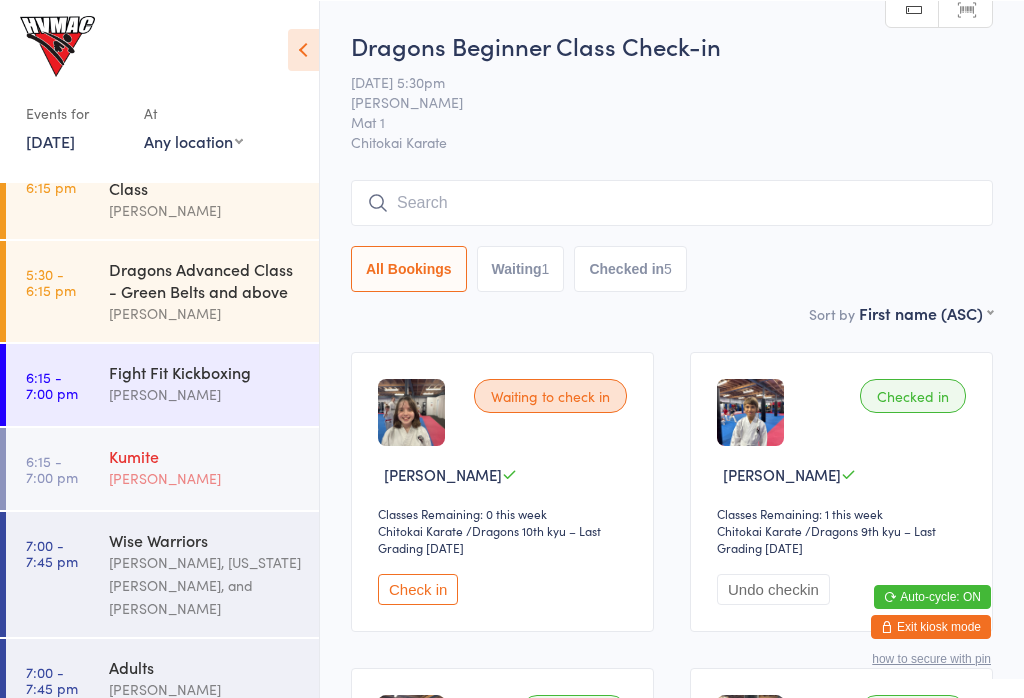 click on "Kumite" at bounding box center [205, 455] 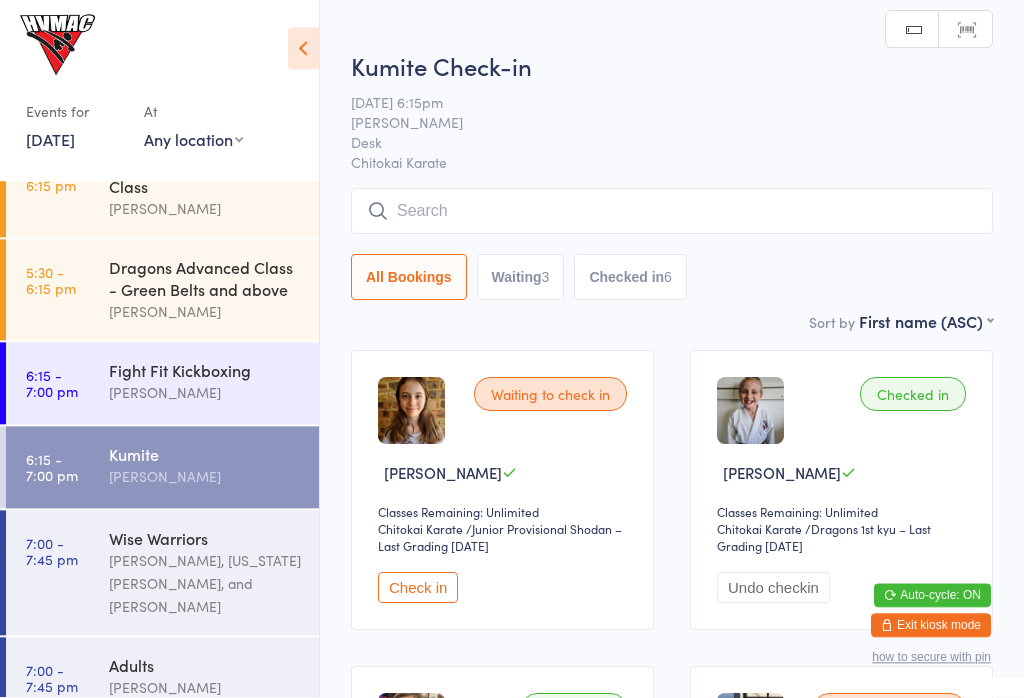 scroll, scrollTop: 187, scrollLeft: 0, axis: vertical 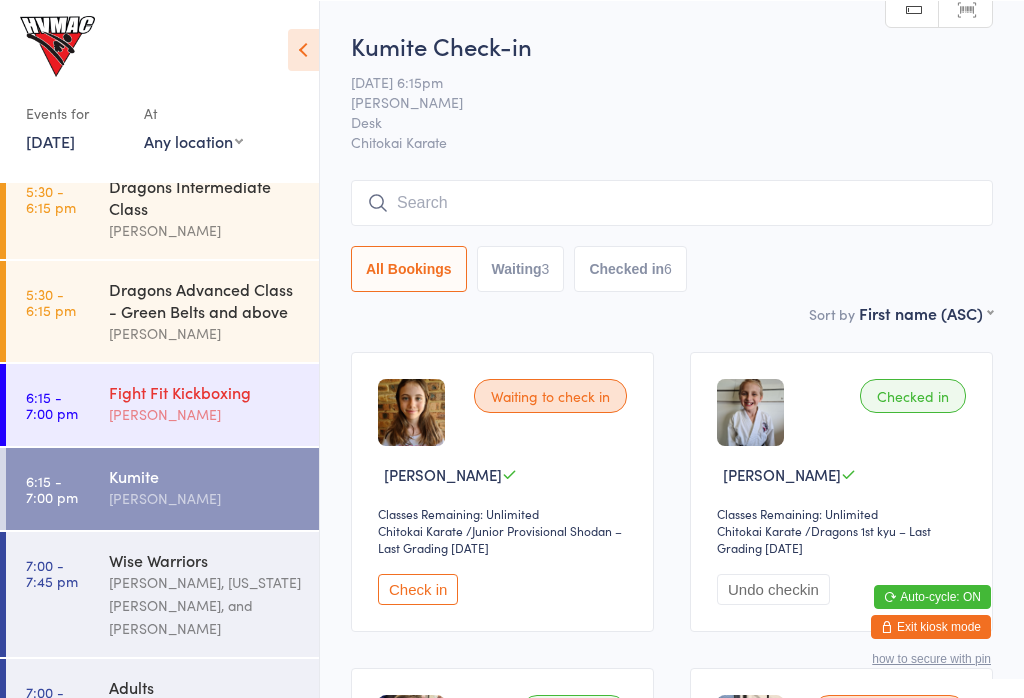 click on "Fight Fit Kickboxing" at bounding box center (205, 391) 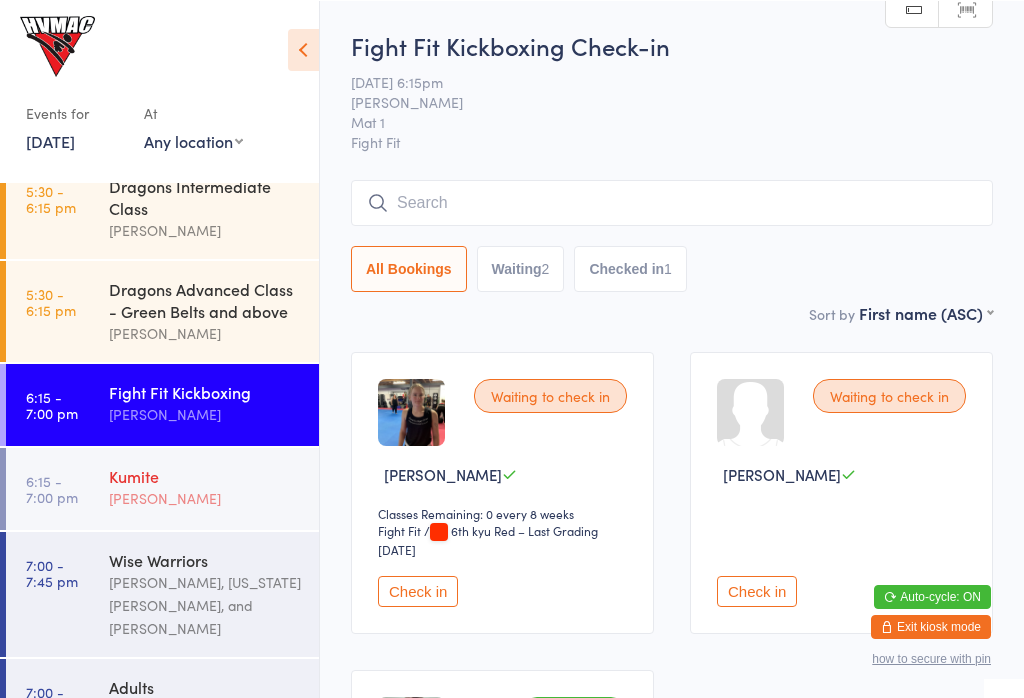 click on "6:15 - 7:00 pm" at bounding box center [52, 488] 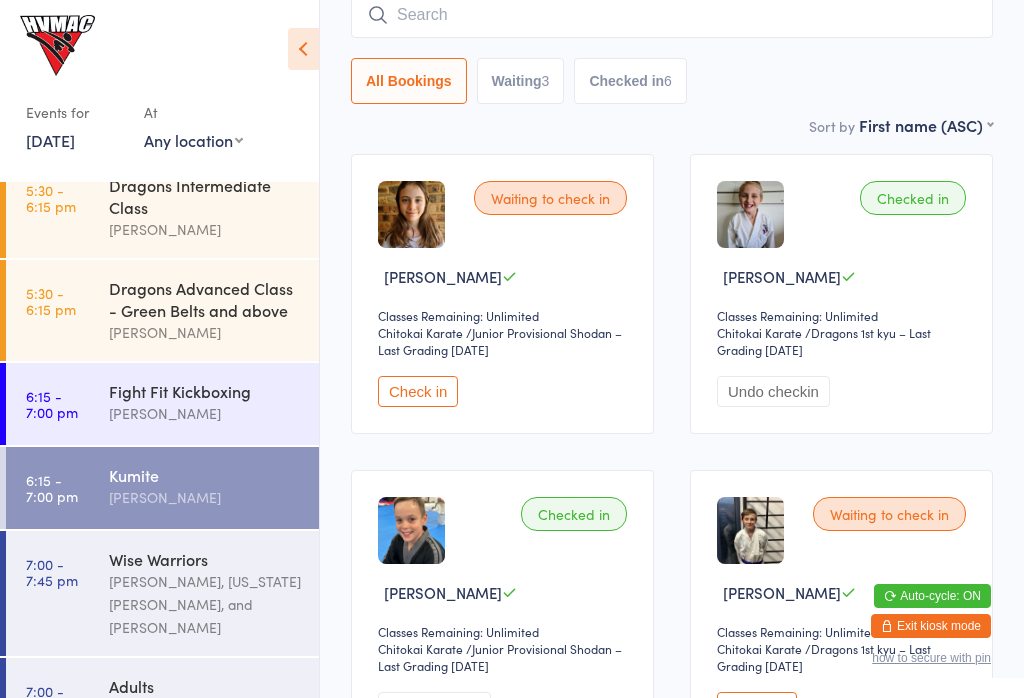 scroll, scrollTop: 0, scrollLeft: 0, axis: both 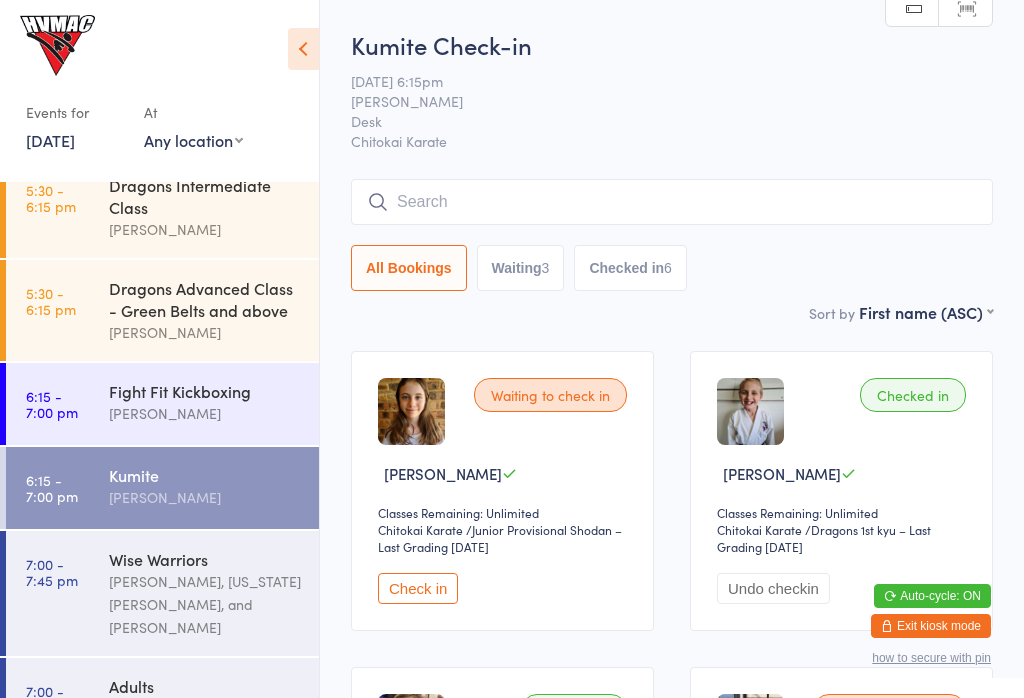 click at bounding box center (672, 202) 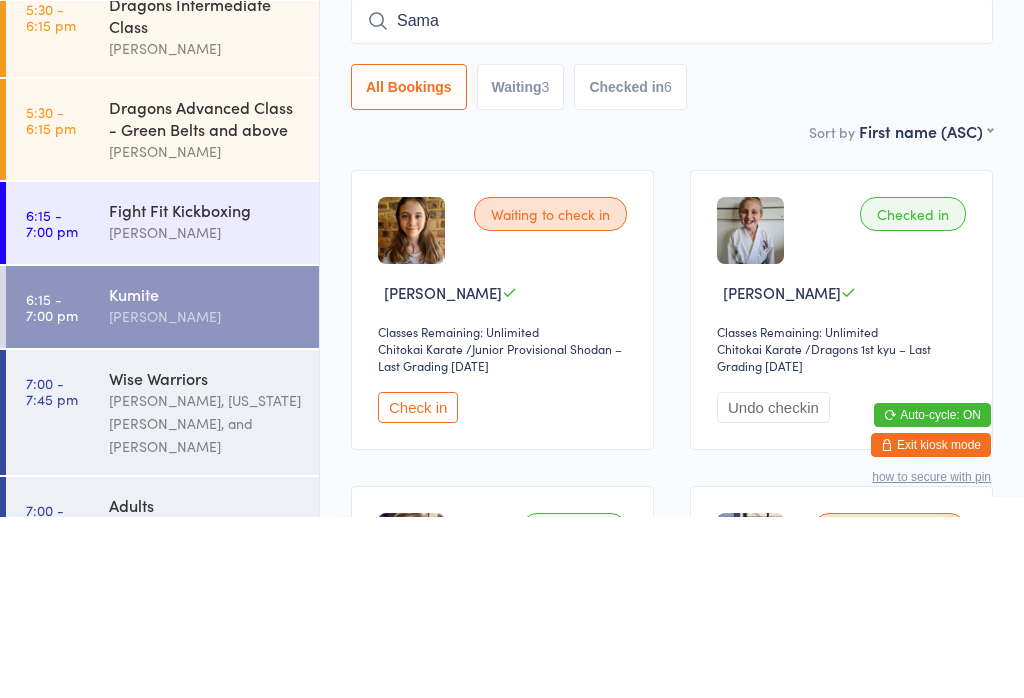 scroll, scrollTop: 181, scrollLeft: 0, axis: vertical 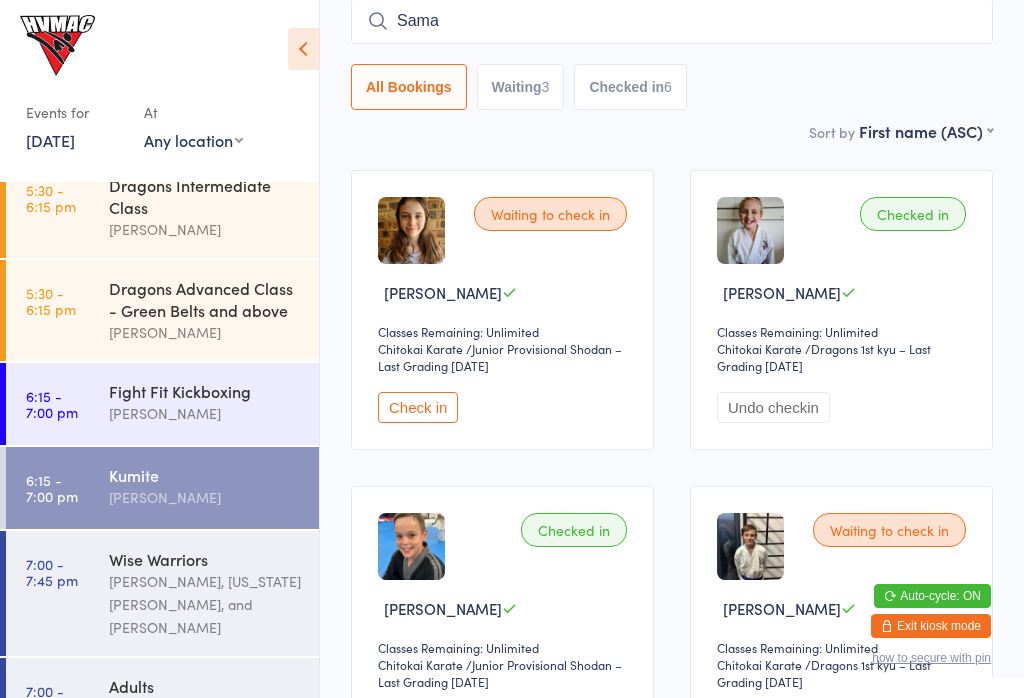 click on "Sama" at bounding box center (672, 21) 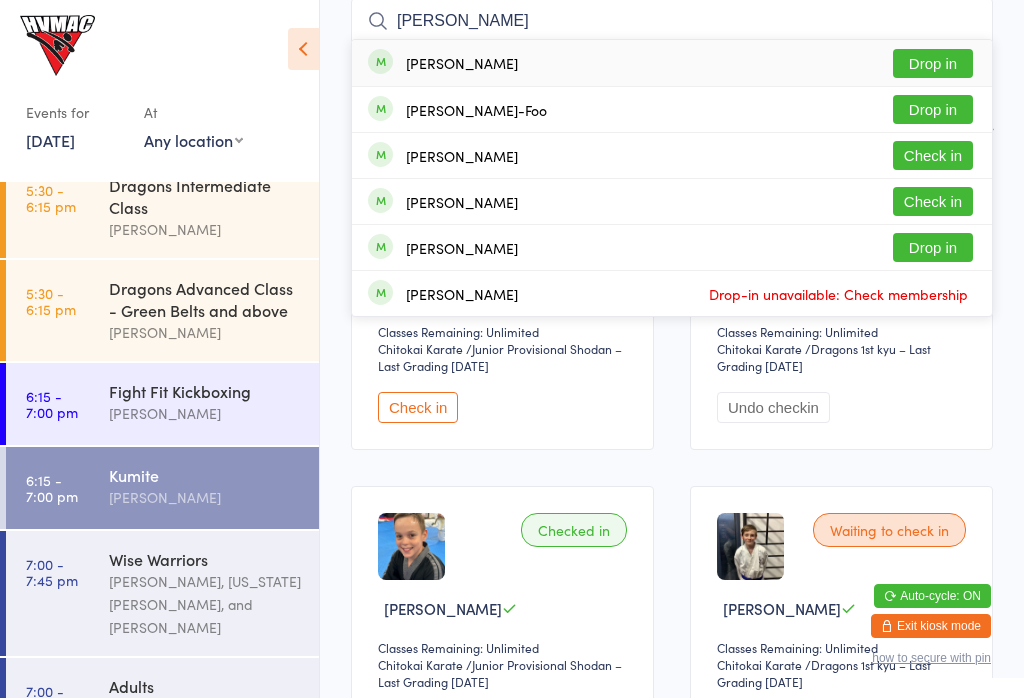 type on "[PERSON_NAME]" 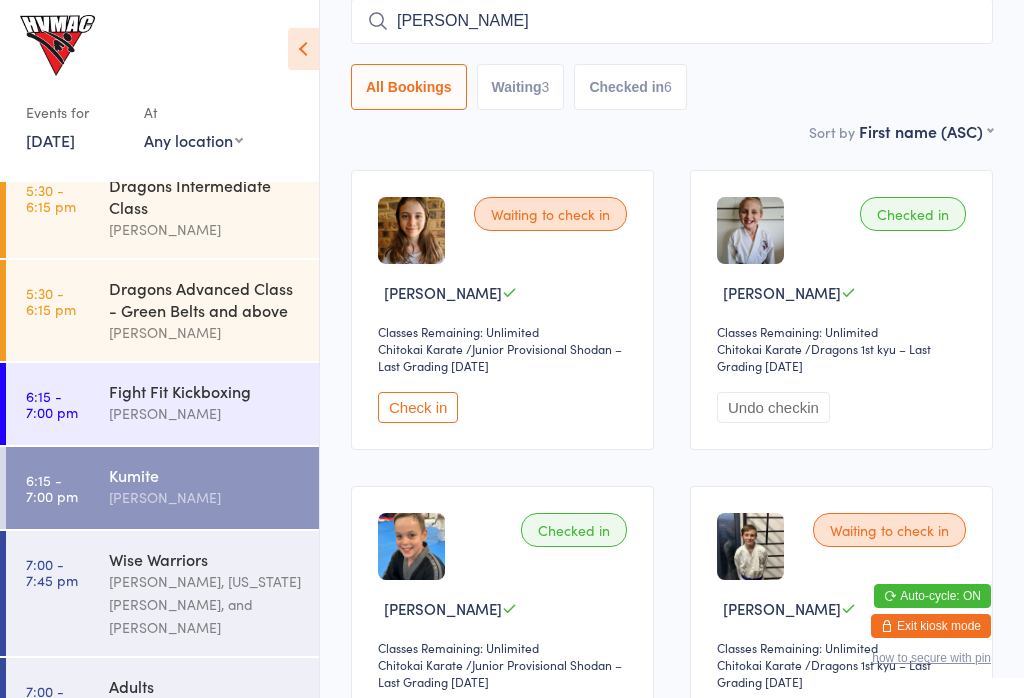 type 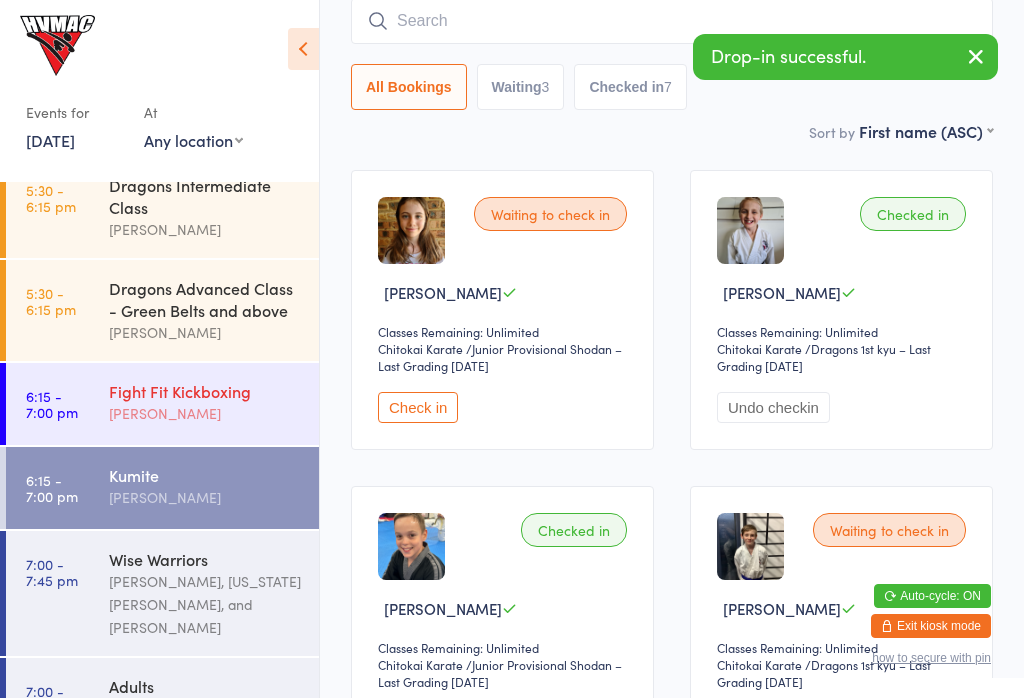 click on "6:15 - 7:00 pm" at bounding box center (52, 404) 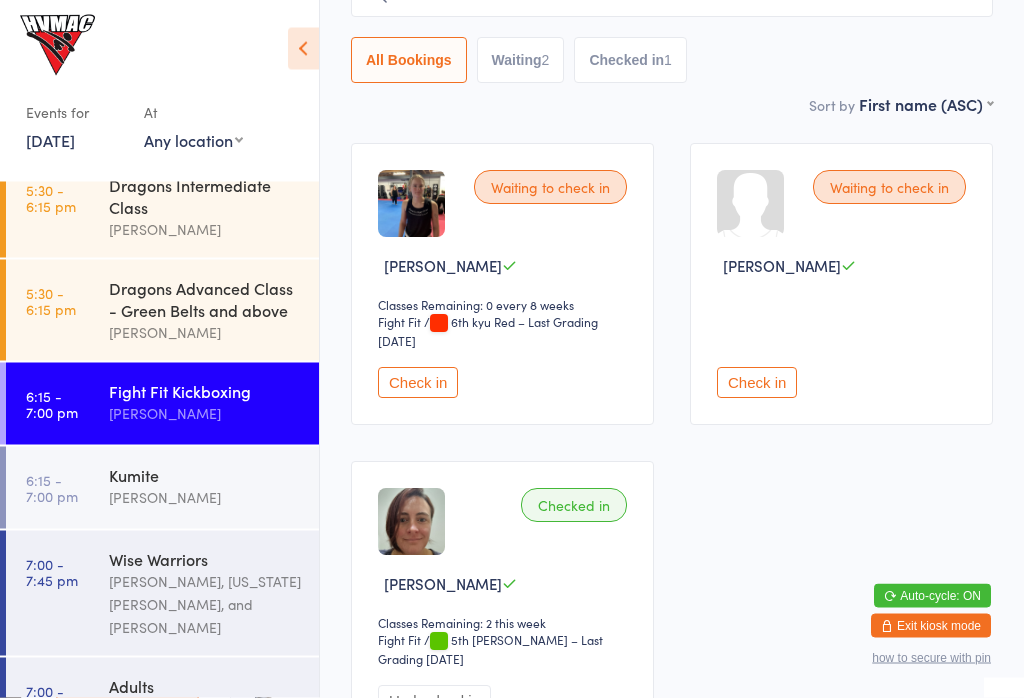 scroll, scrollTop: 221, scrollLeft: 0, axis: vertical 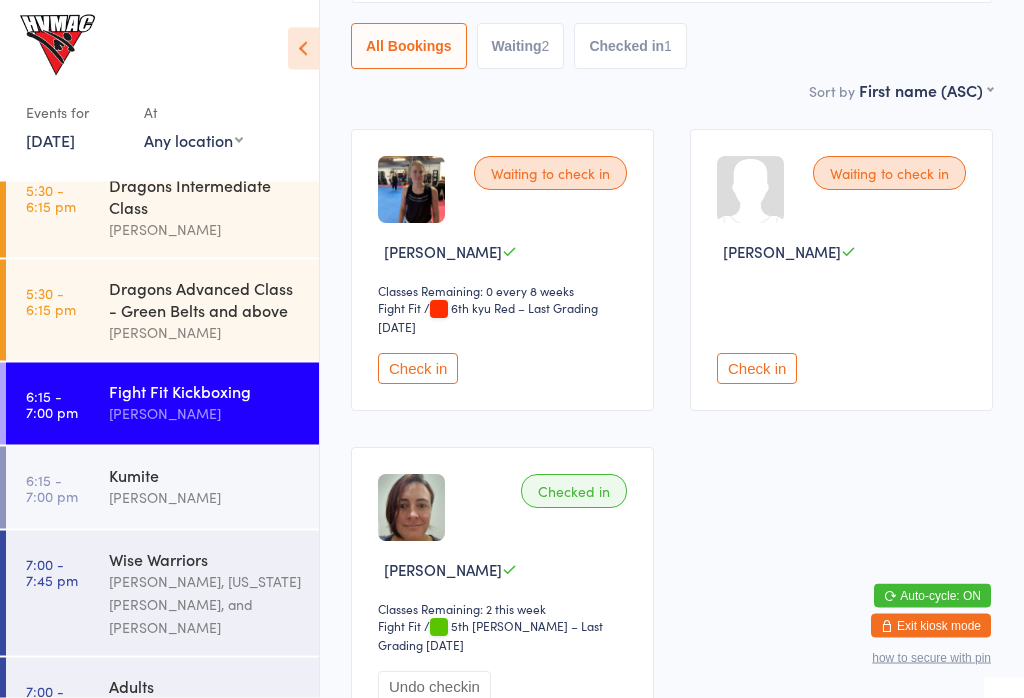 click on "Check in" at bounding box center (418, 369) 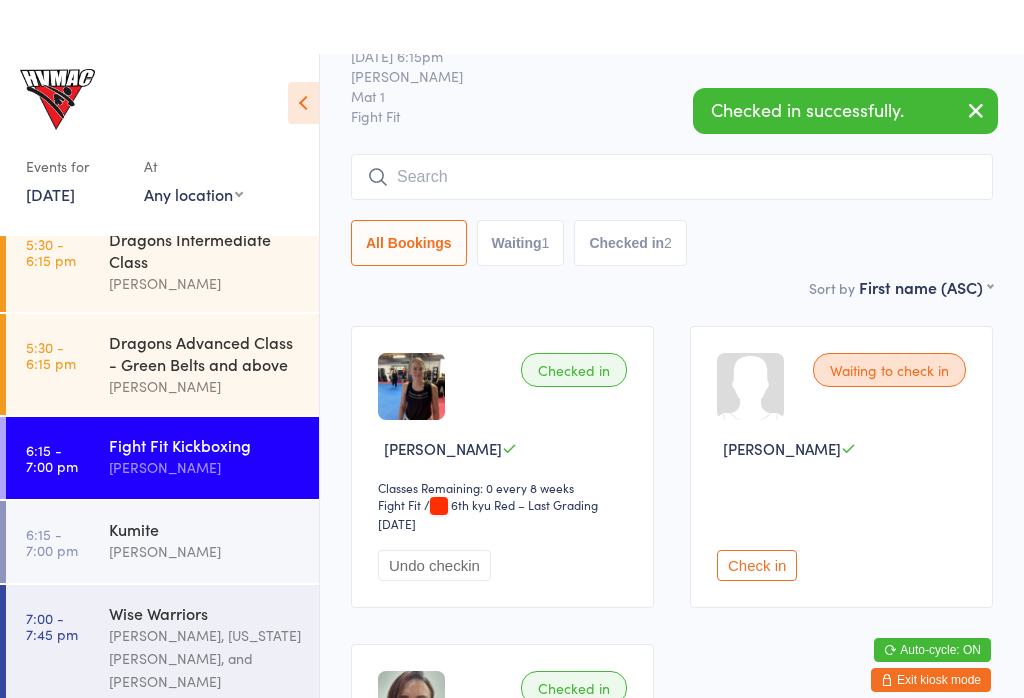scroll, scrollTop: 0, scrollLeft: 0, axis: both 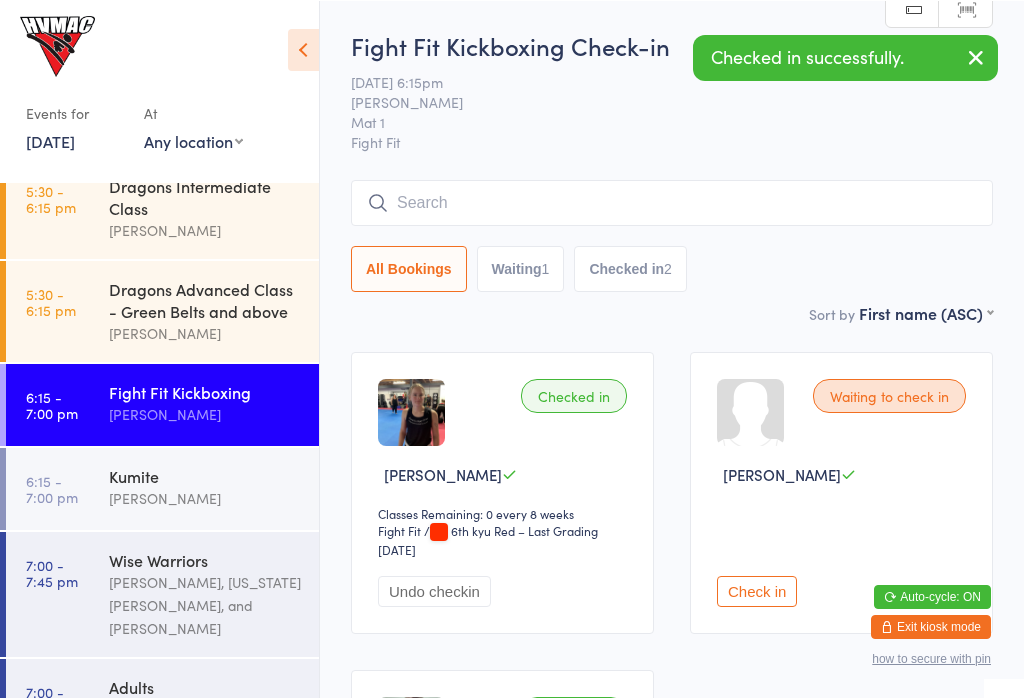 click at bounding box center (672, 202) 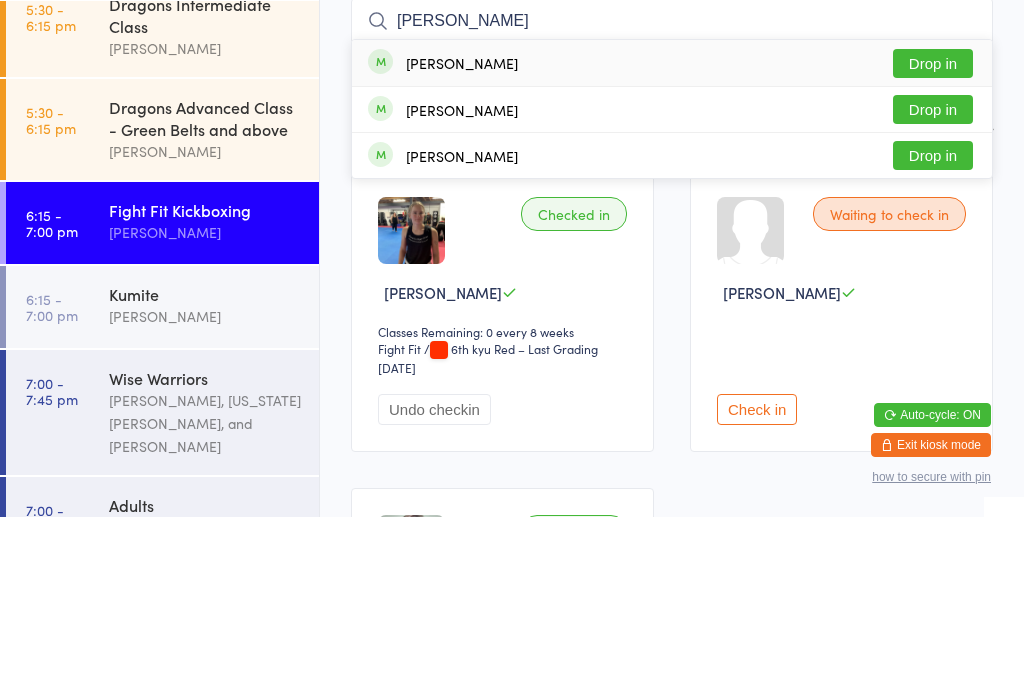 type on "[PERSON_NAME]" 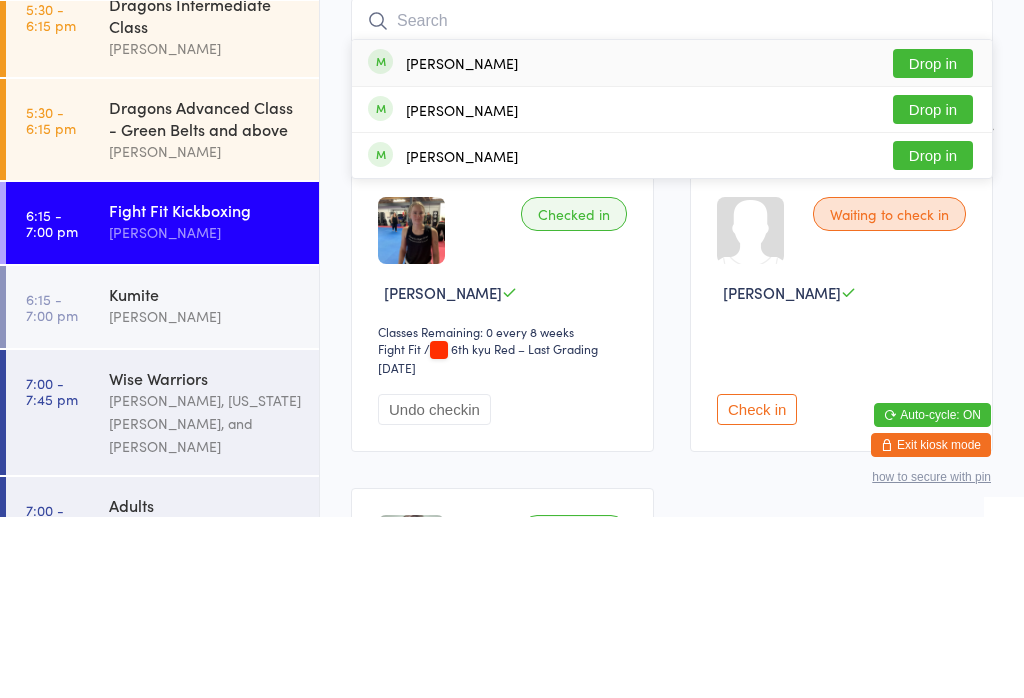 scroll, scrollTop: 181, scrollLeft: 0, axis: vertical 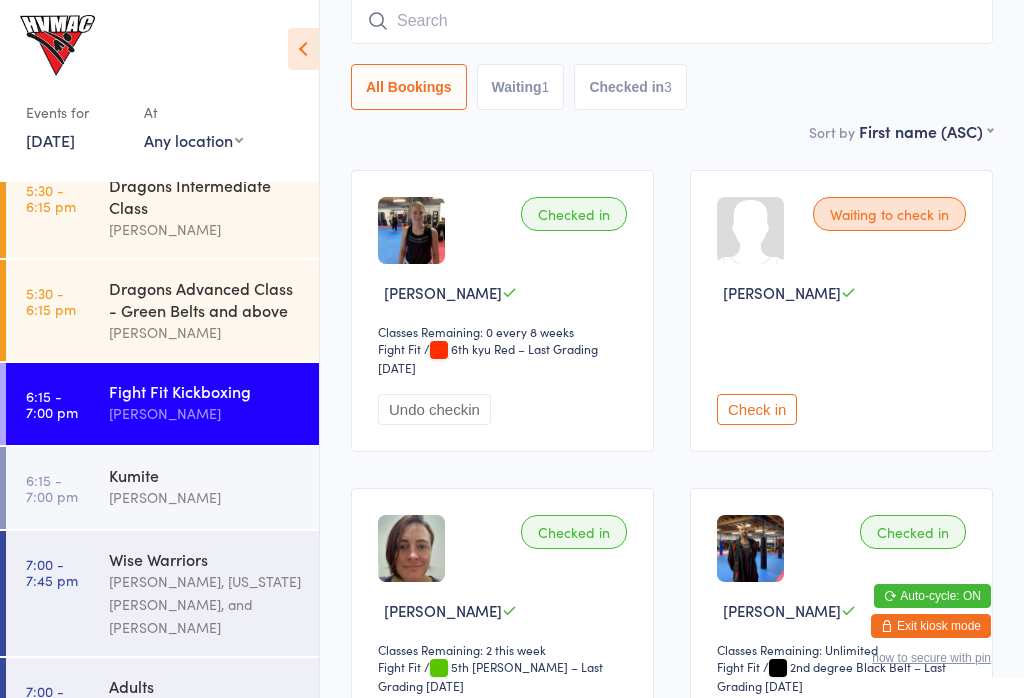 click at bounding box center [672, 21] 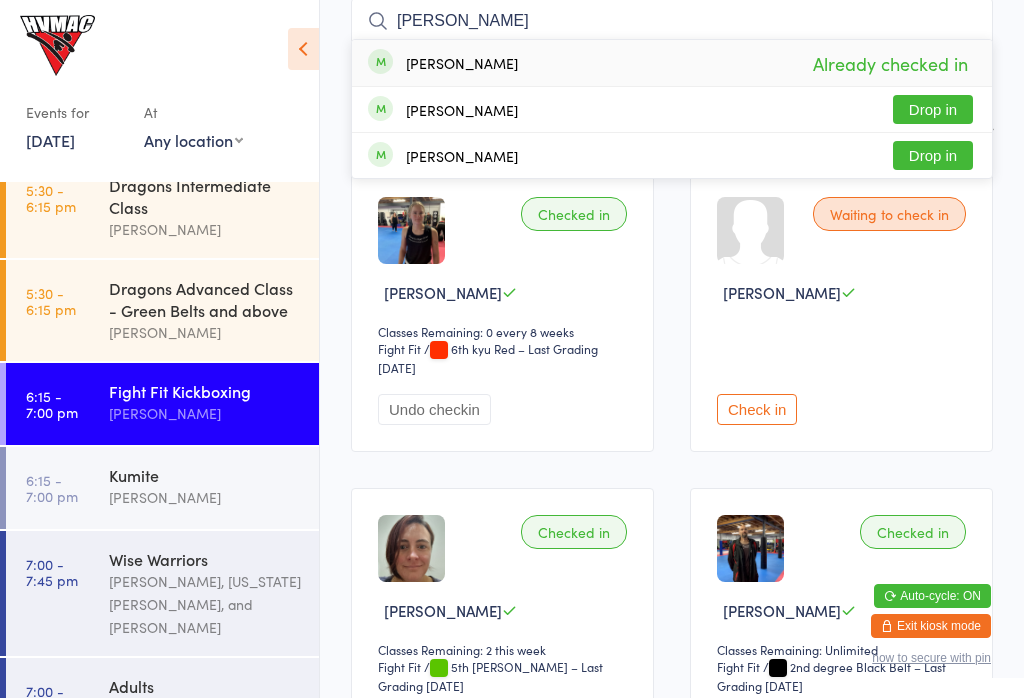 type on "[PERSON_NAME]" 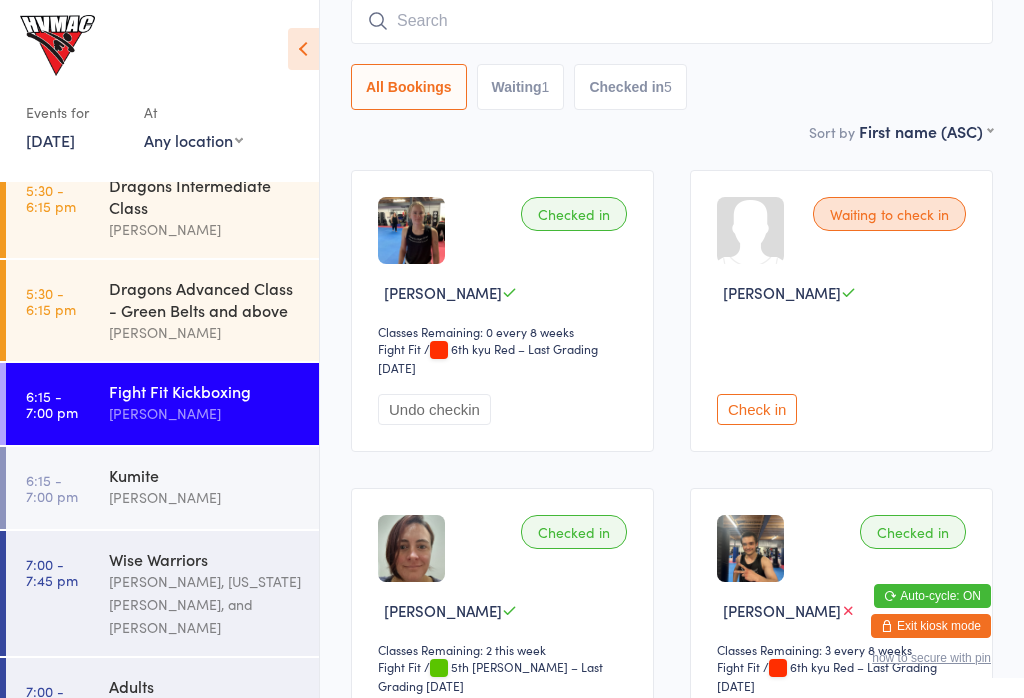 click at bounding box center (672, 21) 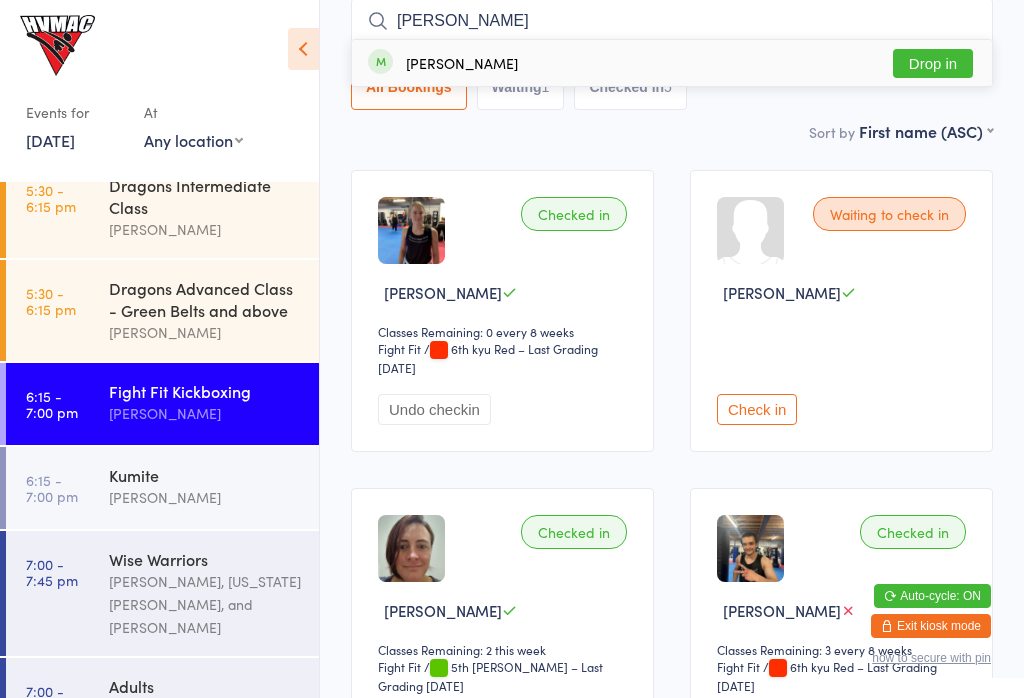type on "[PERSON_NAME]" 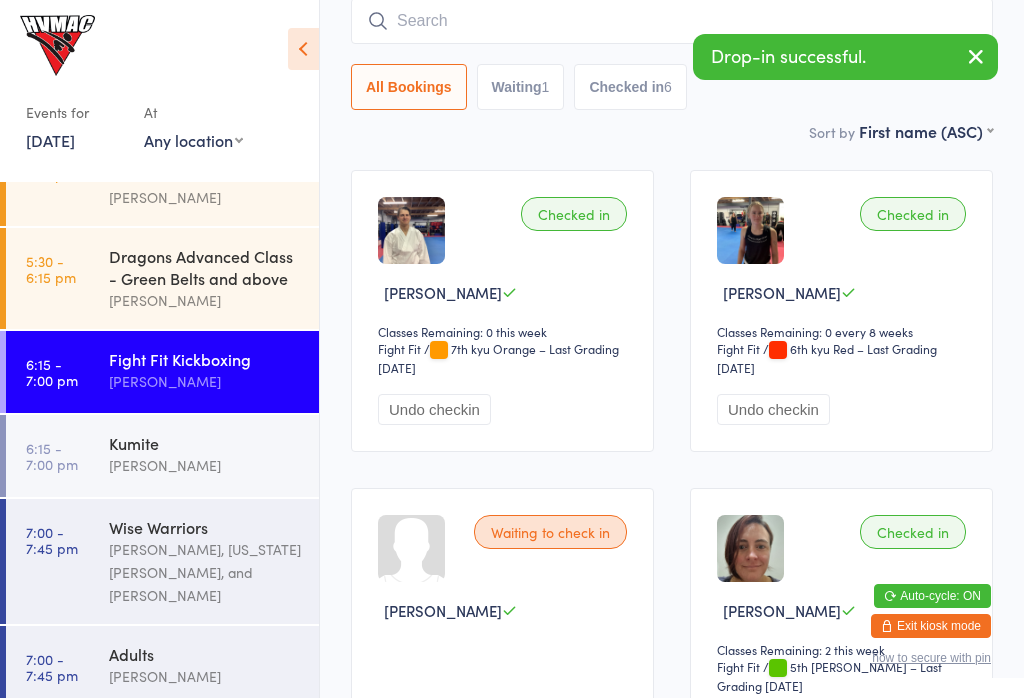 scroll, scrollTop: 308, scrollLeft: 0, axis: vertical 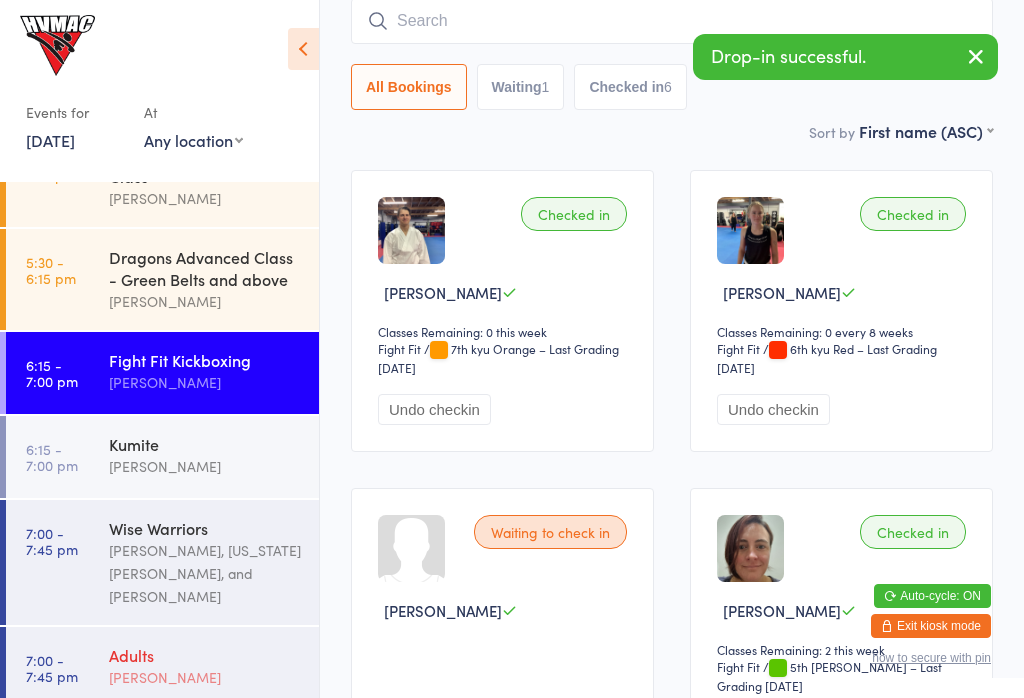 click on "Adults" at bounding box center [205, 655] 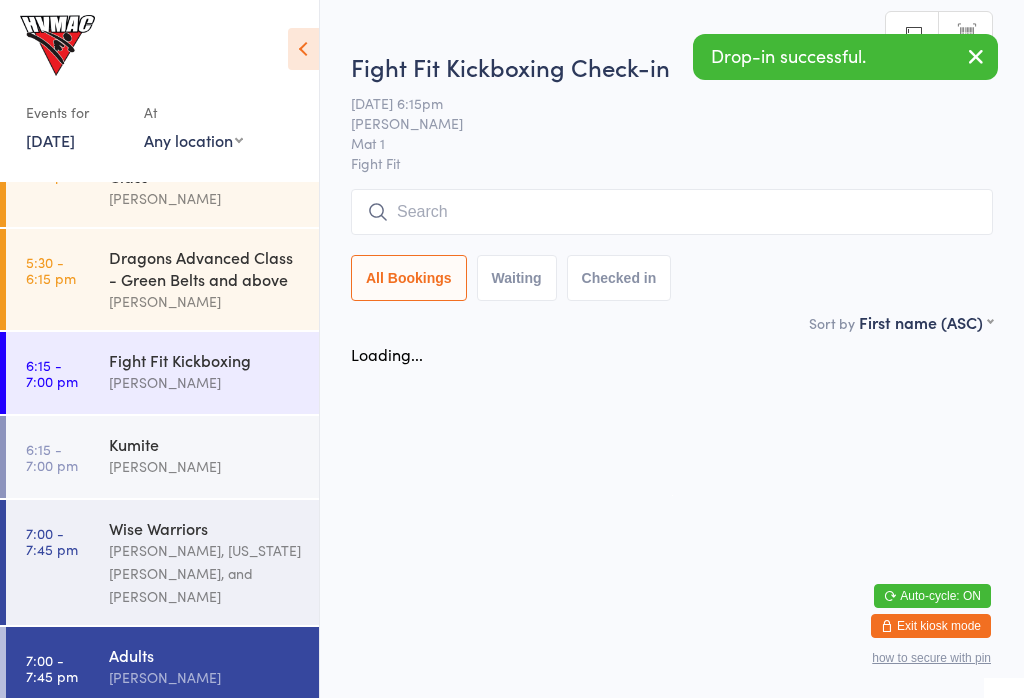 scroll, scrollTop: 0, scrollLeft: 0, axis: both 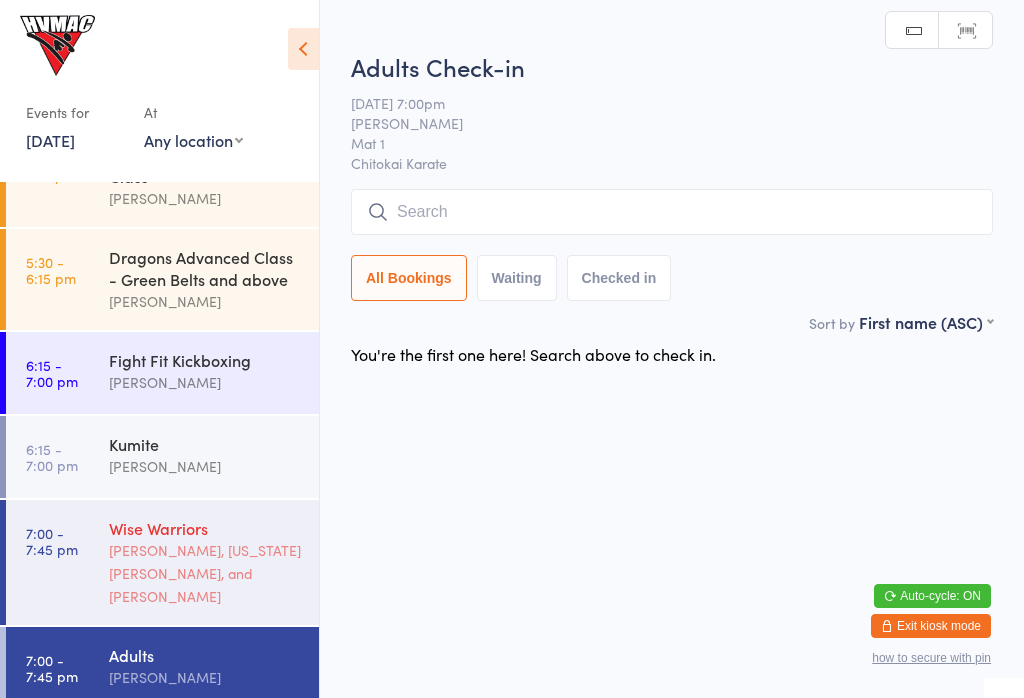 click on "Wise Warriors" at bounding box center (205, 528) 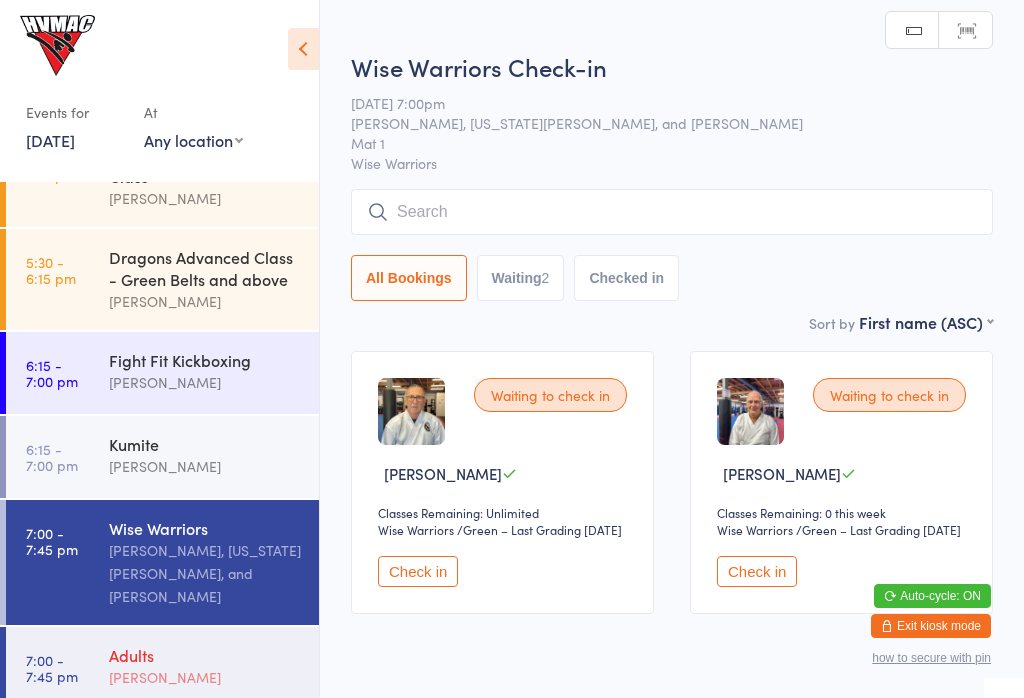 click on "[PERSON_NAME]" at bounding box center [205, 677] 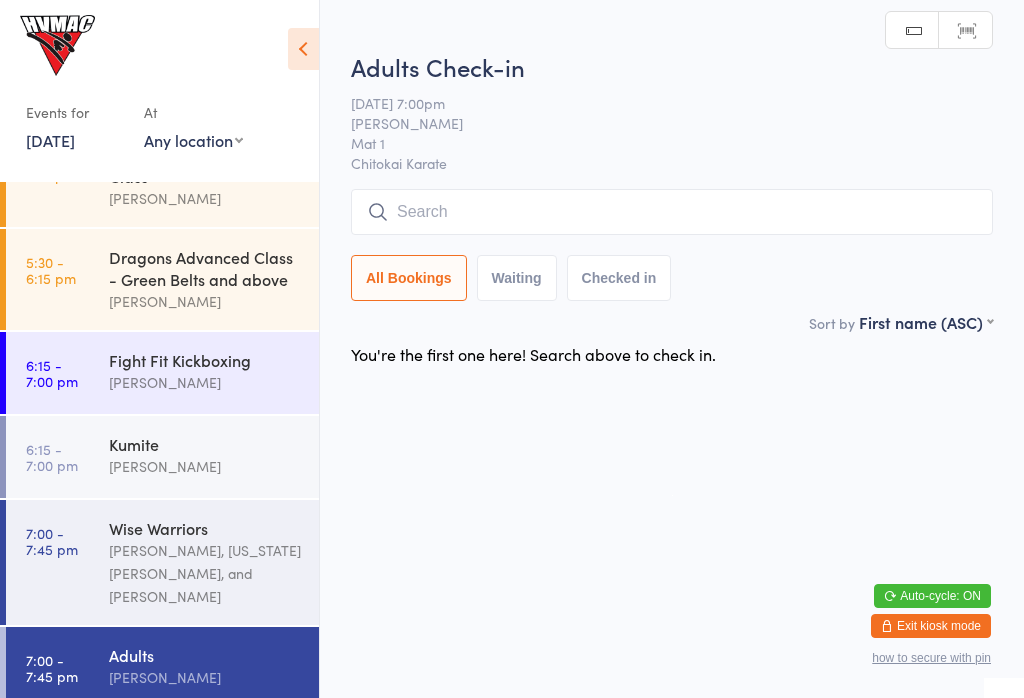 click at bounding box center [672, 212] 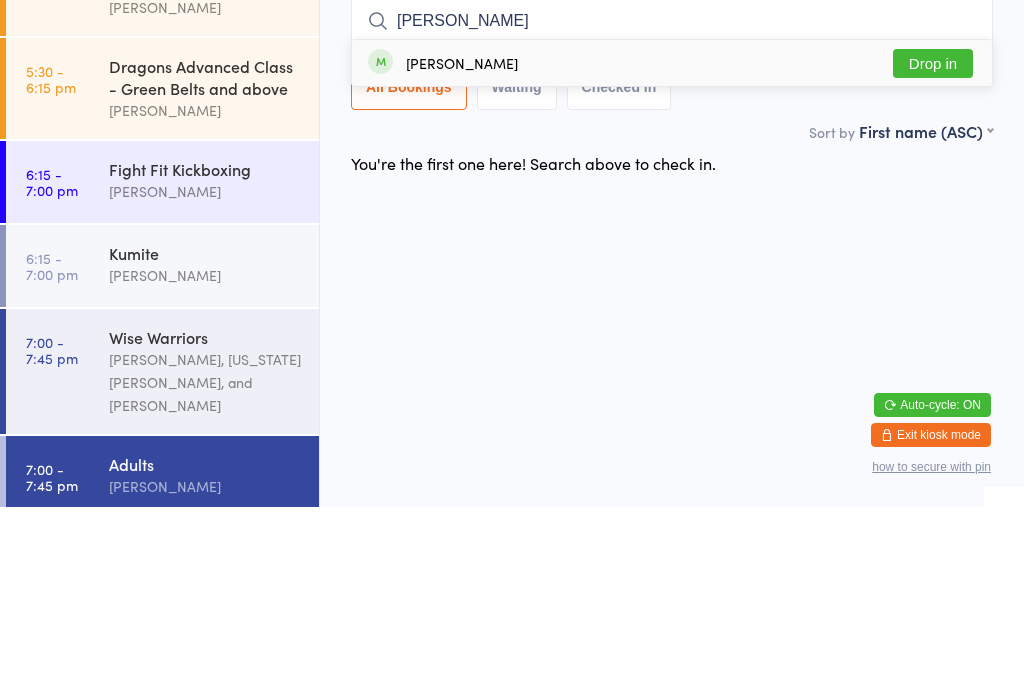 type on "[PERSON_NAME]" 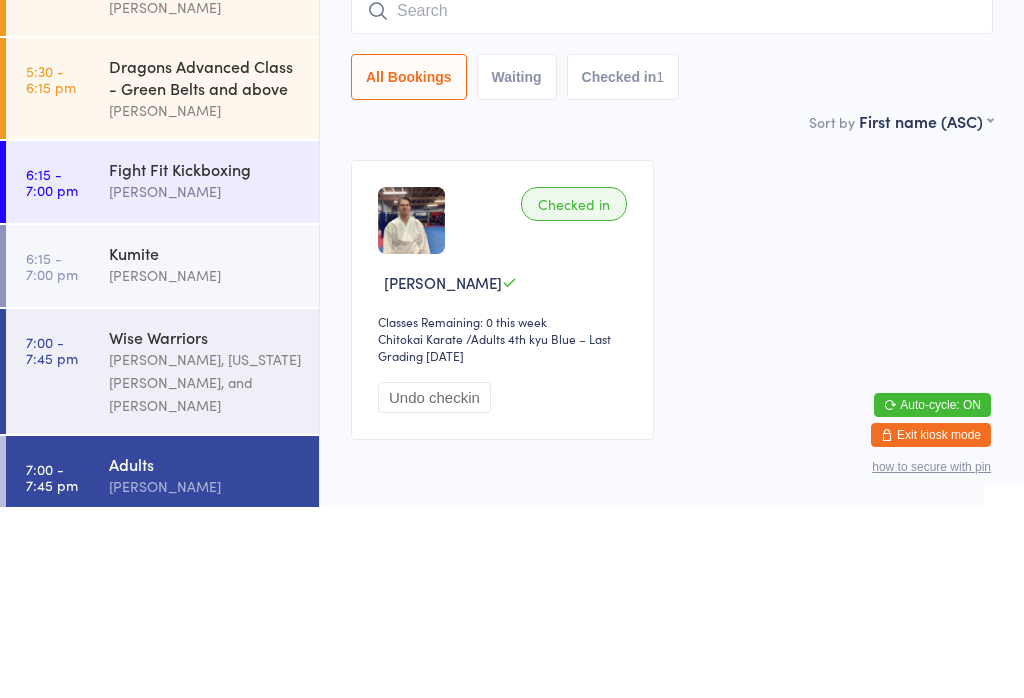 scroll, scrollTop: 98, scrollLeft: 0, axis: vertical 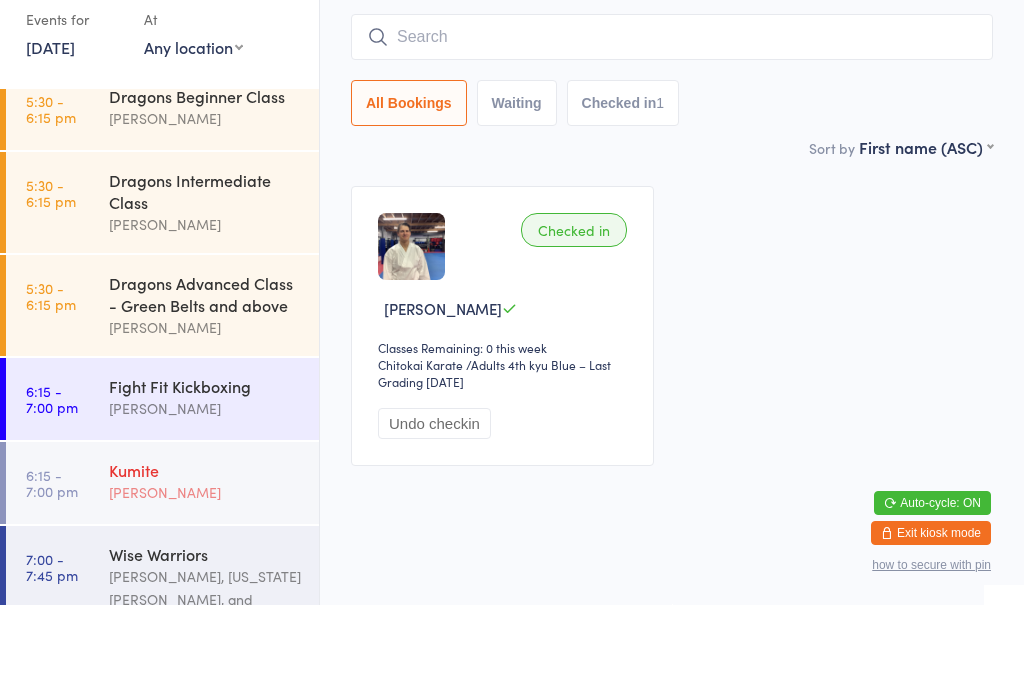 click on "[PERSON_NAME]" at bounding box center [205, 585] 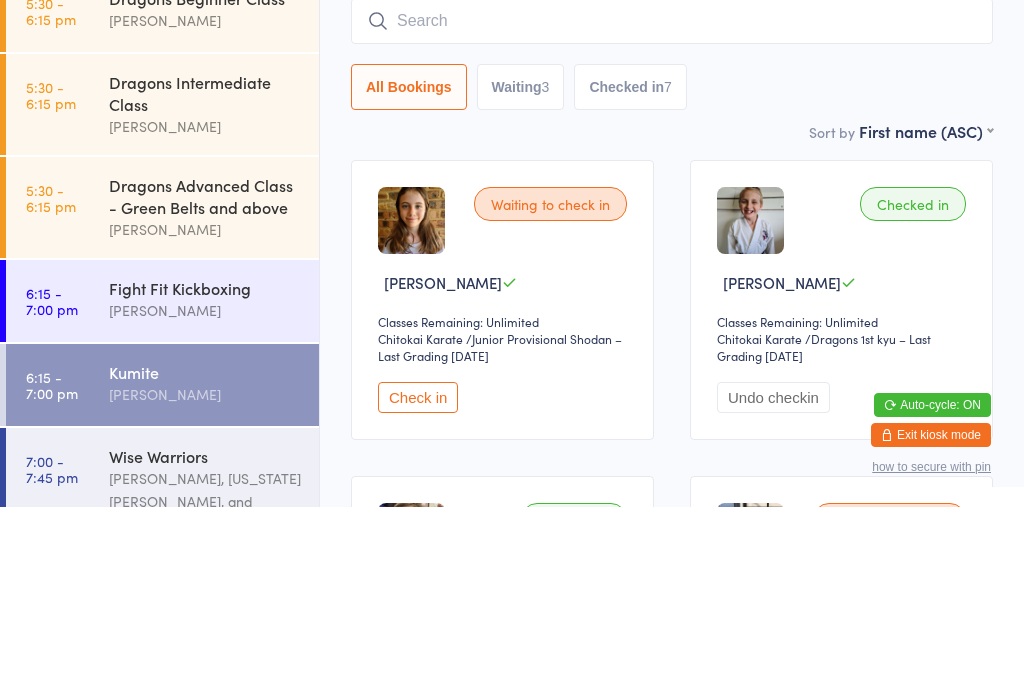scroll, scrollTop: 191, scrollLeft: 0, axis: vertical 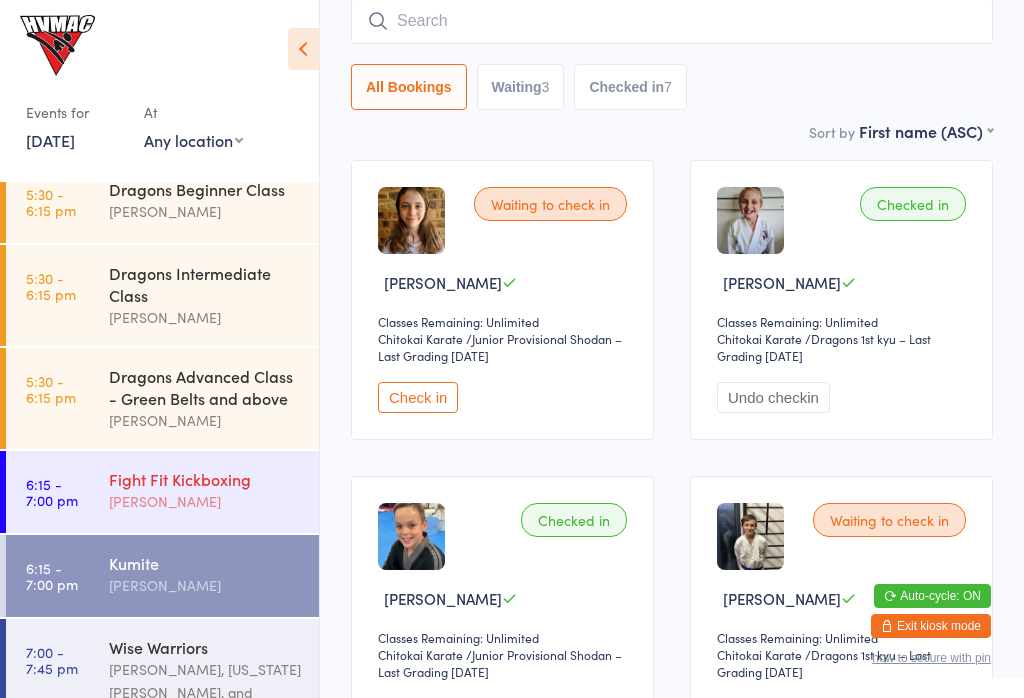 click on "[PERSON_NAME]" at bounding box center [205, 501] 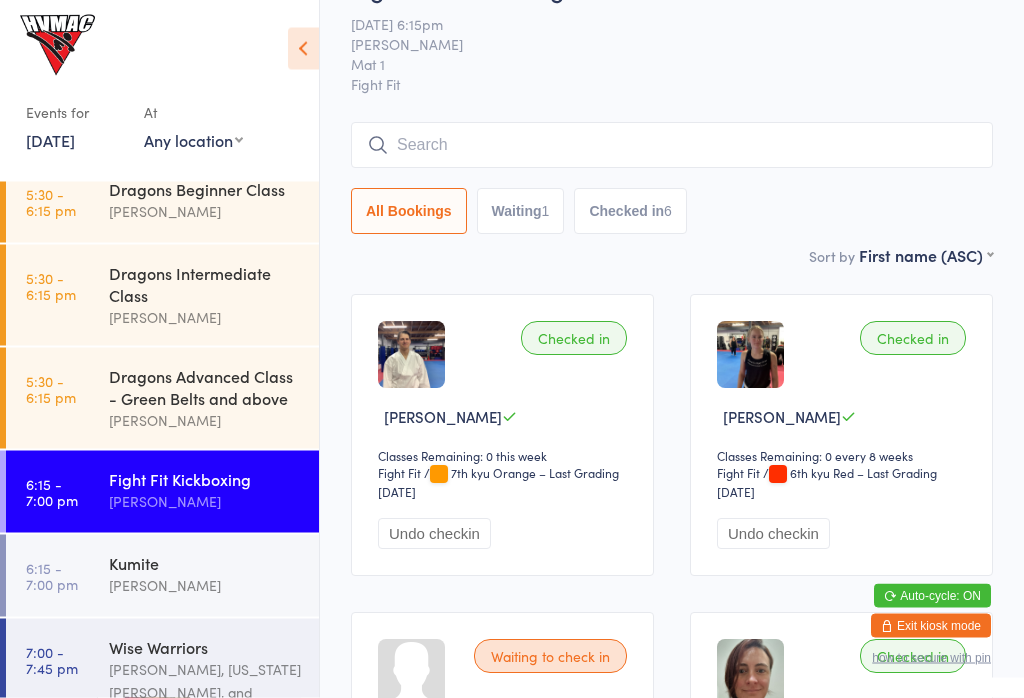 scroll, scrollTop: 0, scrollLeft: 0, axis: both 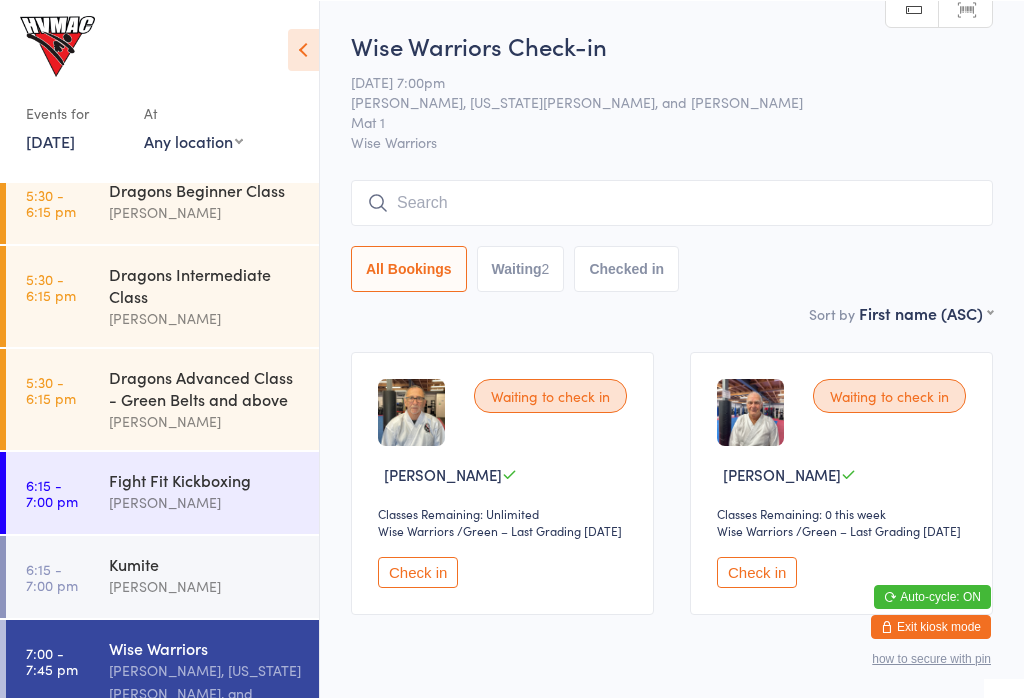 click on "Check in" at bounding box center [418, 571] 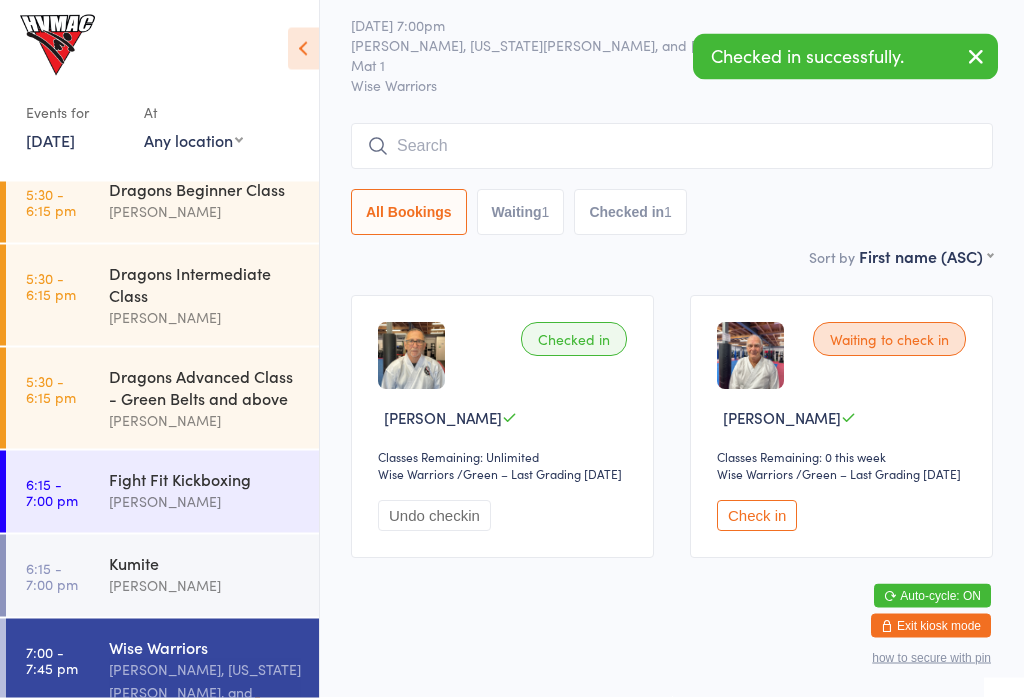 scroll, scrollTop: 0, scrollLeft: 0, axis: both 